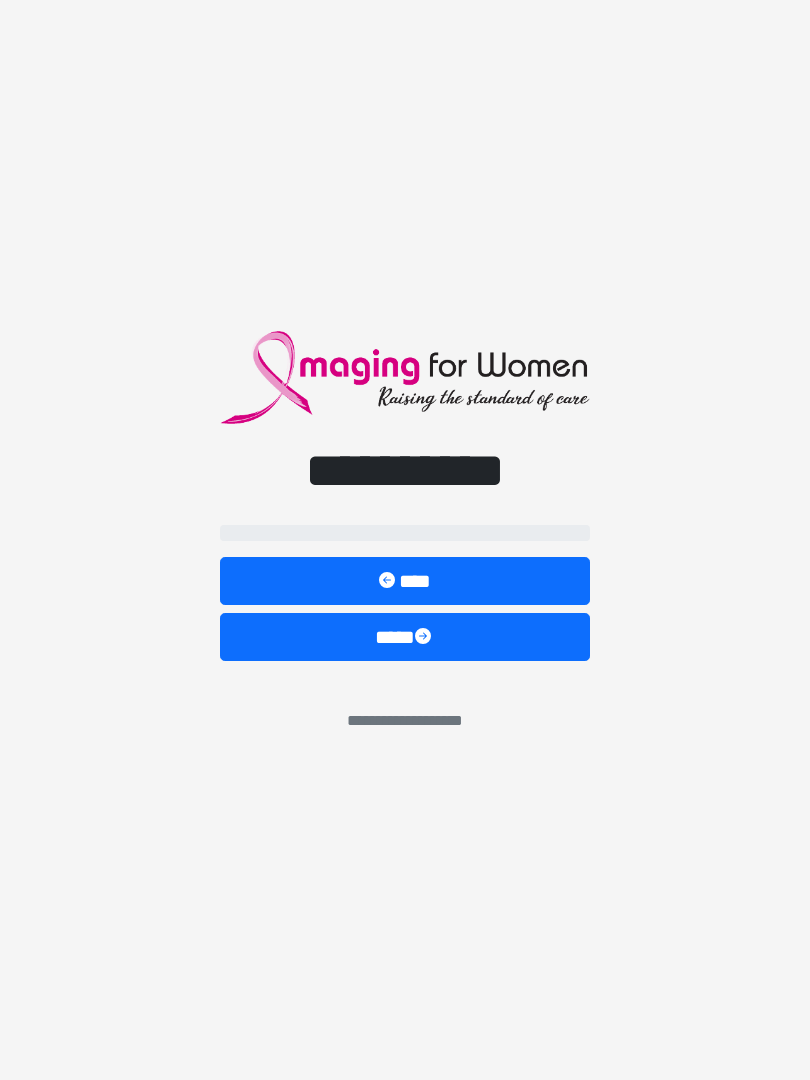 scroll, scrollTop: 0, scrollLeft: 0, axis: both 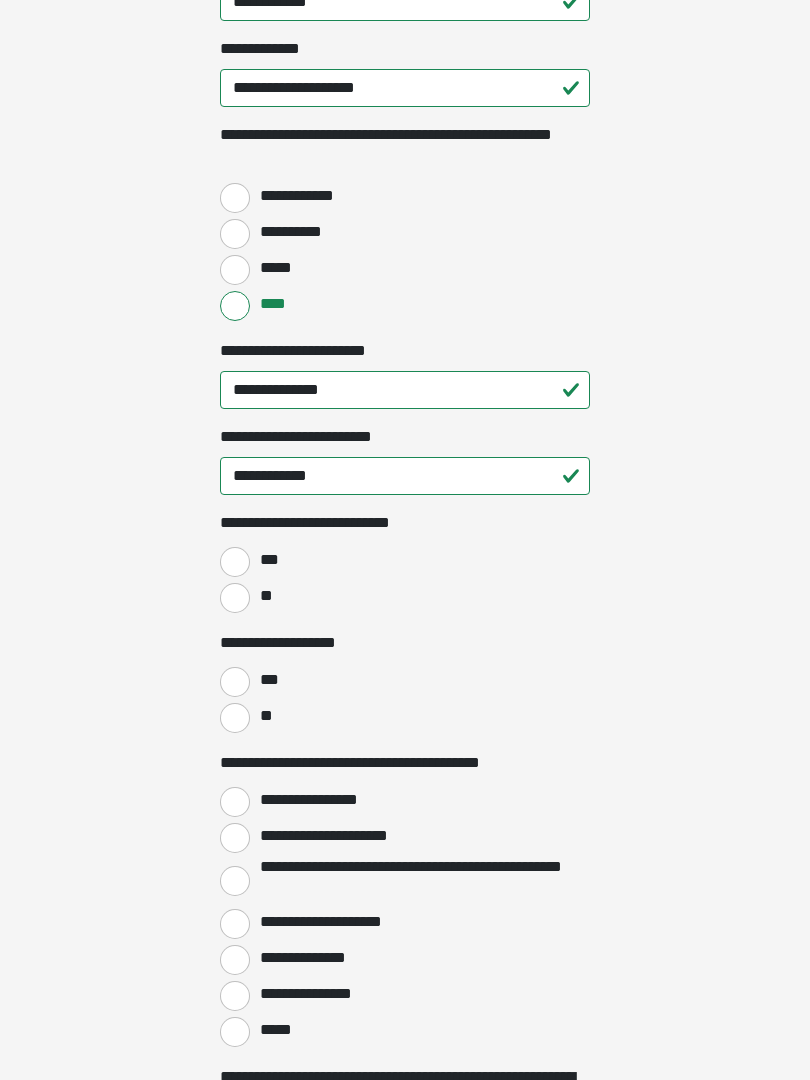 click on "**" at bounding box center (265, 596) 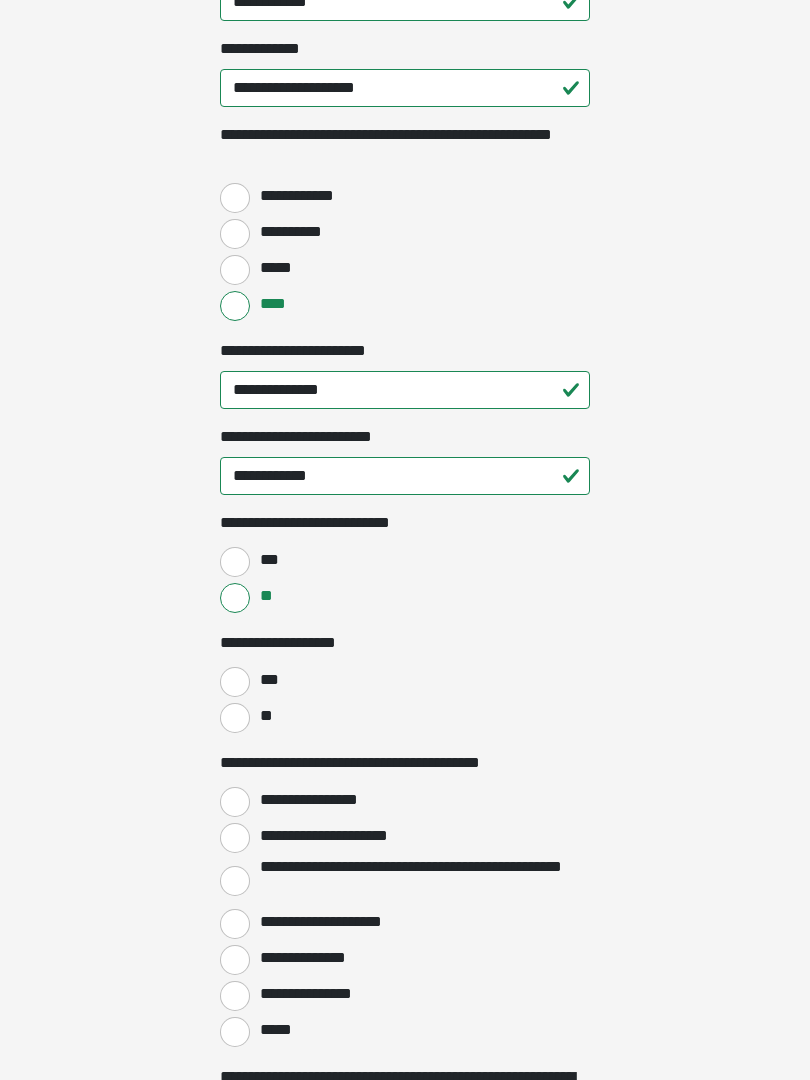 click on "**" at bounding box center (235, 718) 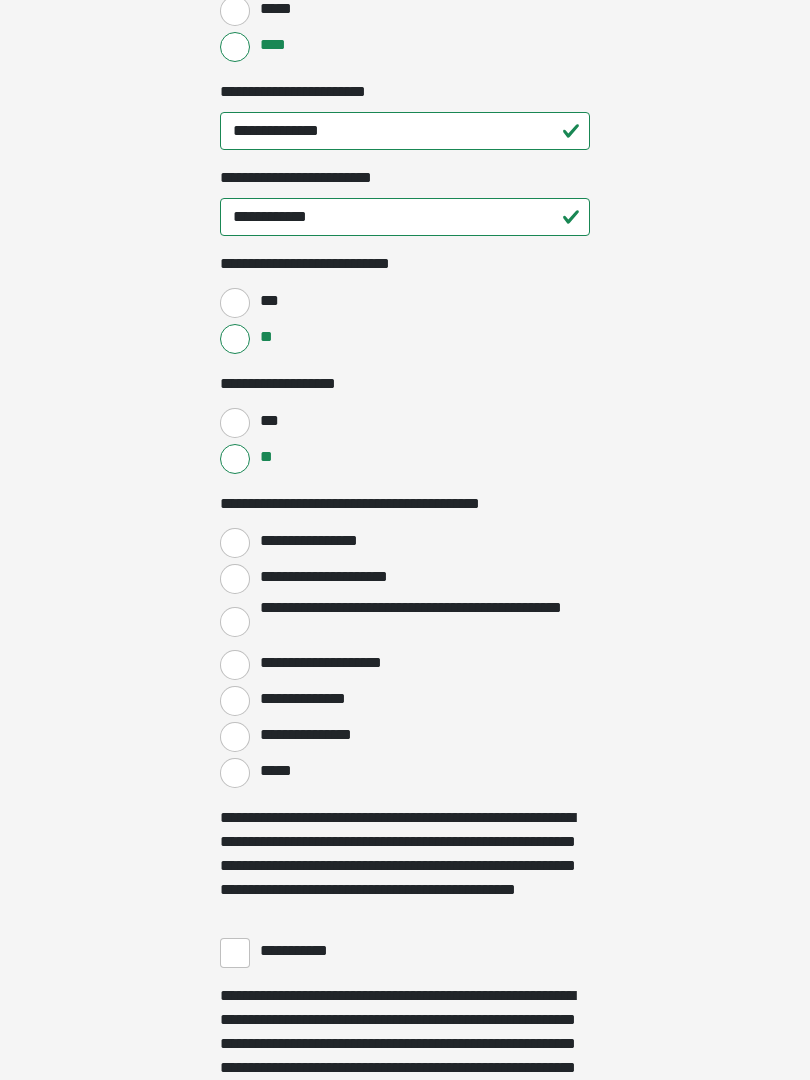 scroll, scrollTop: 2911, scrollLeft: 0, axis: vertical 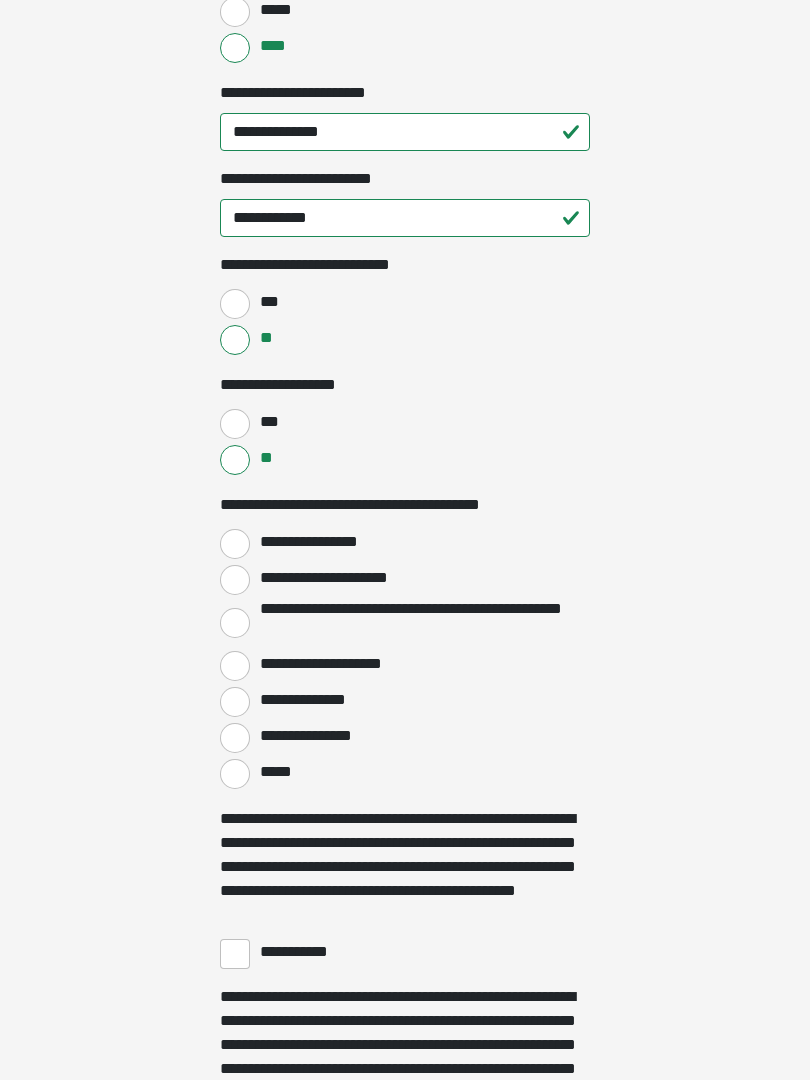 click on "**********" at bounding box center (235, 544) 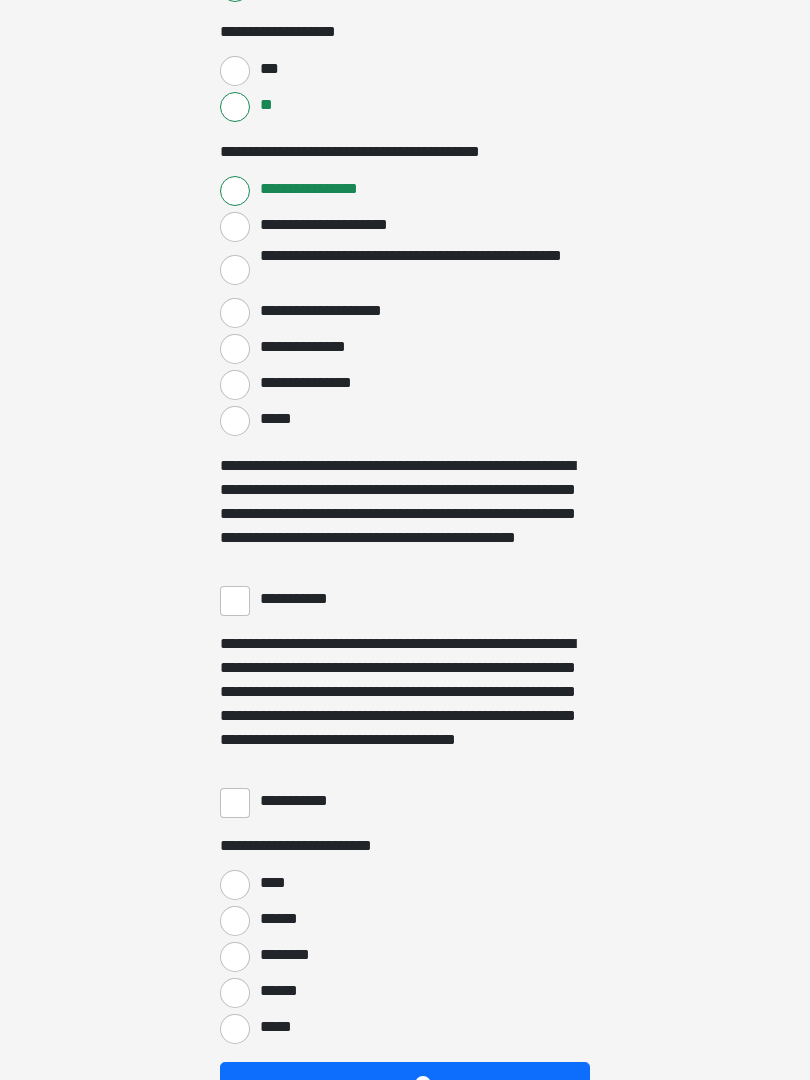scroll, scrollTop: 3270, scrollLeft: 0, axis: vertical 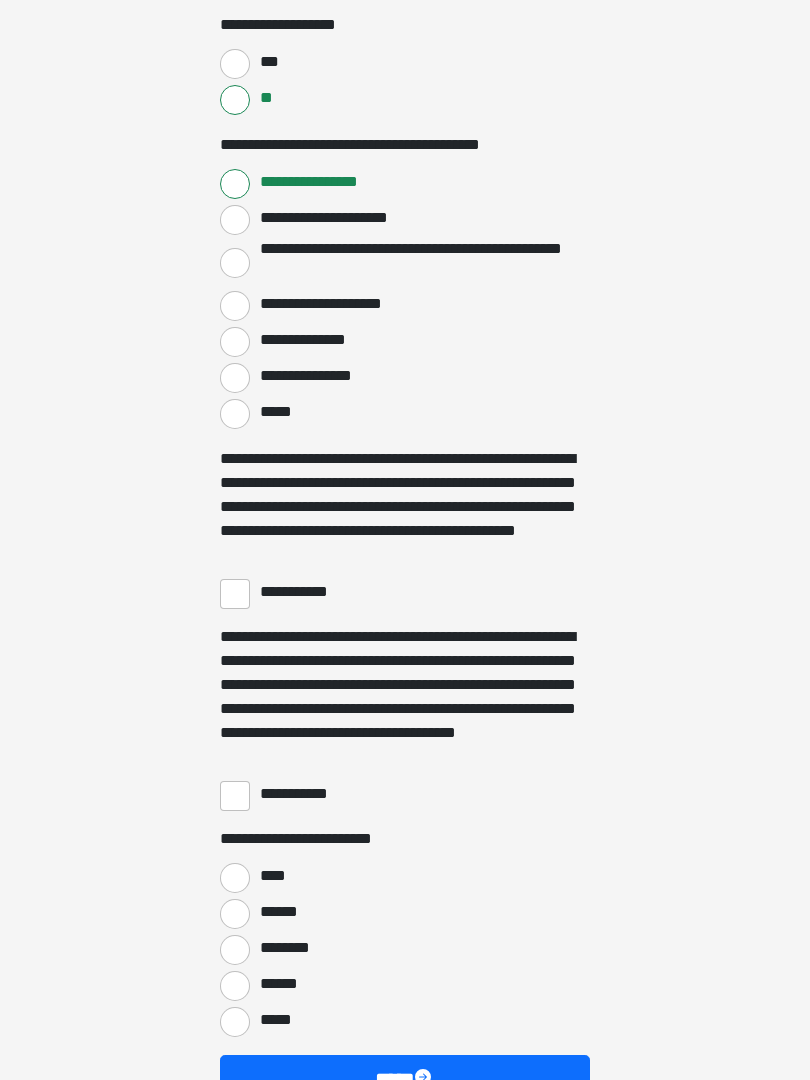 click on "**********" at bounding box center [235, 594] 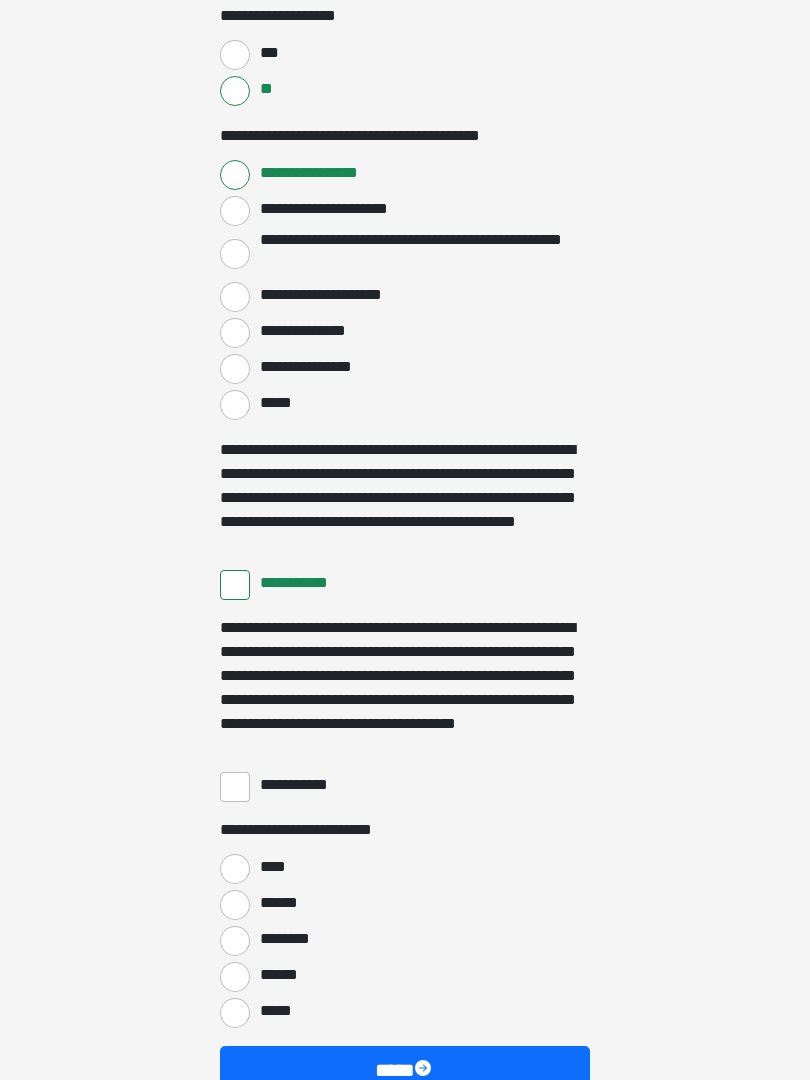 scroll, scrollTop: 3397, scrollLeft: 0, axis: vertical 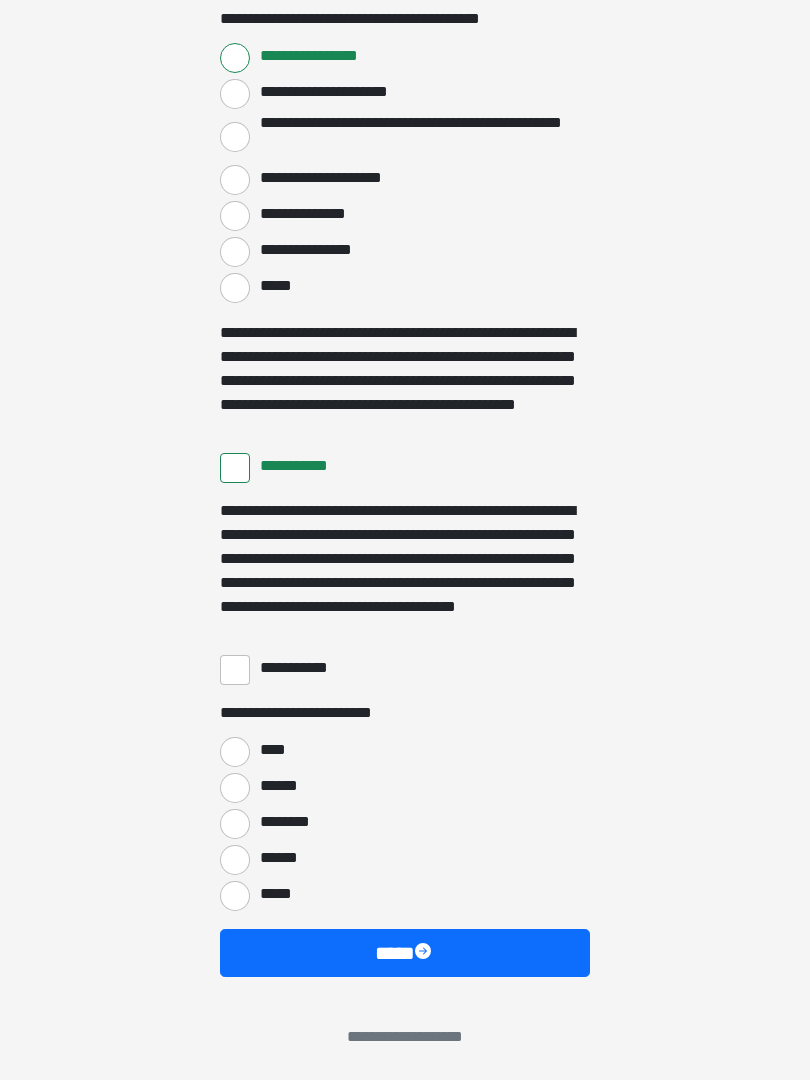 click on "**********" at bounding box center (235, 670) 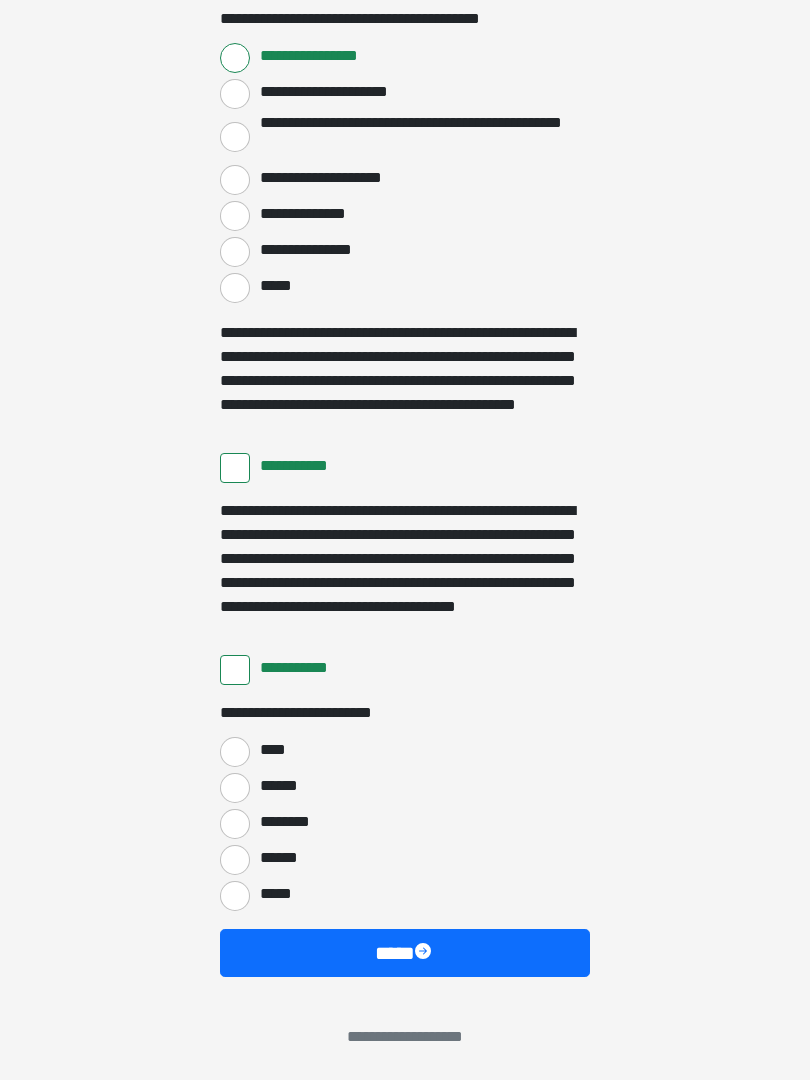 click on "****" at bounding box center (235, 752) 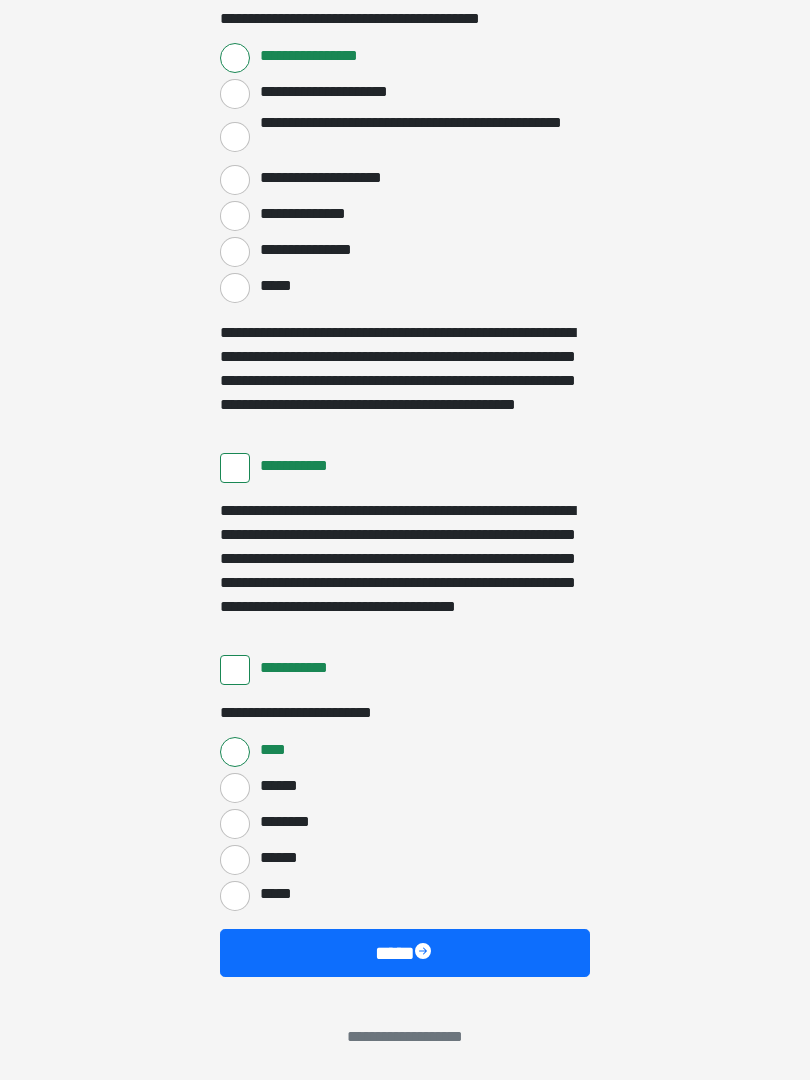 click on "****" at bounding box center [405, 953] 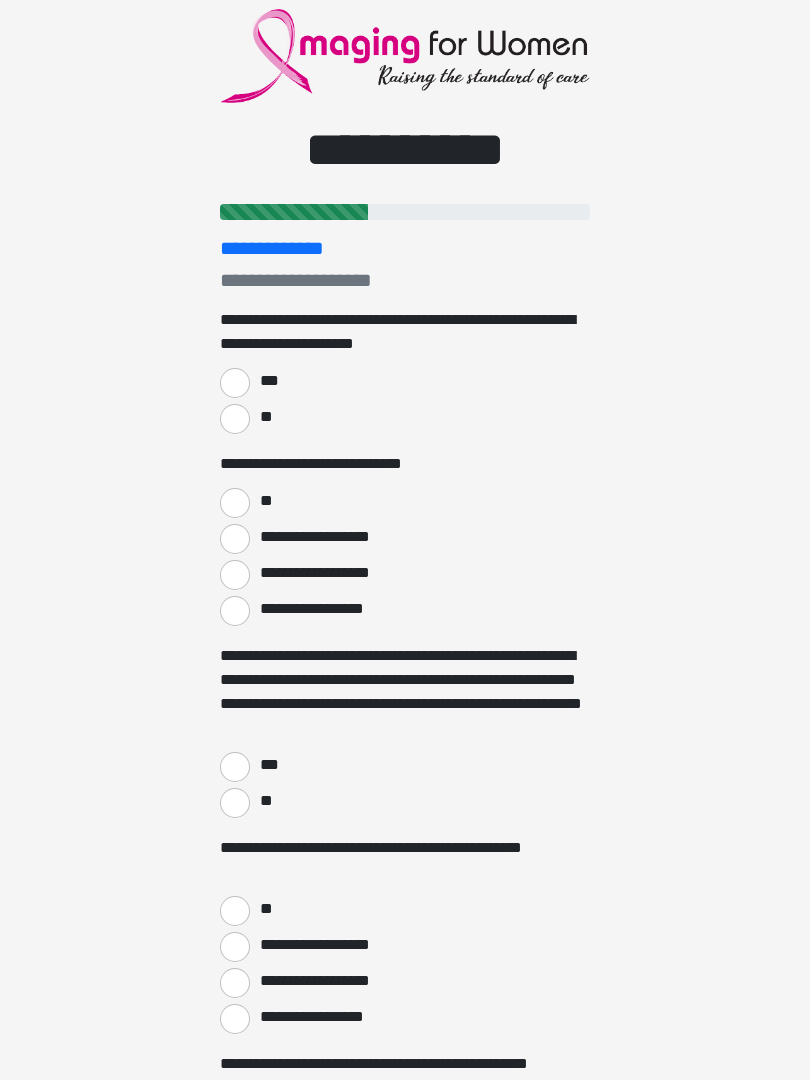 scroll, scrollTop: 0, scrollLeft: 0, axis: both 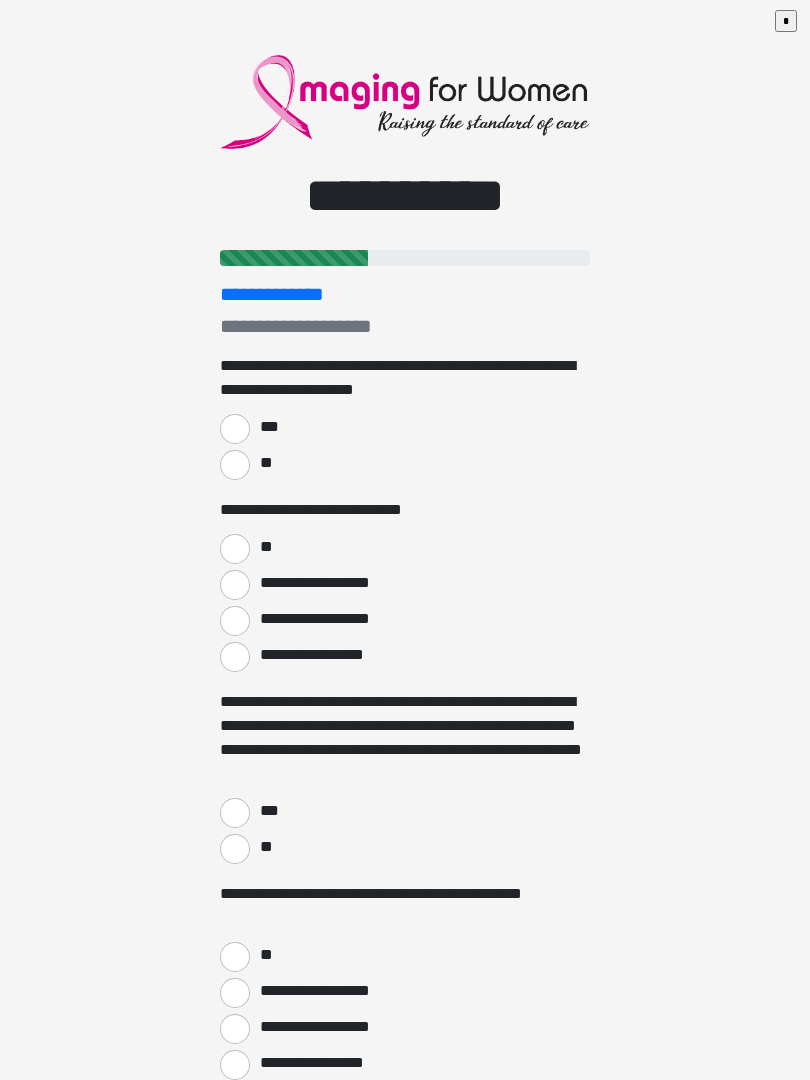 click on "***" at bounding box center [235, 429] 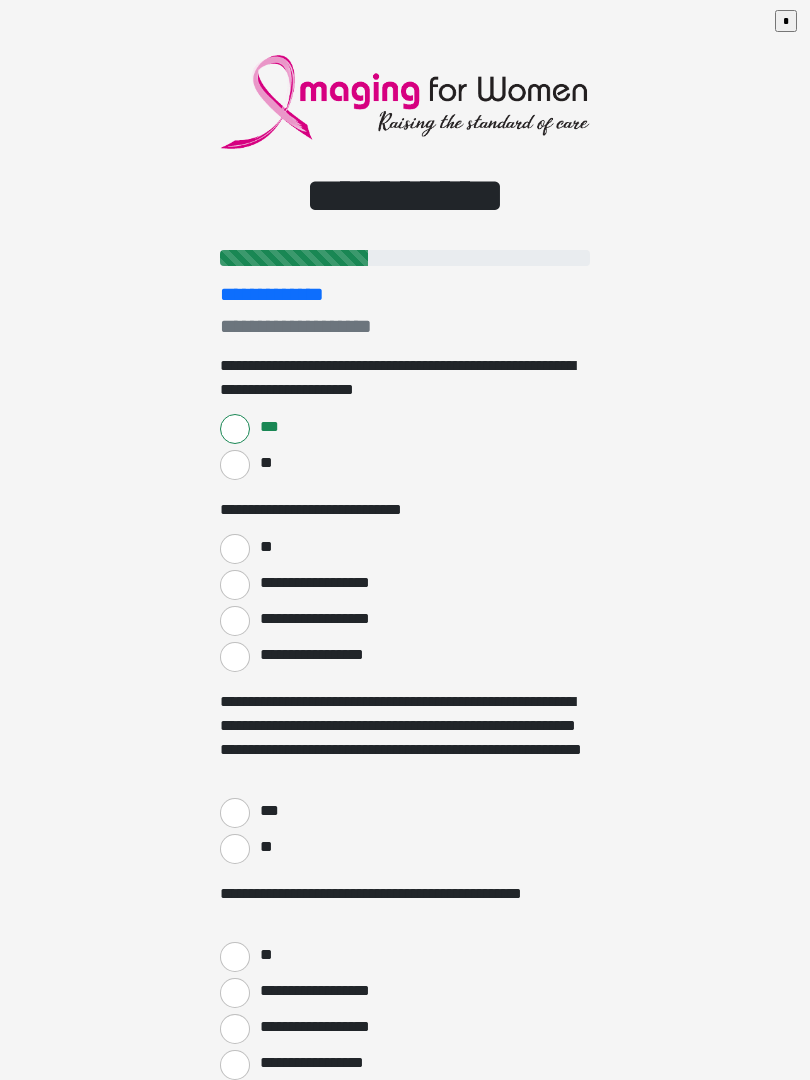 click on "**" at bounding box center (235, 549) 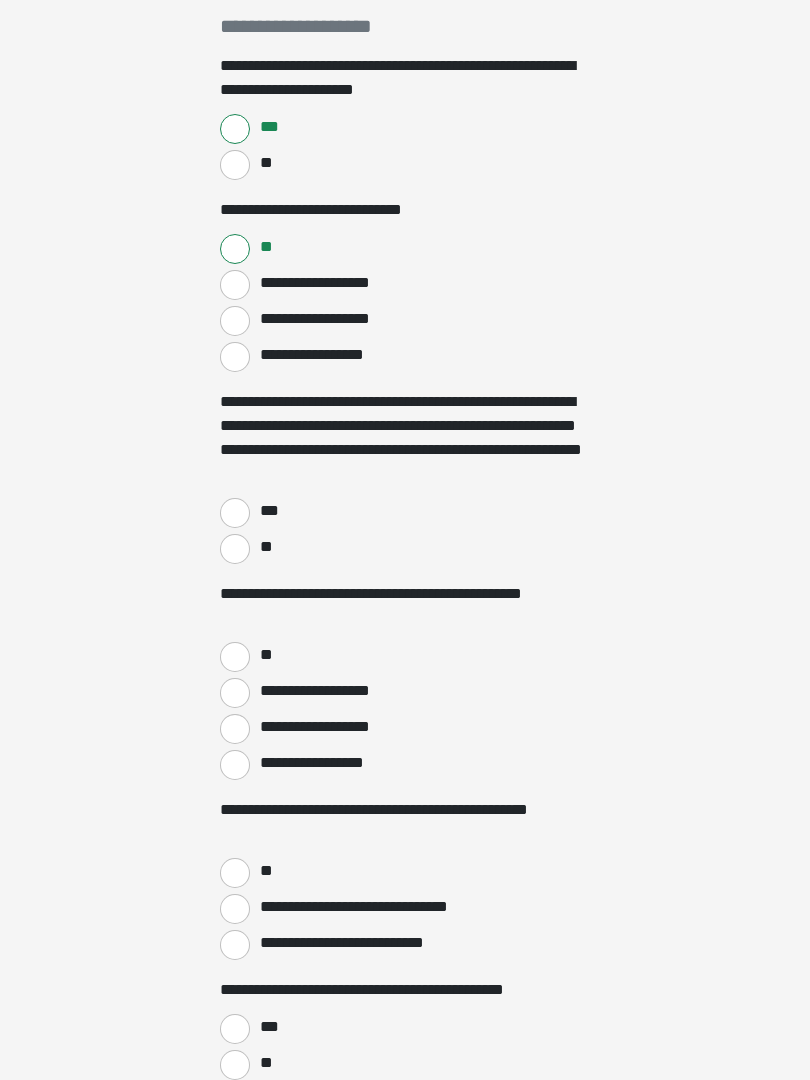 scroll, scrollTop: 300, scrollLeft: 0, axis: vertical 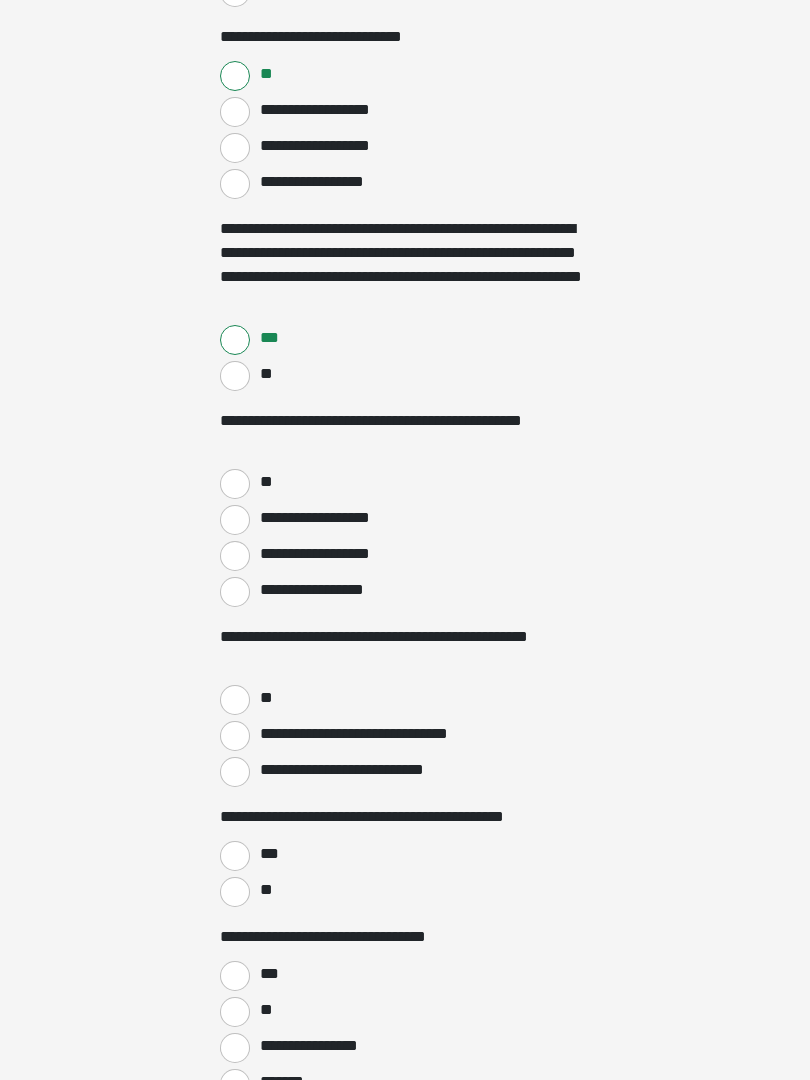click on "**" at bounding box center (265, 483) 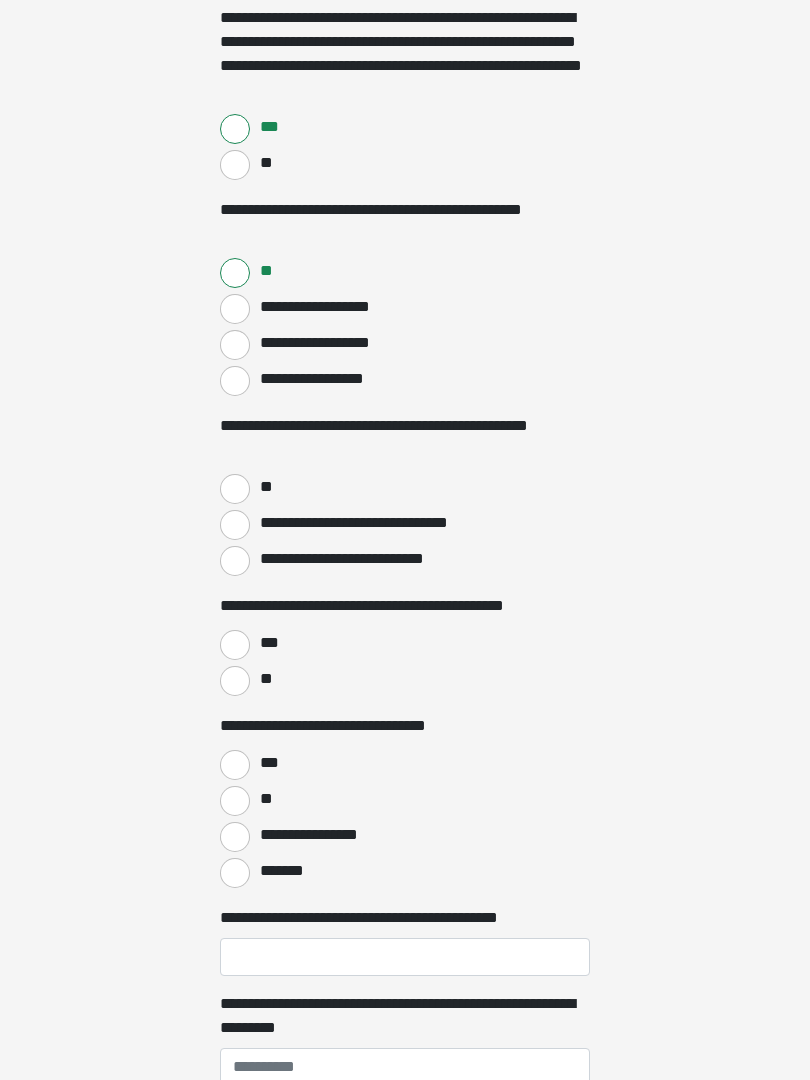 scroll, scrollTop: 684, scrollLeft: 0, axis: vertical 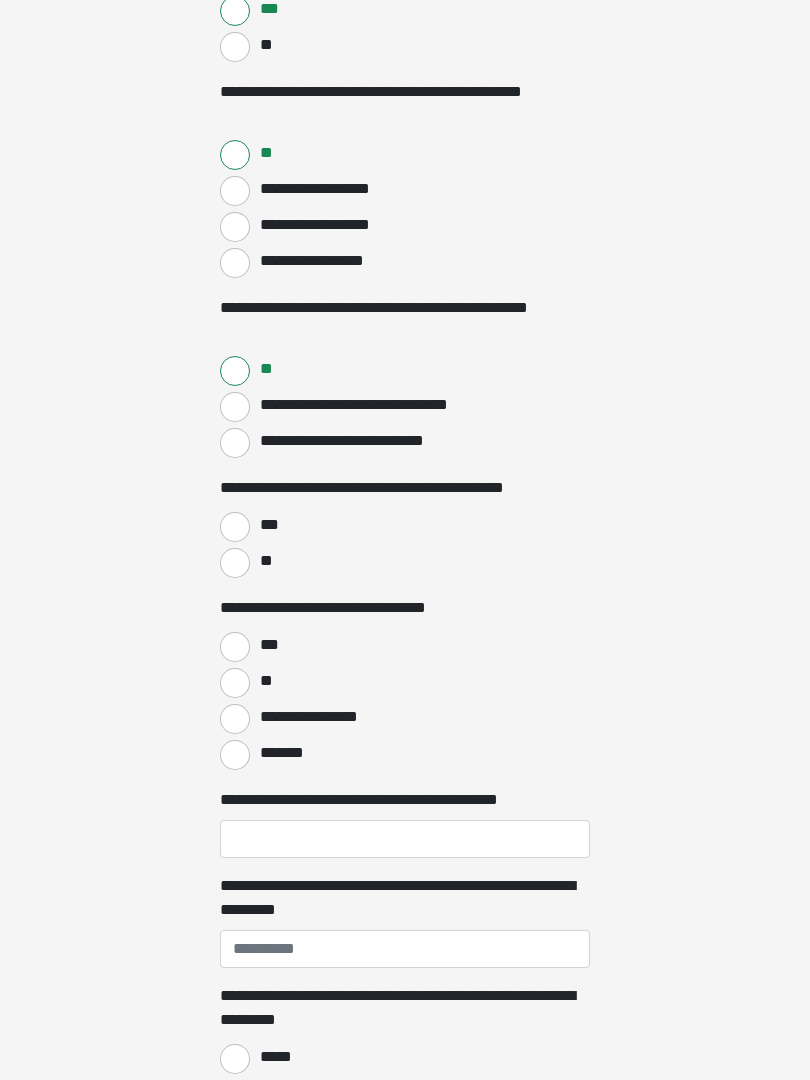 click on "***" at bounding box center [235, 527] 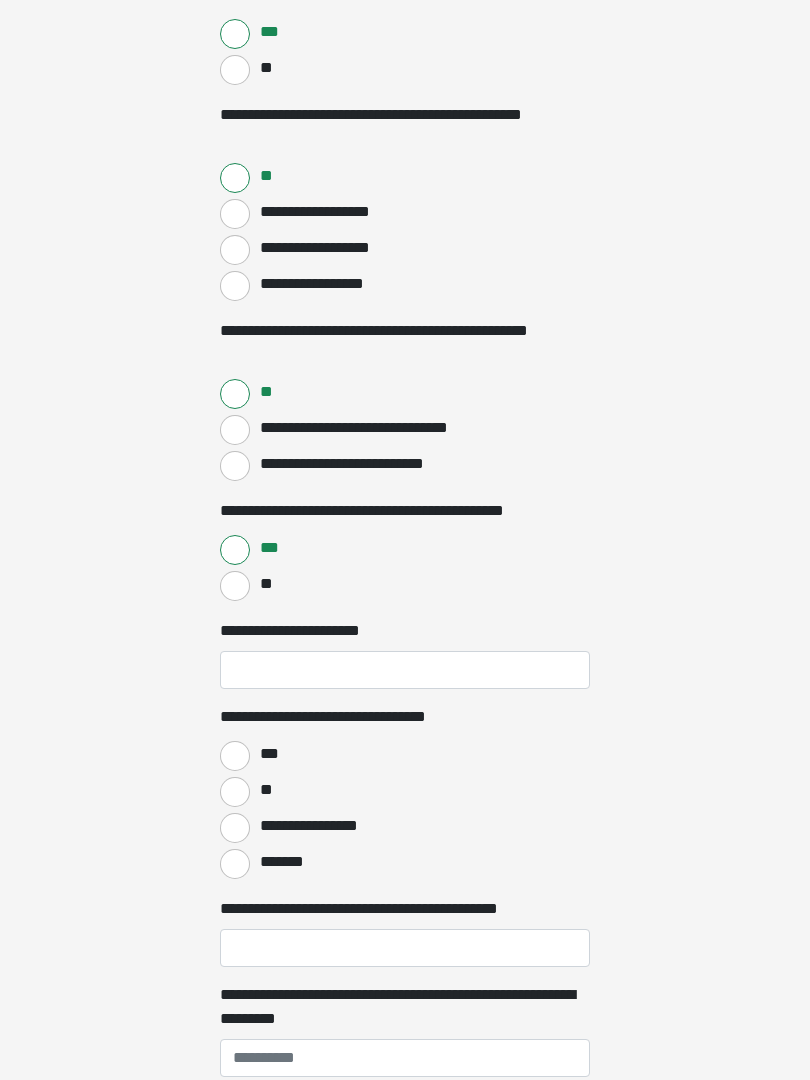 scroll, scrollTop: 778, scrollLeft: 0, axis: vertical 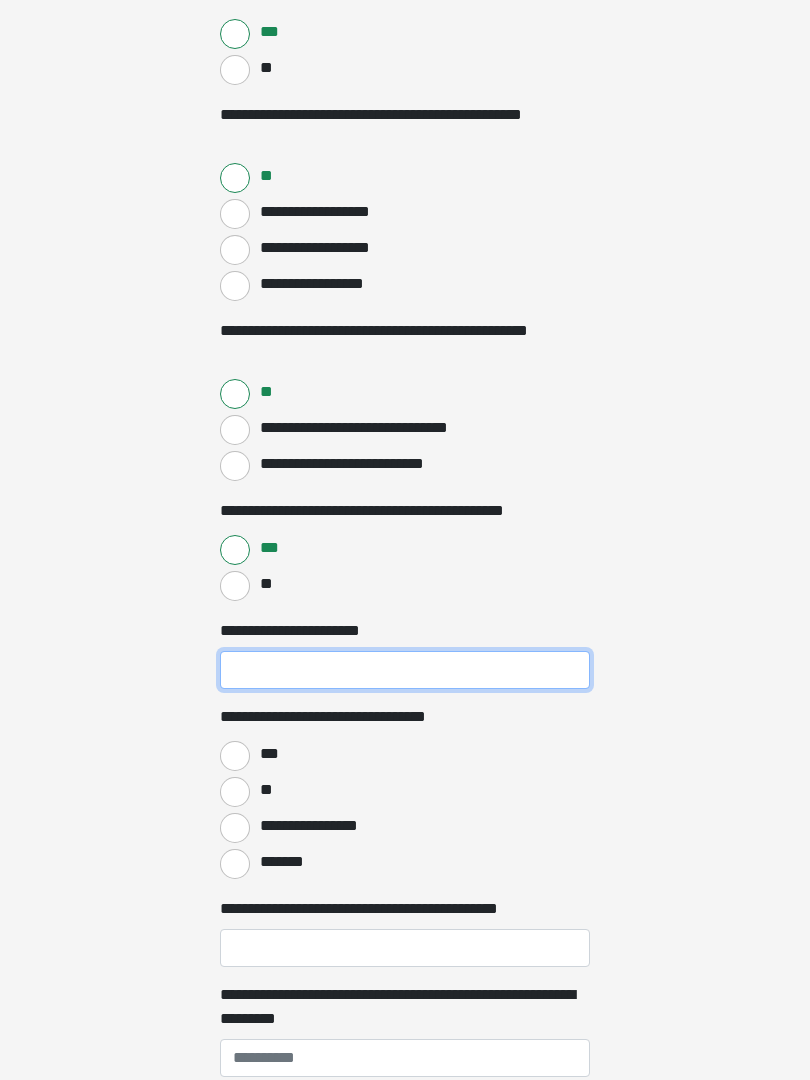 click on "**********" at bounding box center (405, 671) 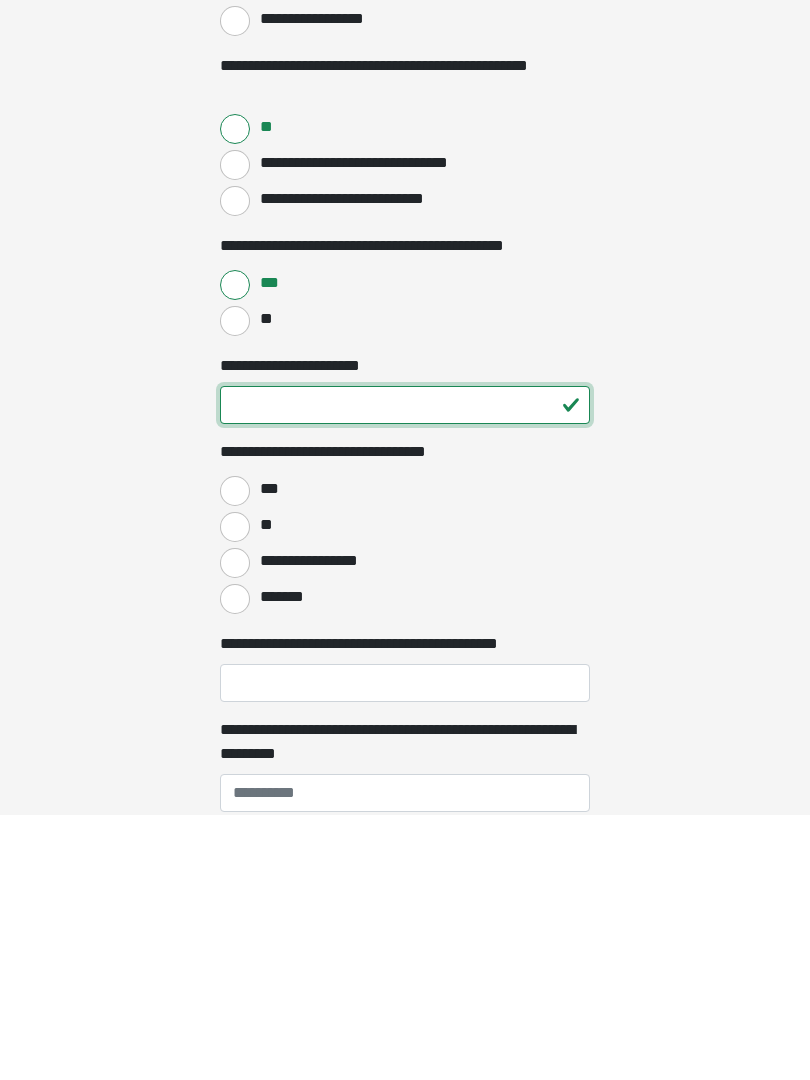 type on "**" 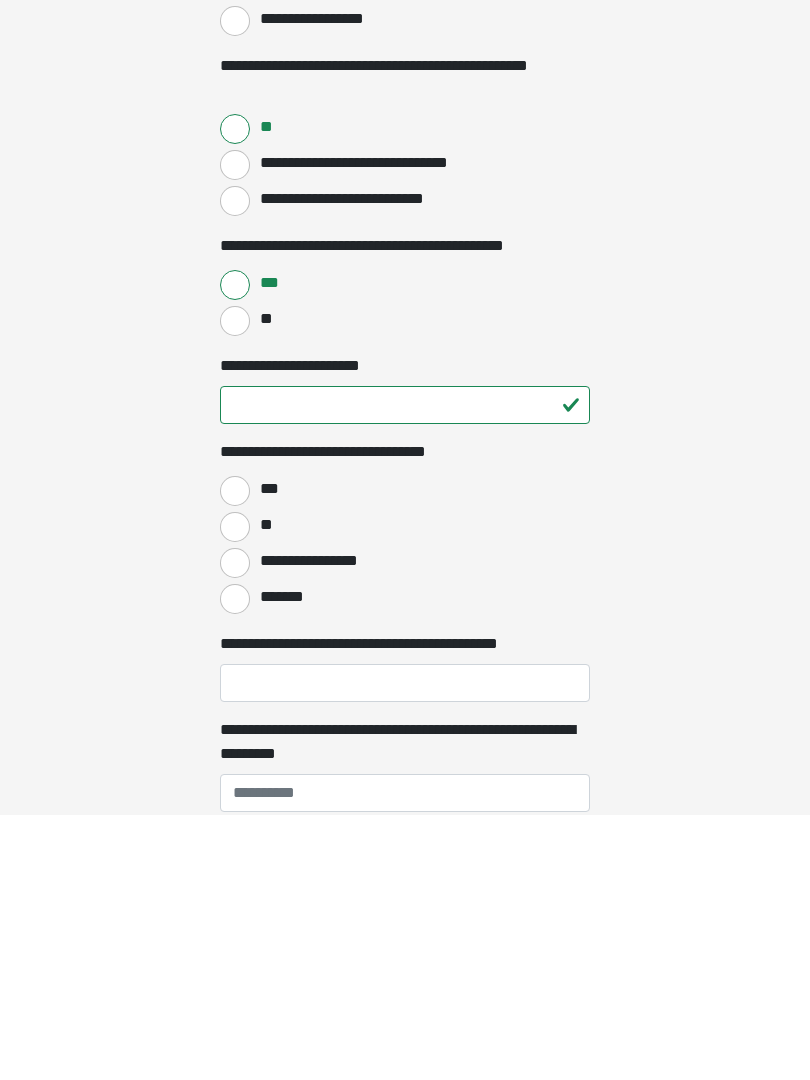 click on "***" at bounding box center [235, 757] 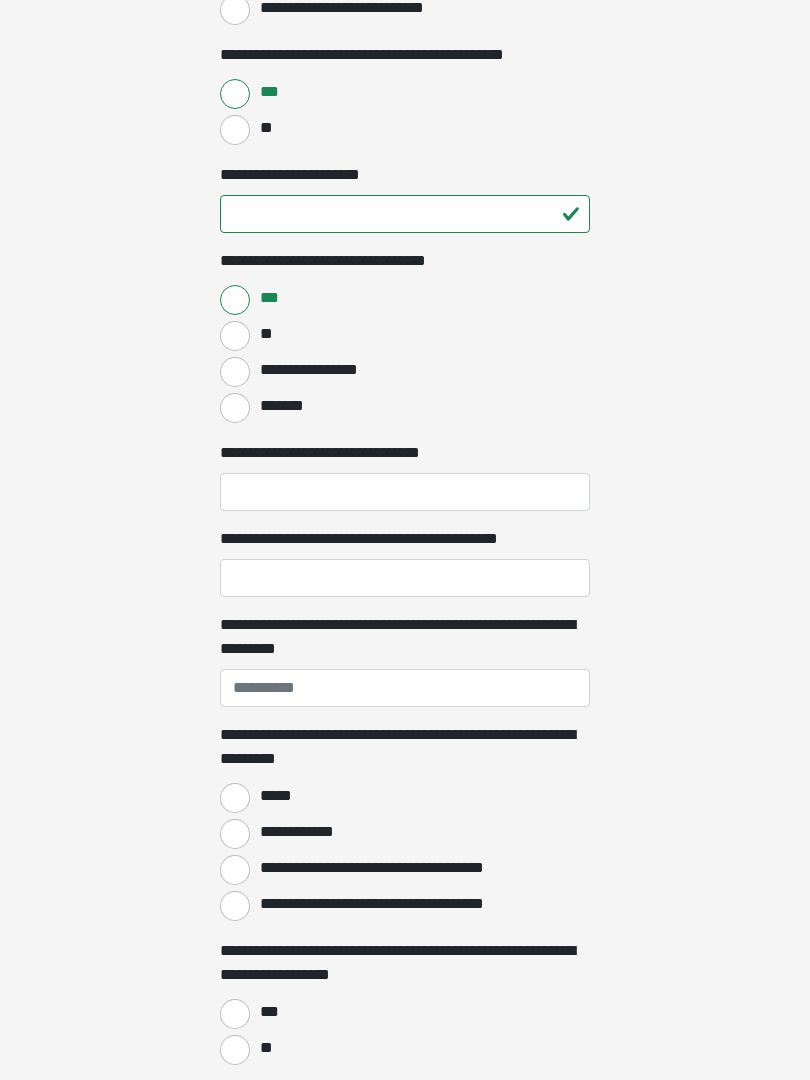 scroll, scrollTop: 1235, scrollLeft: 0, axis: vertical 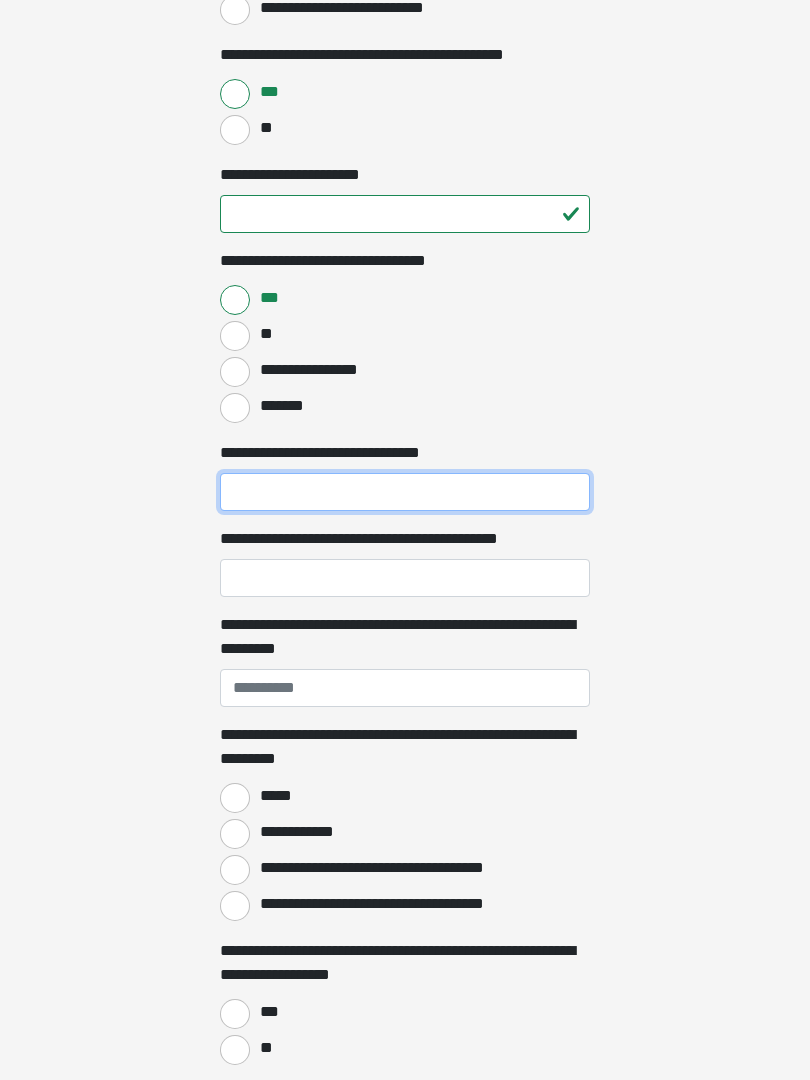 click on "**********" at bounding box center (405, 492) 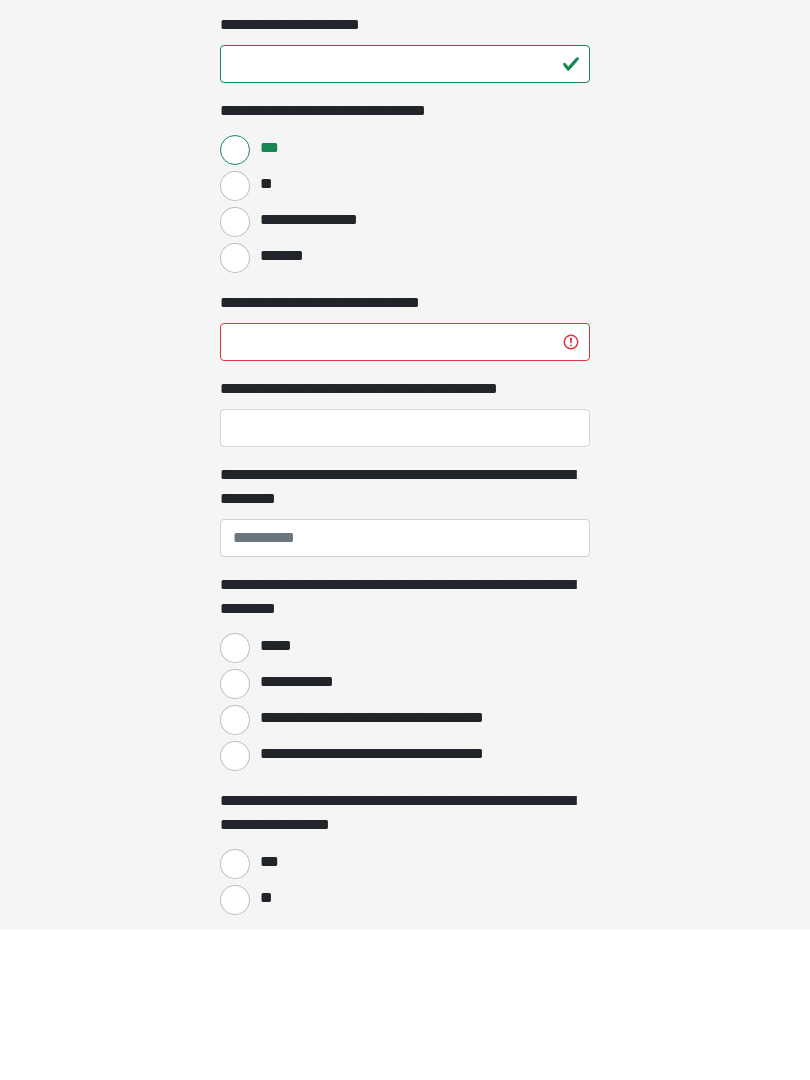 click on "**********" at bounding box center [405, 578] 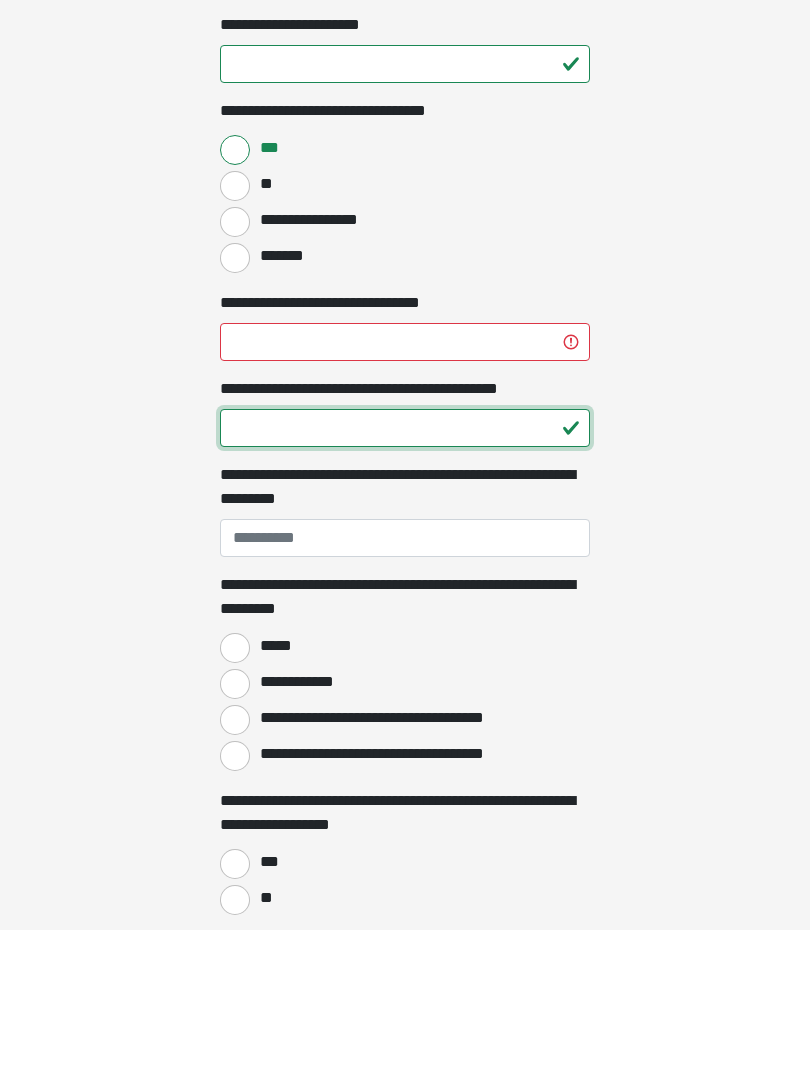 type on "*" 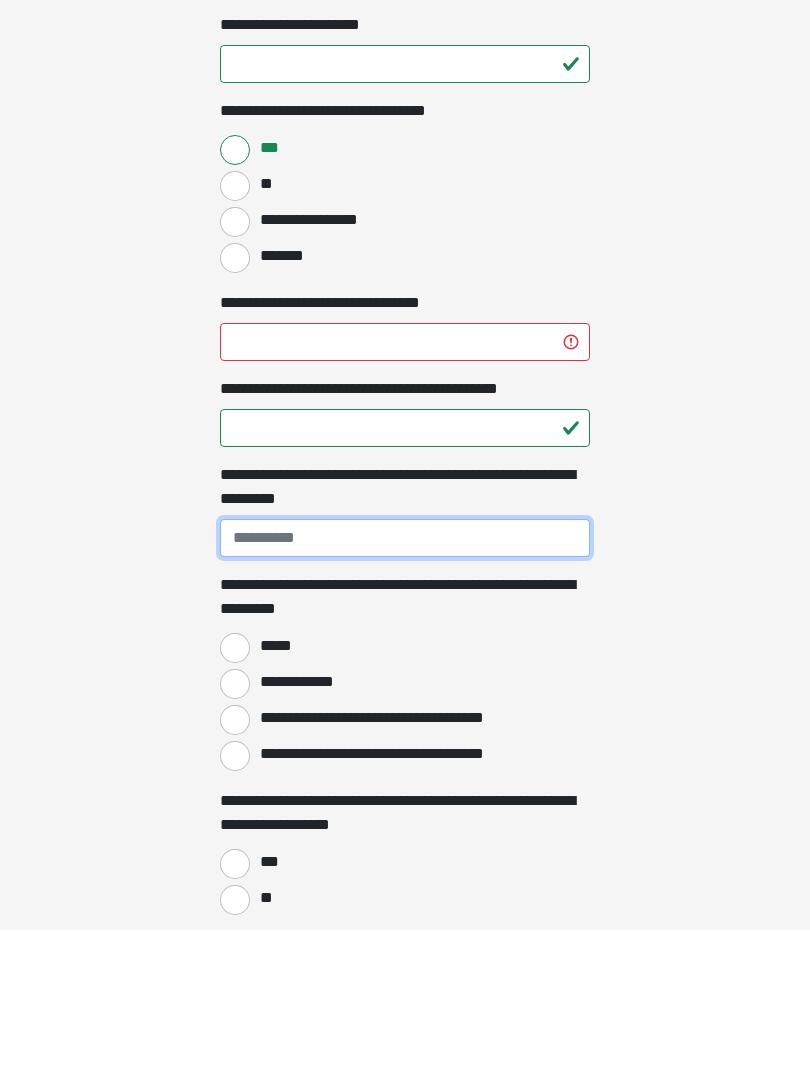 click on "**********" at bounding box center [405, 688] 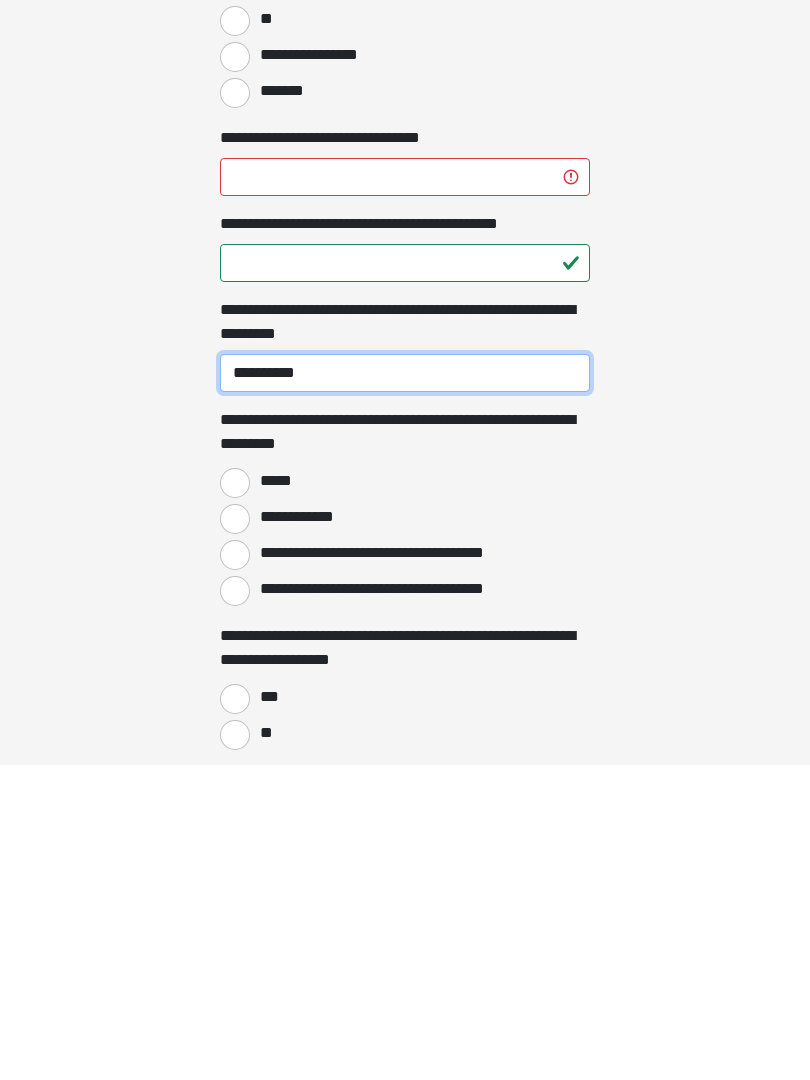 type on "**********" 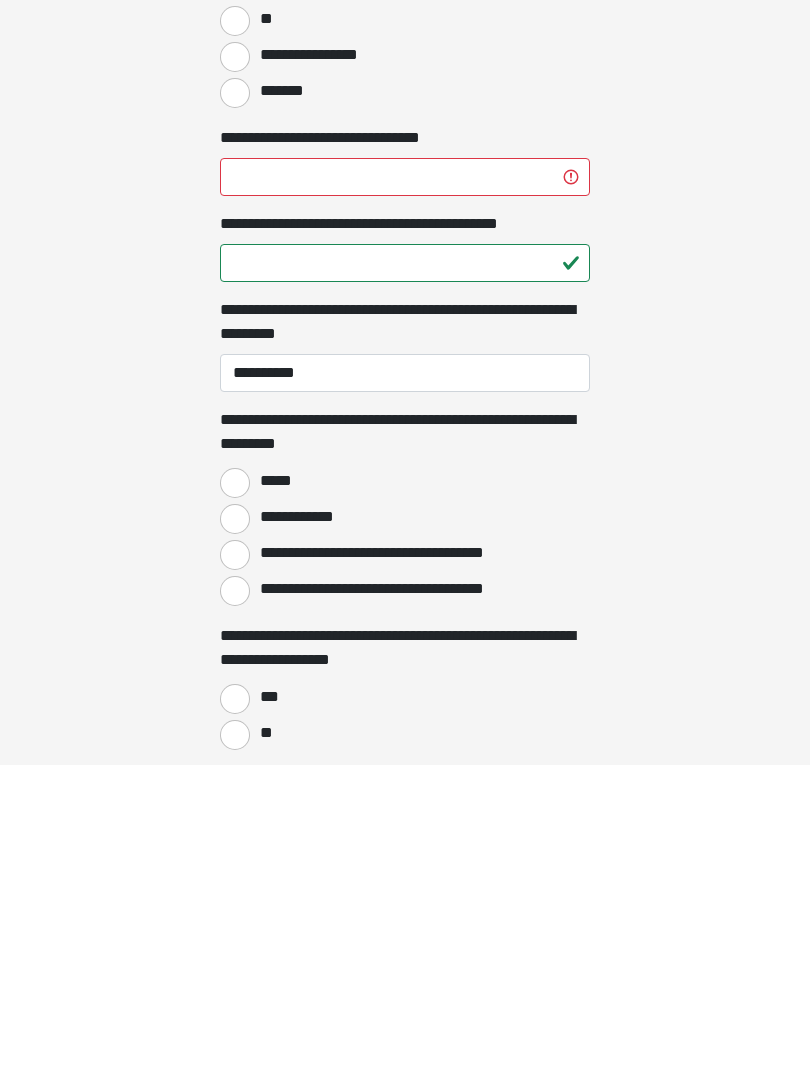 click on "*****" at bounding box center [235, 798] 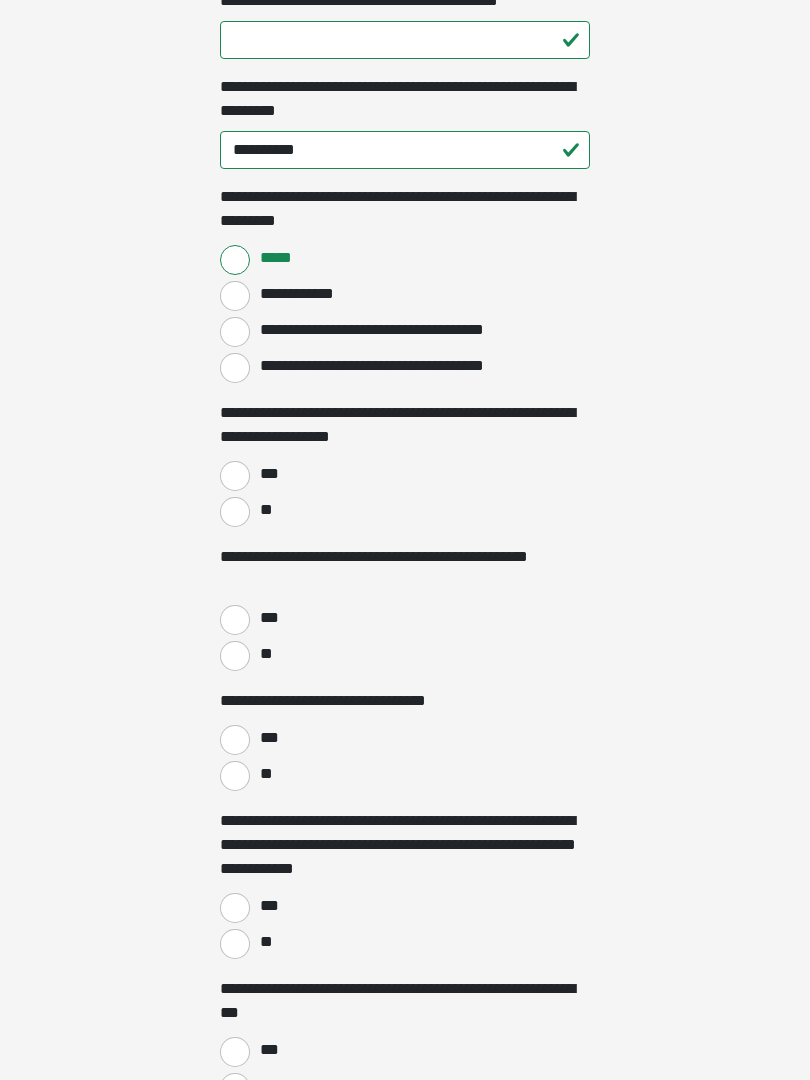 scroll, scrollTop: 1773, scrollLeft: 0, axis: vertical 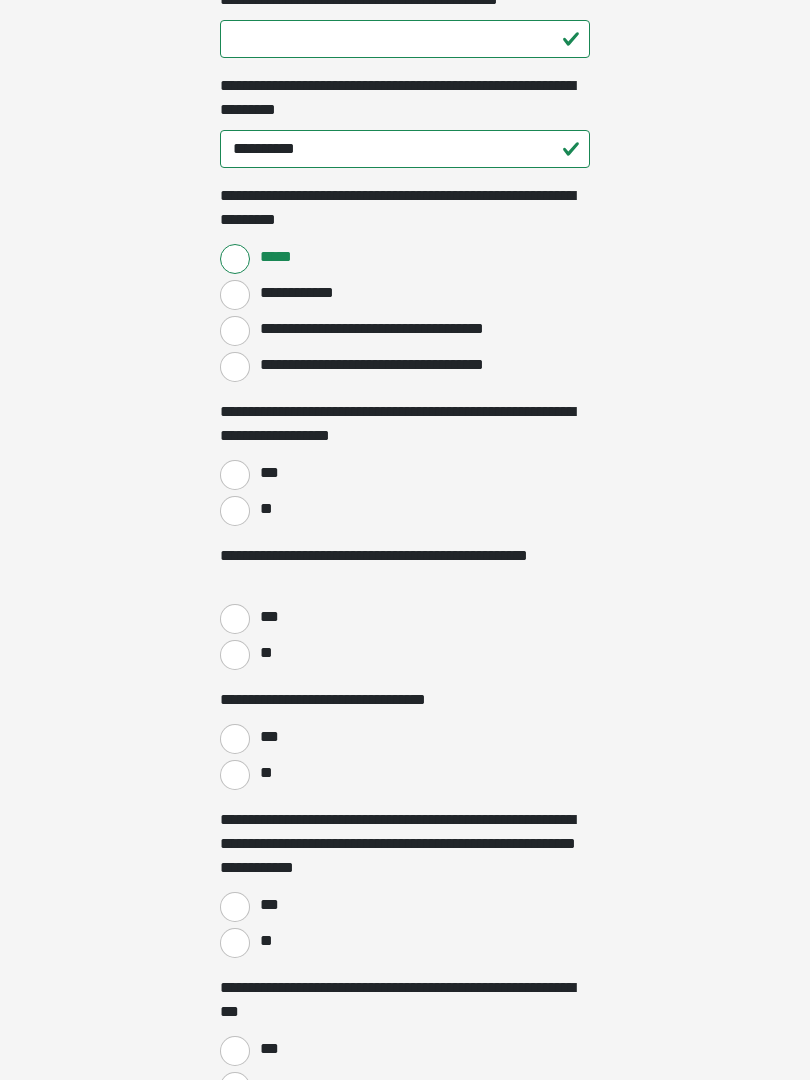 click on "***" at bounding box center (235, 475) 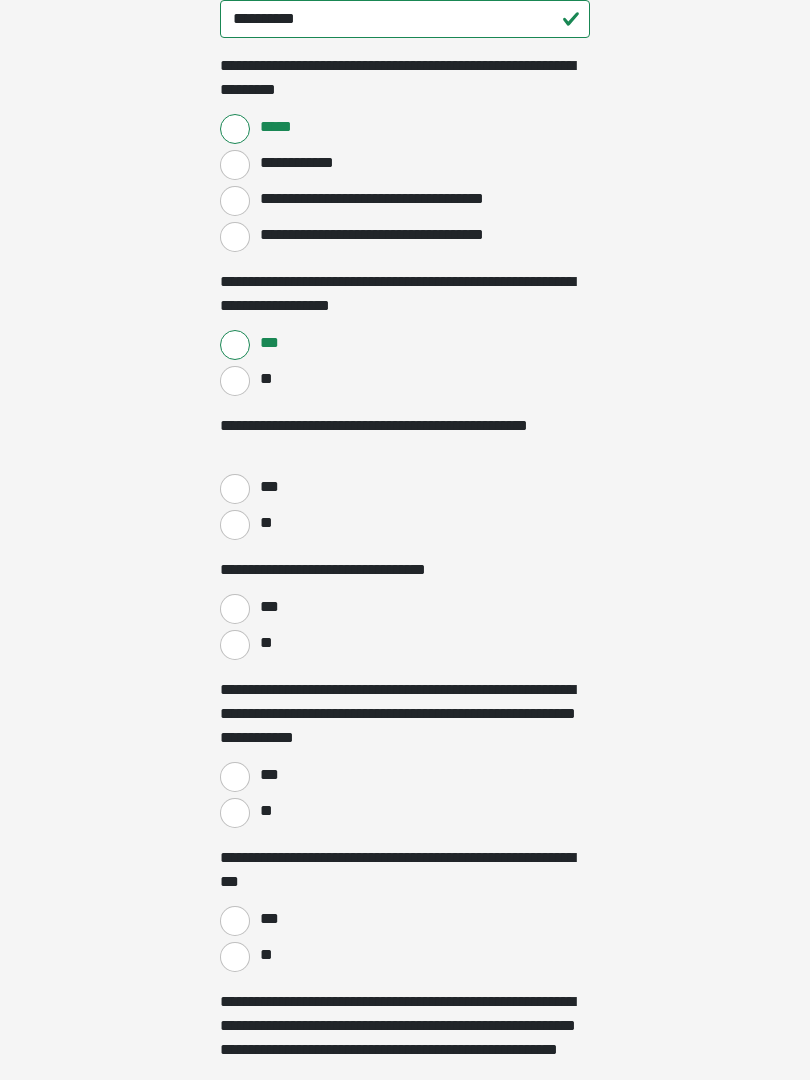 scroll, scrollTop: 1904, scrollLeft: 0, axis: vertical 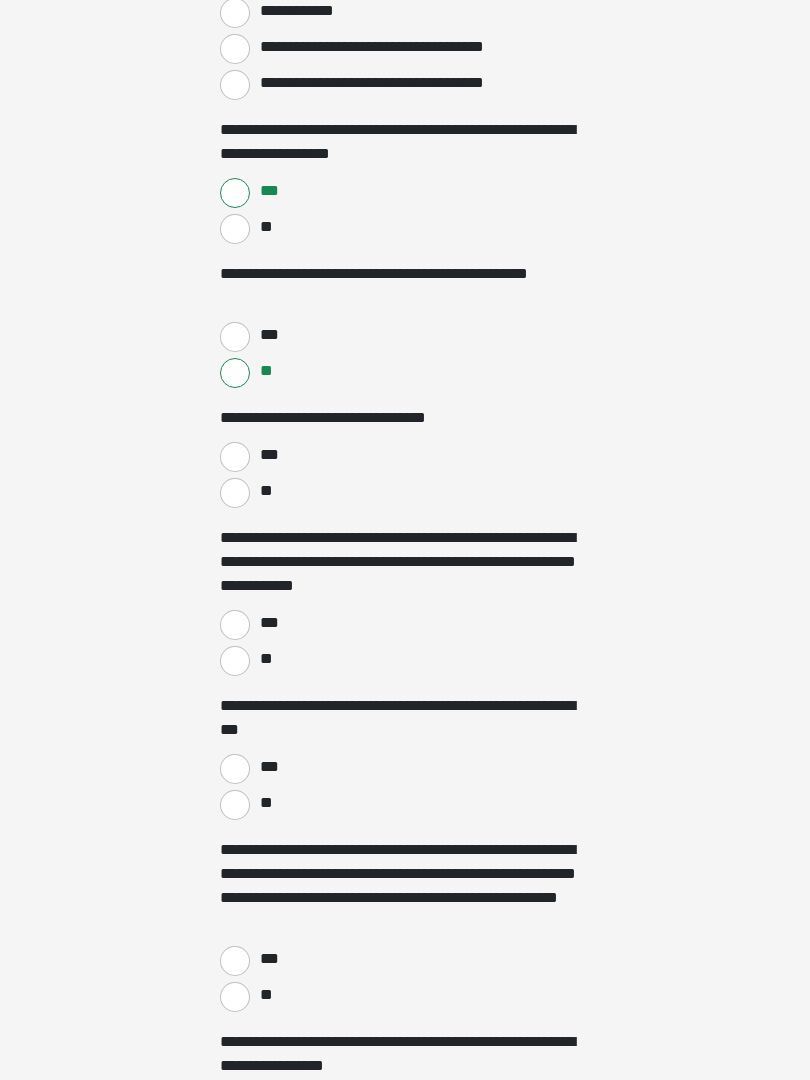 click on "**" at bounding box center [235, 493] 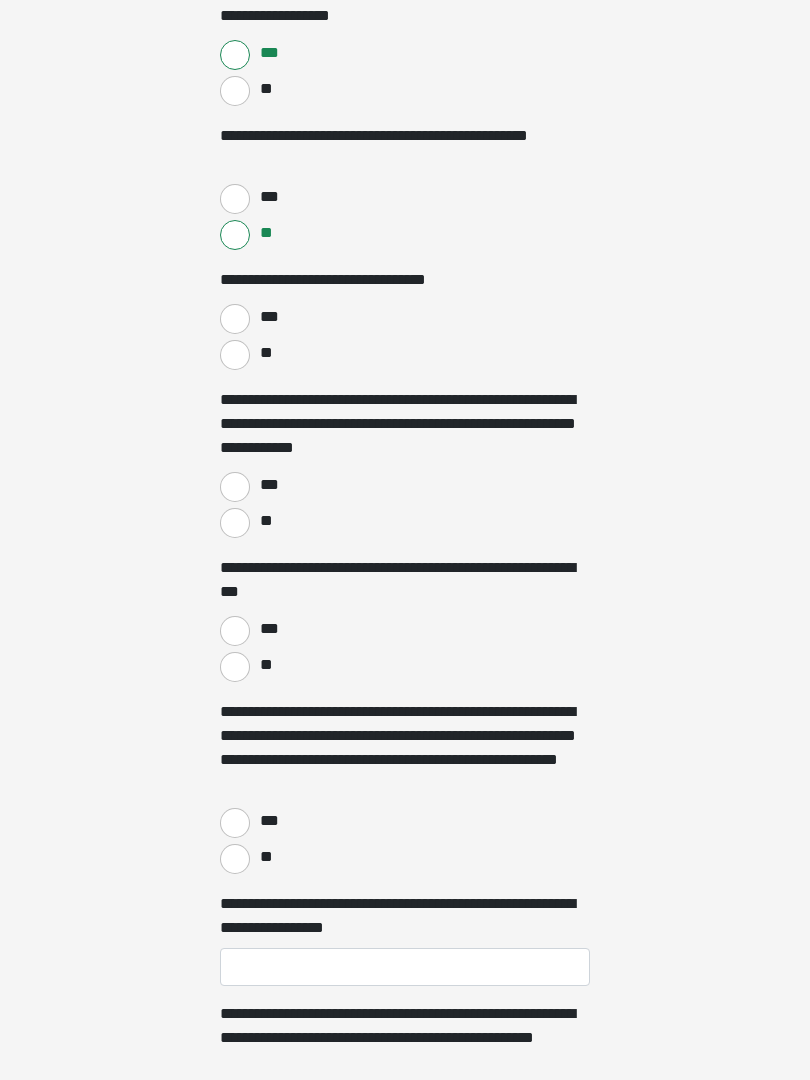 scroll, scrollTop: 2194, scrollLeft: 0, axis: vertical 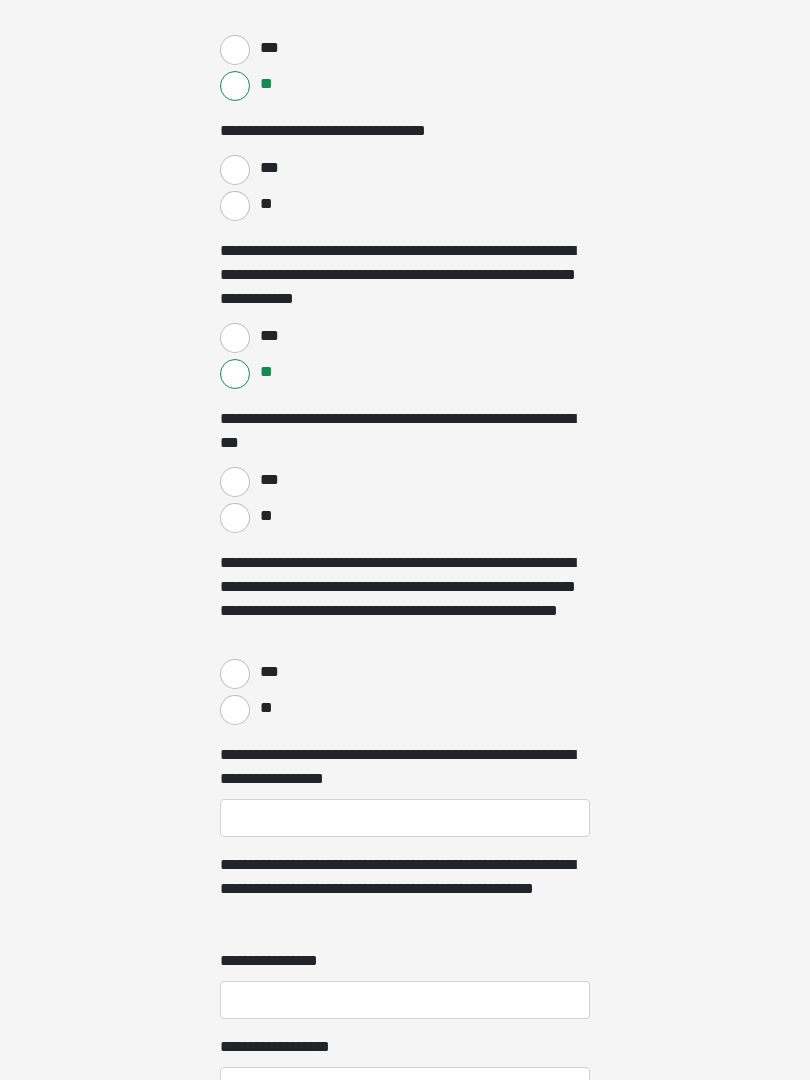 click on "**" at bounding box center (235, 518) 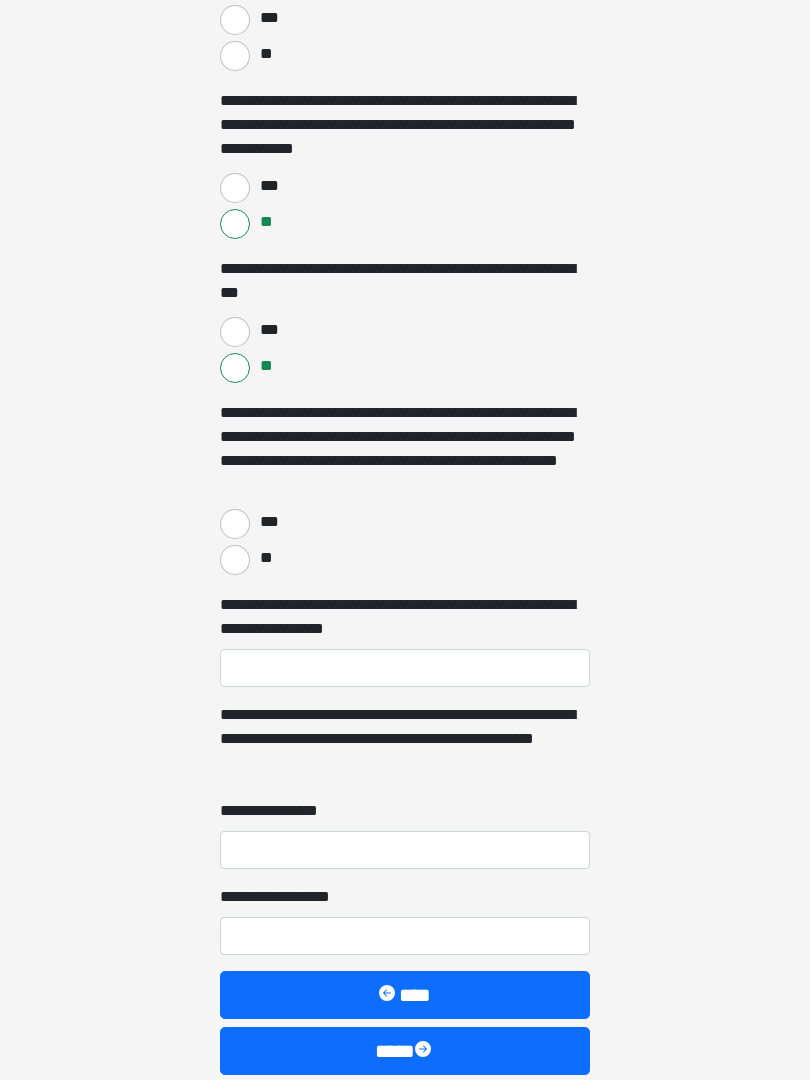 scroll, scrollTop: 2493, scrollLeft: 0, axis: vertical 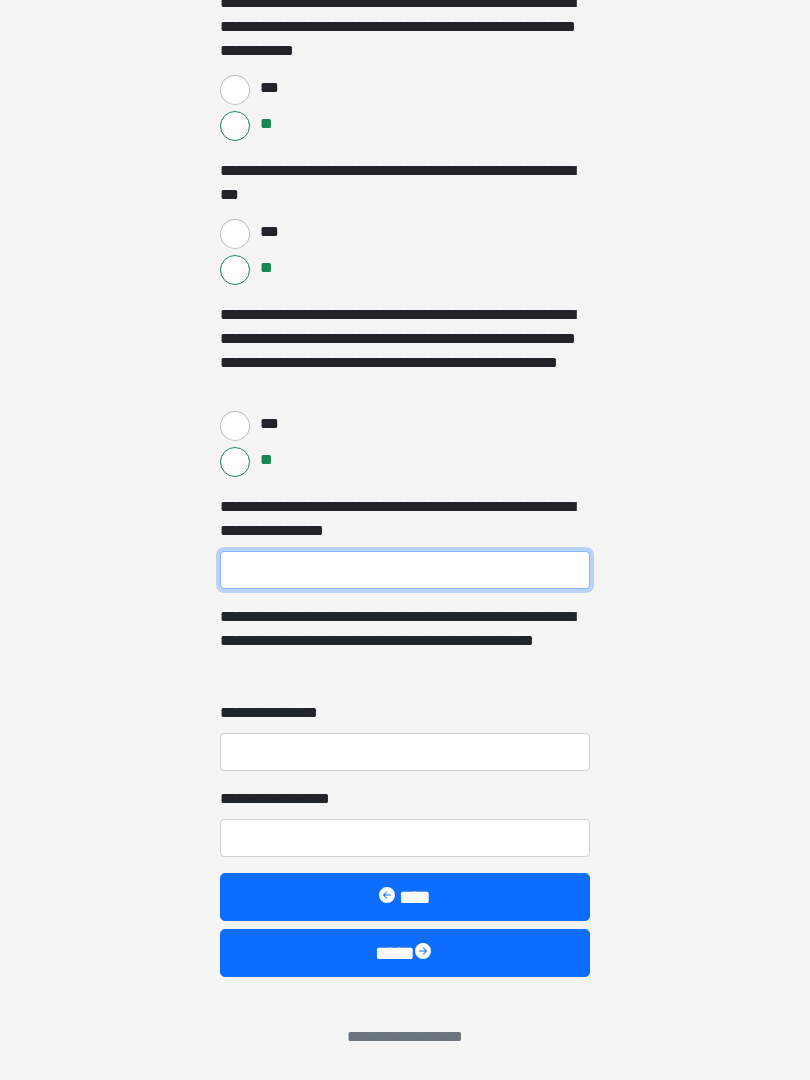 click on "**********" at bounding box center [405, 570] 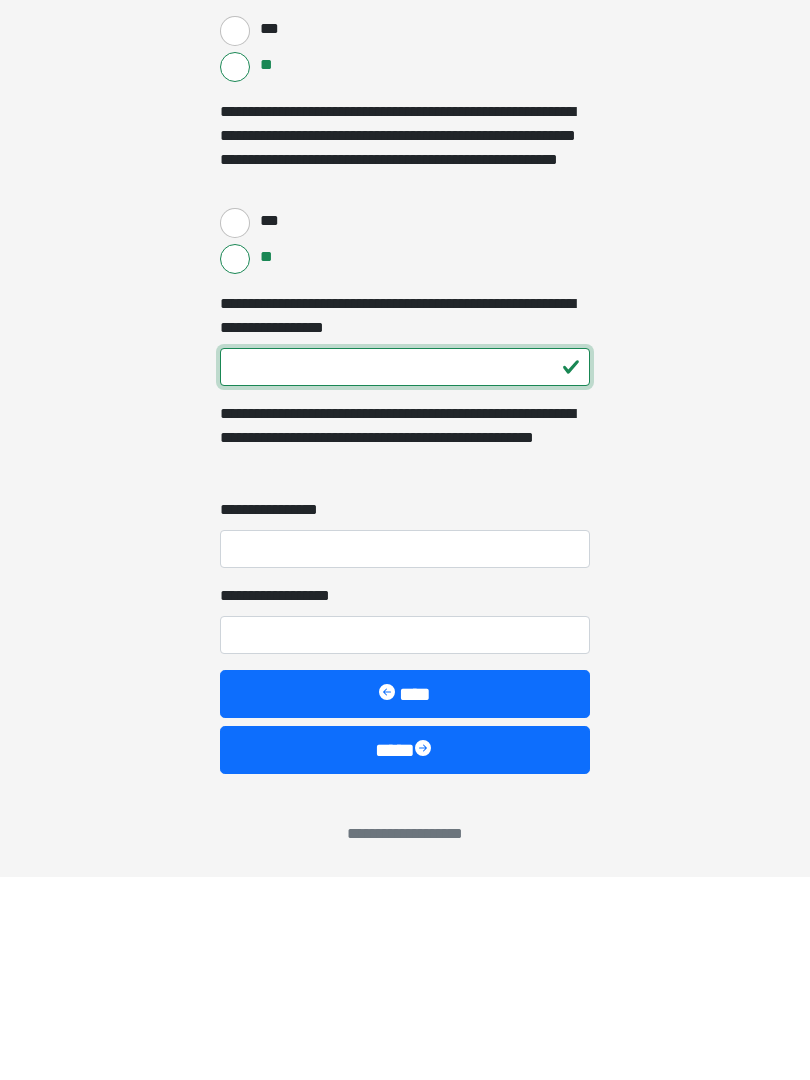 type on "***" 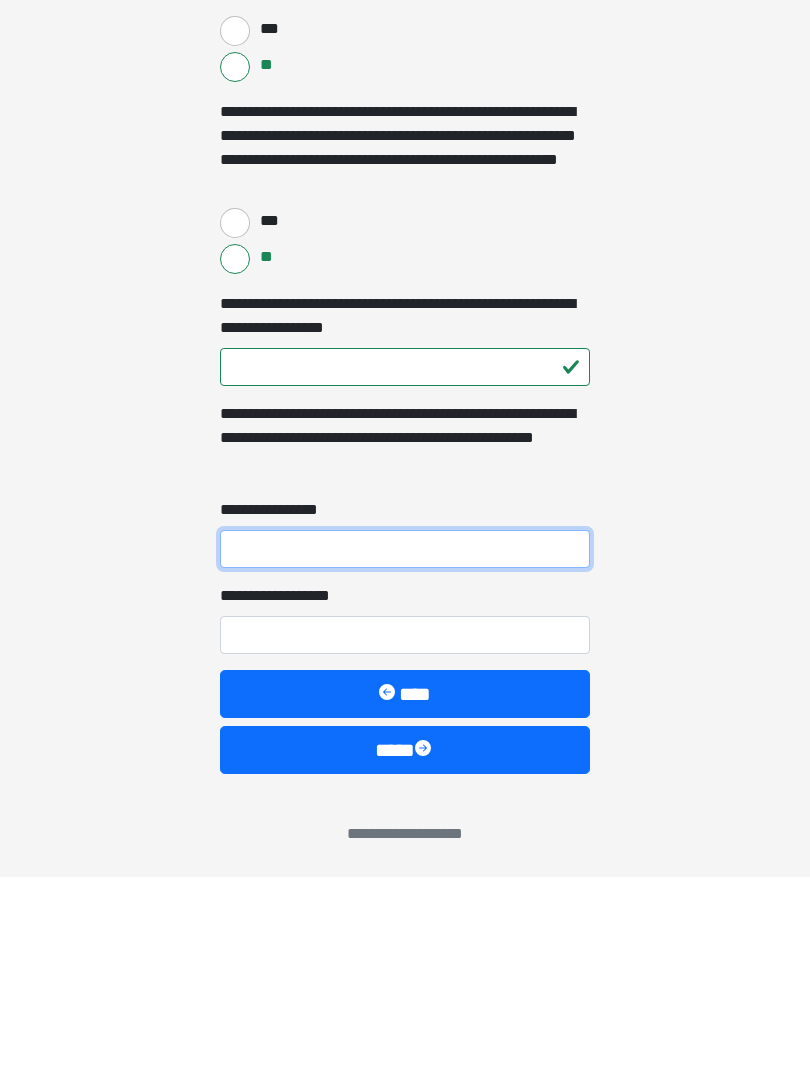 click on "**********" at bounding box center (405, 752) 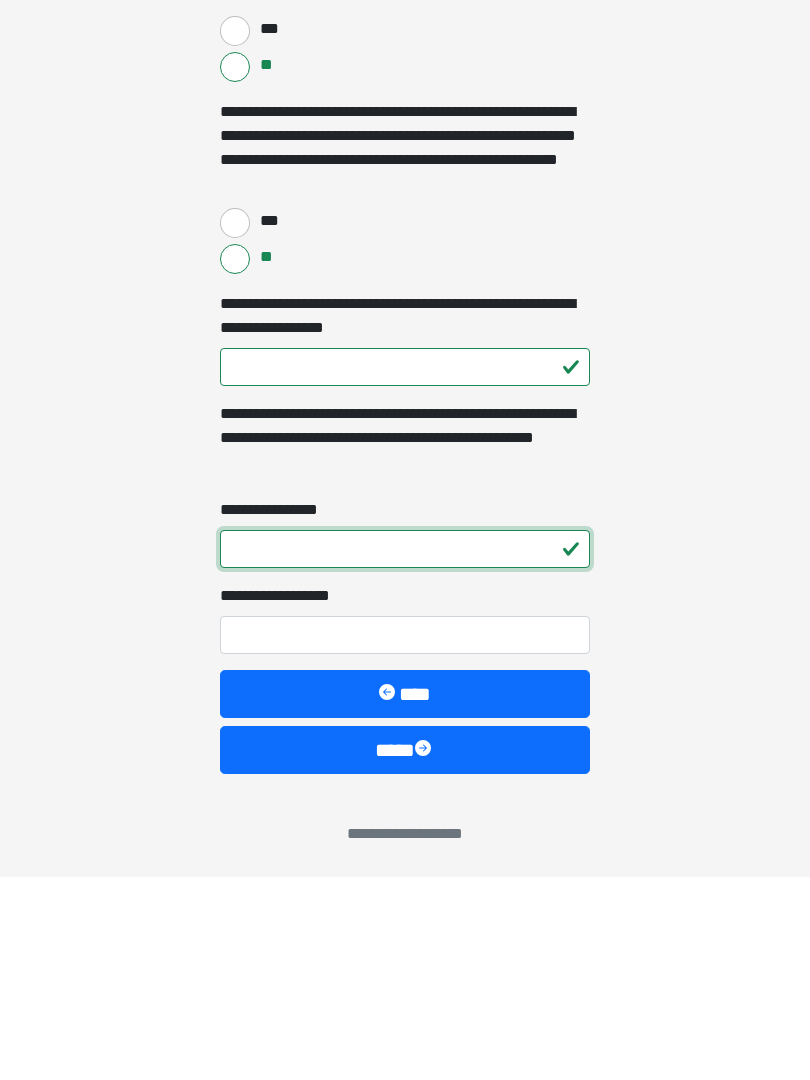 type on "*" 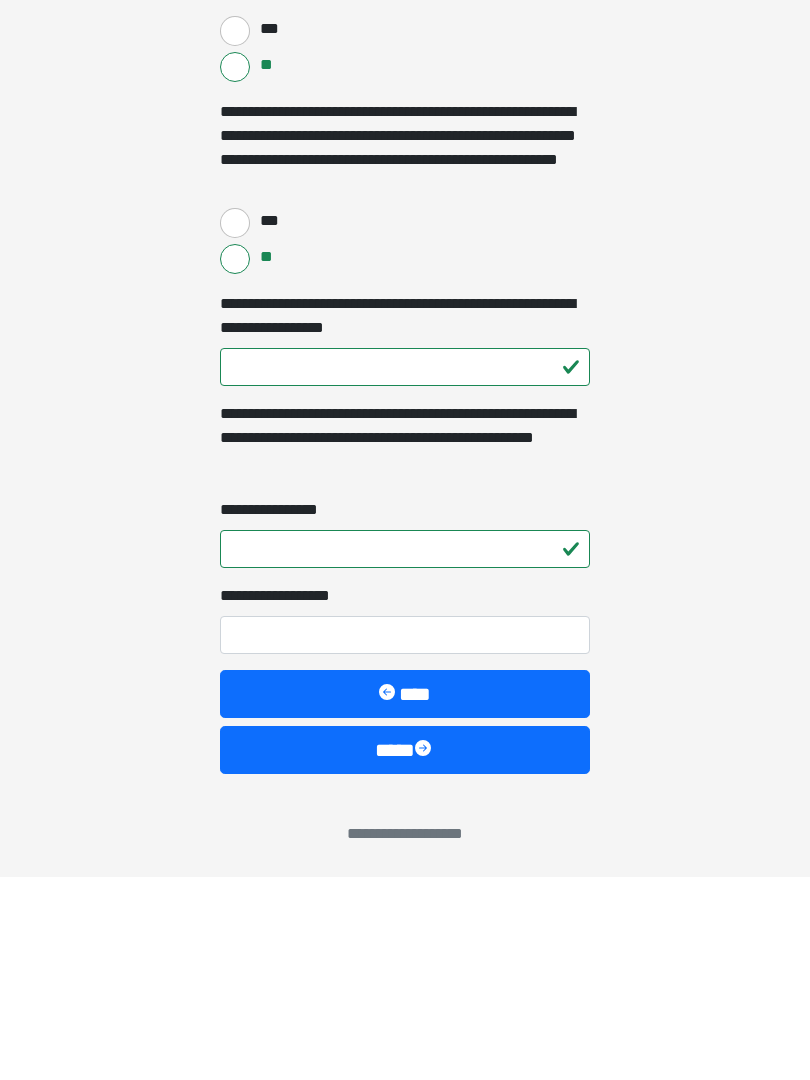 click on "**********" at bounding box center [405, 838] 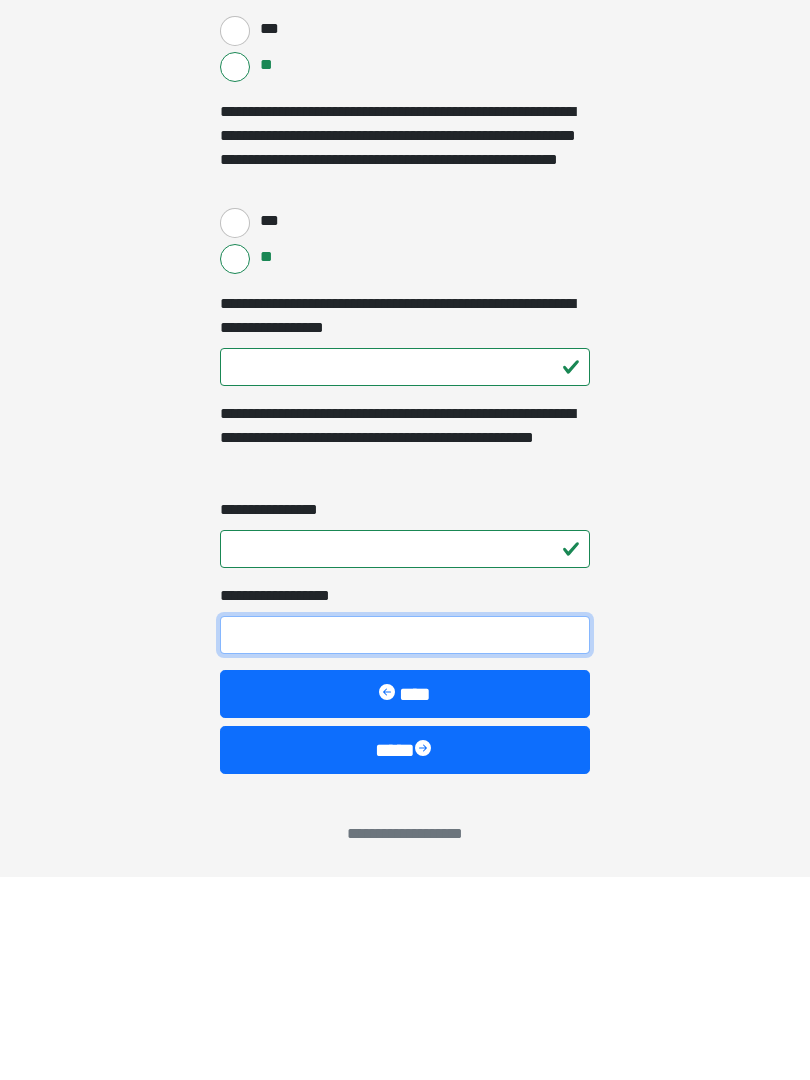 type on "*" 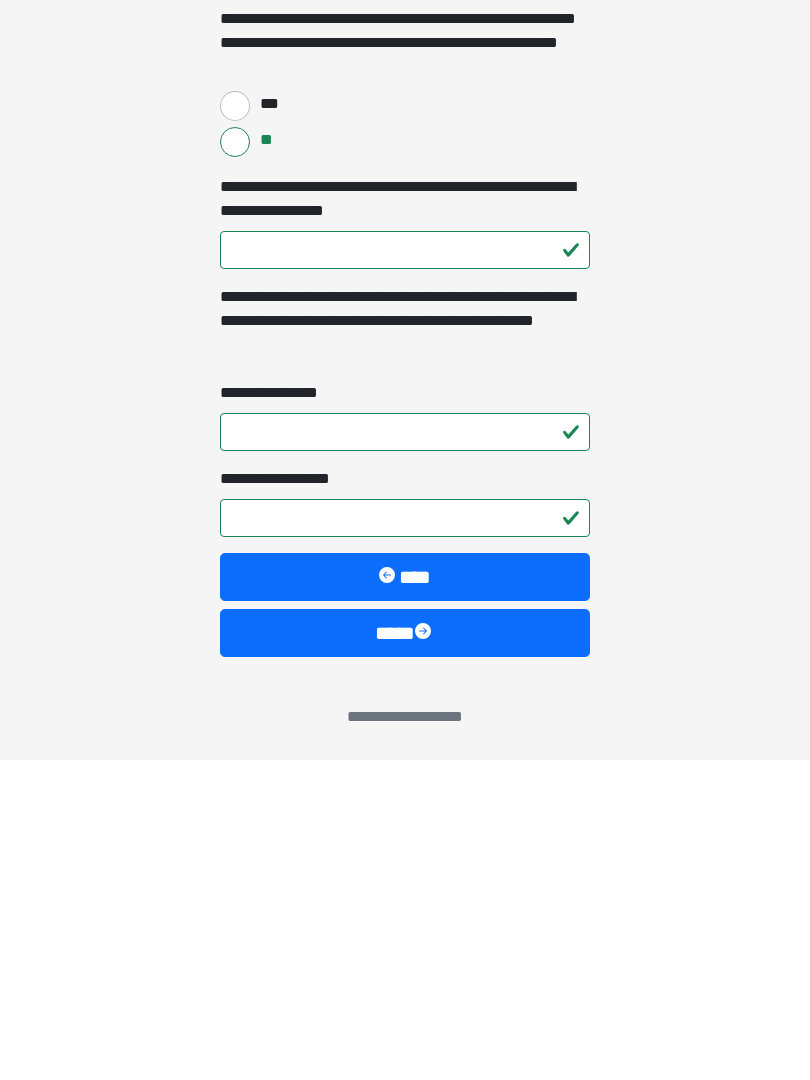 click on "****" at bounding box center (405, 953) 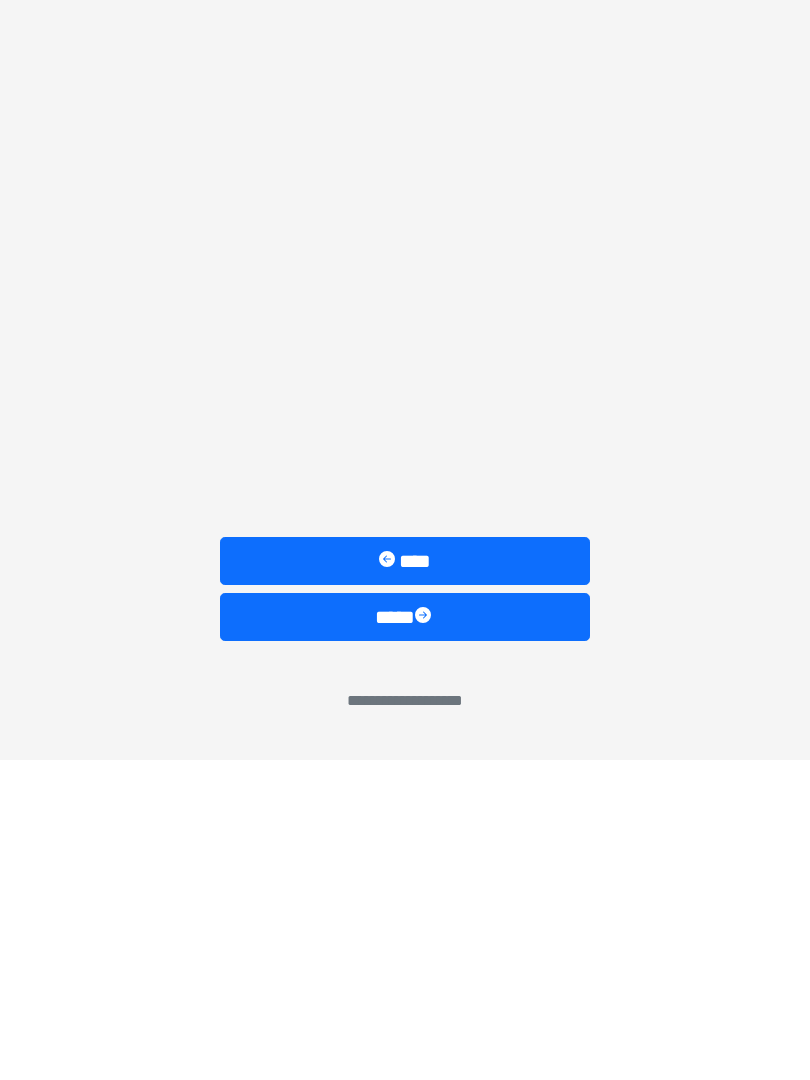 scroll, scrollTop: 0, scrollLeft: 0, axis: both 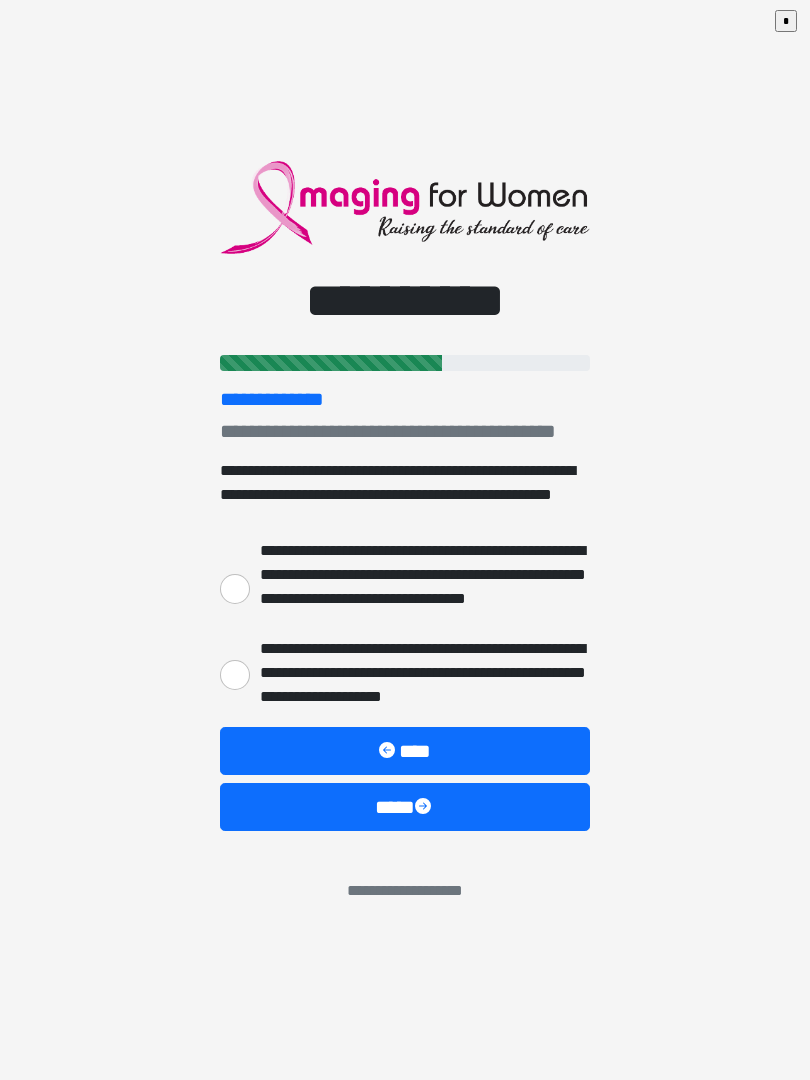 click on "**********" at bounding box center [420, 673] 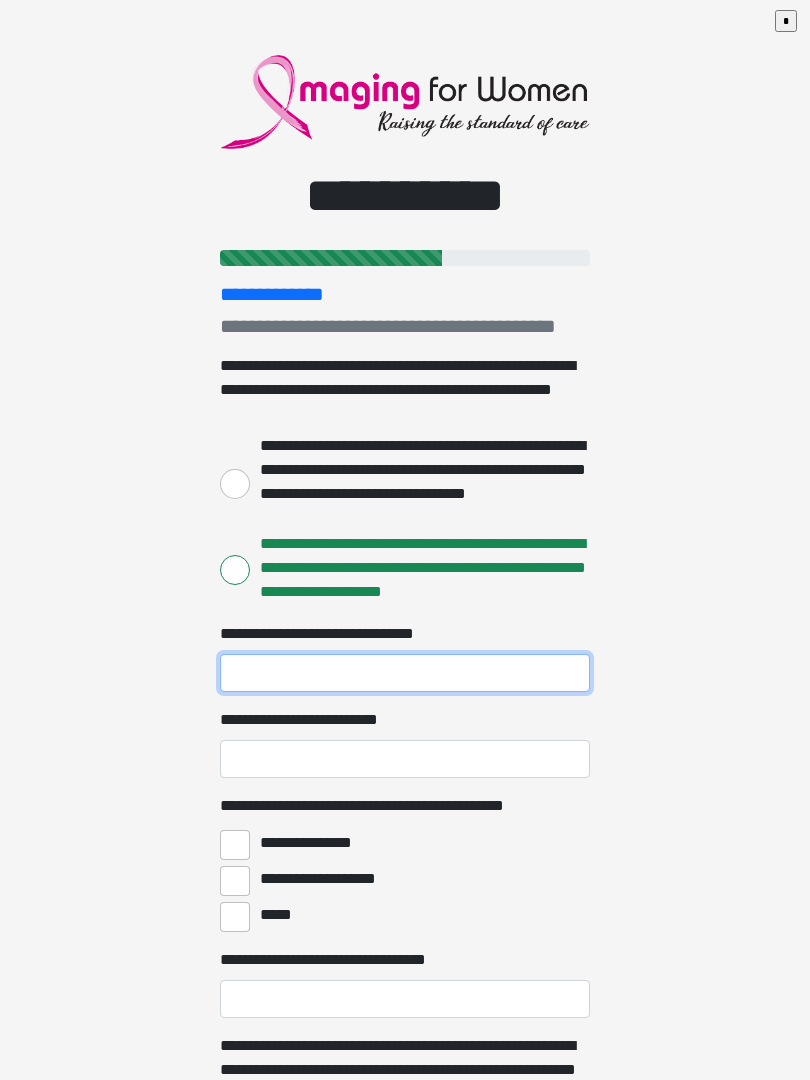 click on "**********" at bounding box center (405, 673) 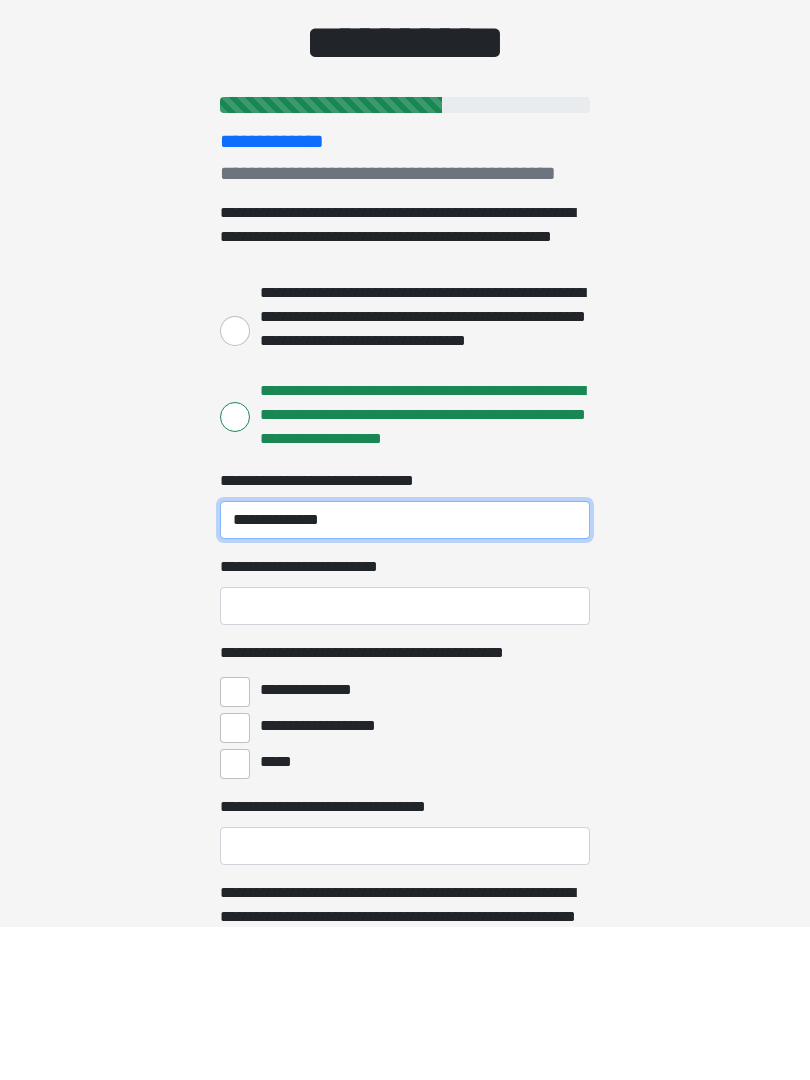 type on "**********" 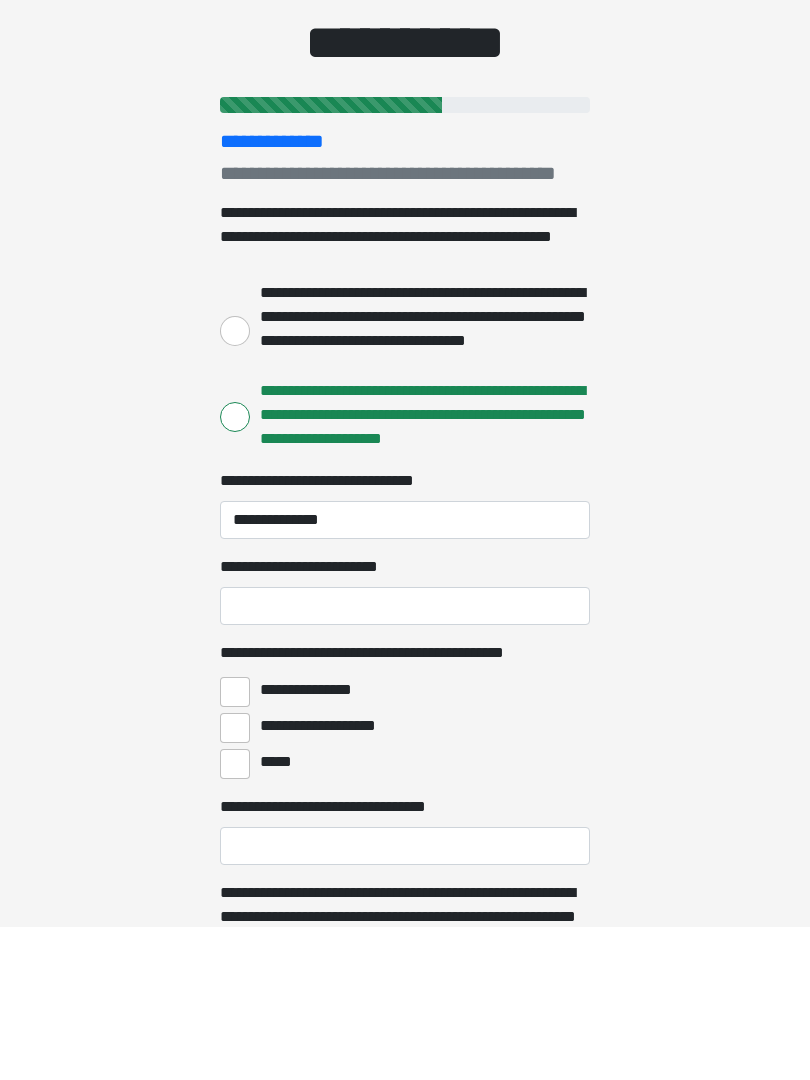 click on "**********" at bounding box center [405, 759] 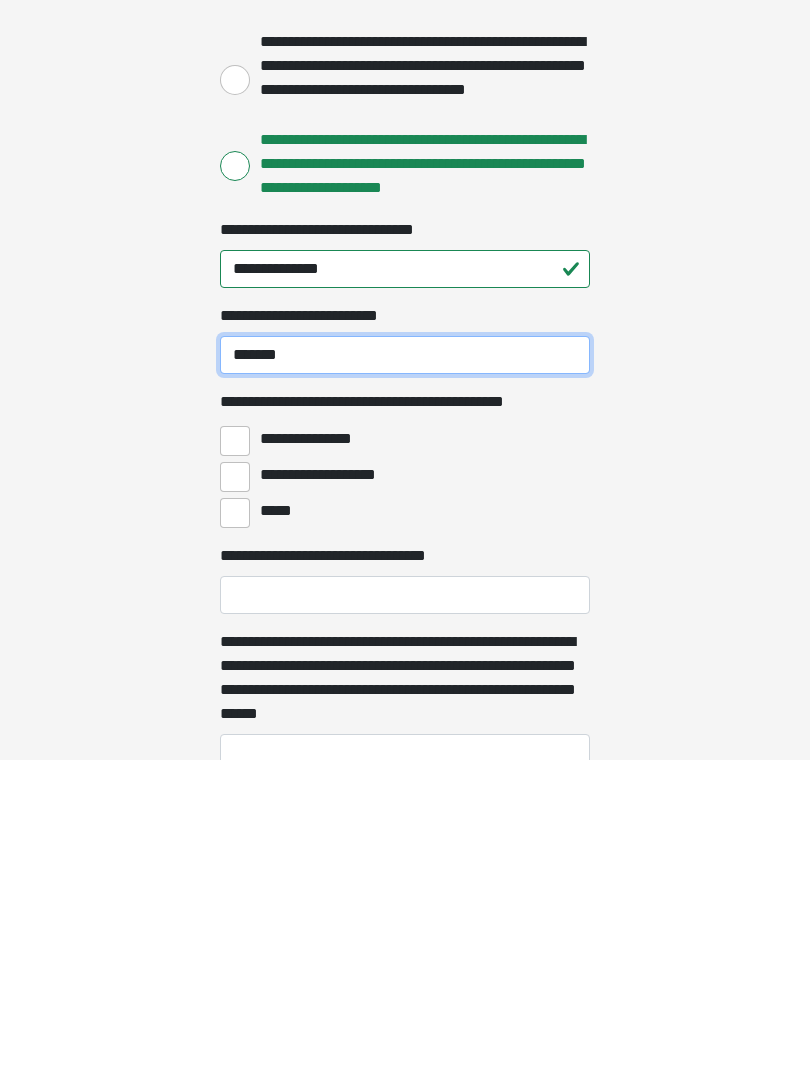 scroll, scrollTop: 84, scrollLeft: 0, axis: vertical 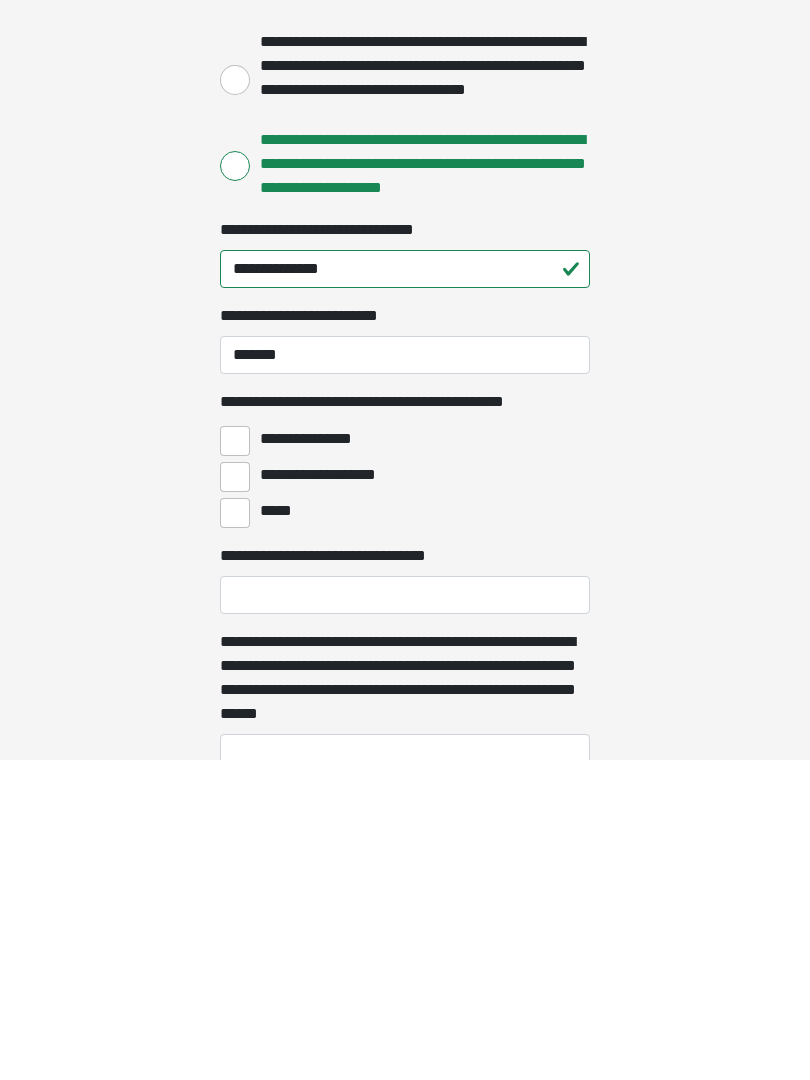click on "**********" at bounding box center (235, 761) 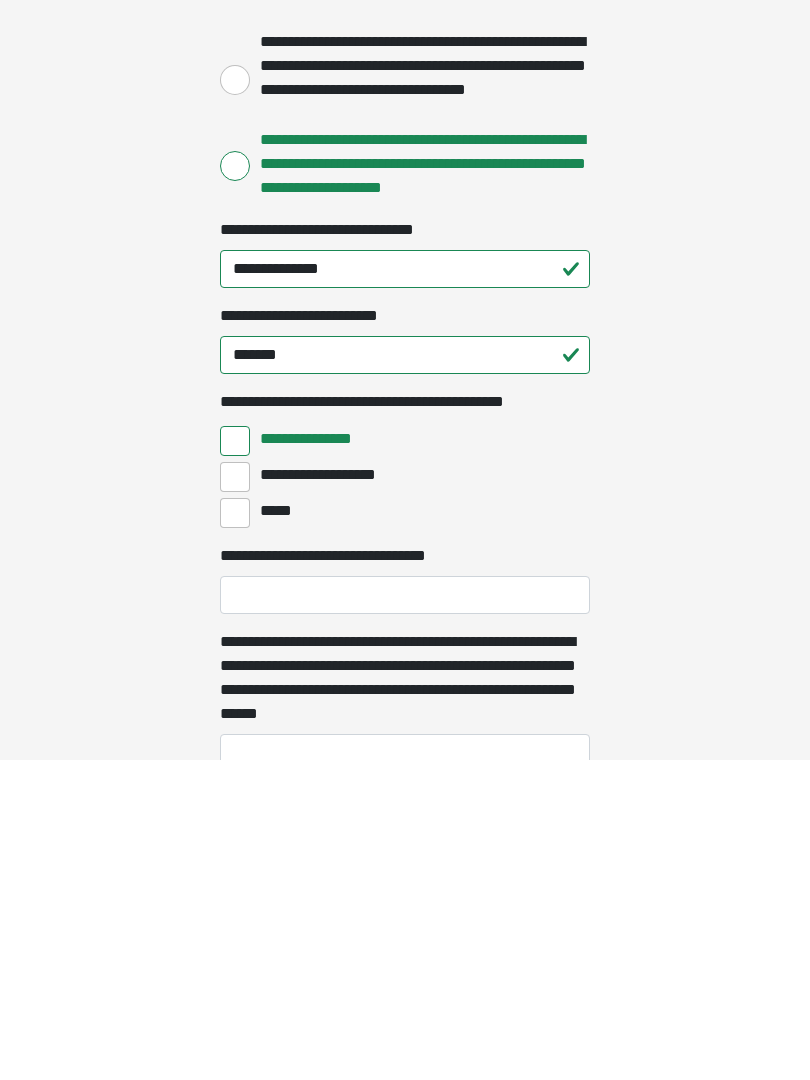 scroll, scrollTop: 405, scrollLeft: 0, axis: vertical 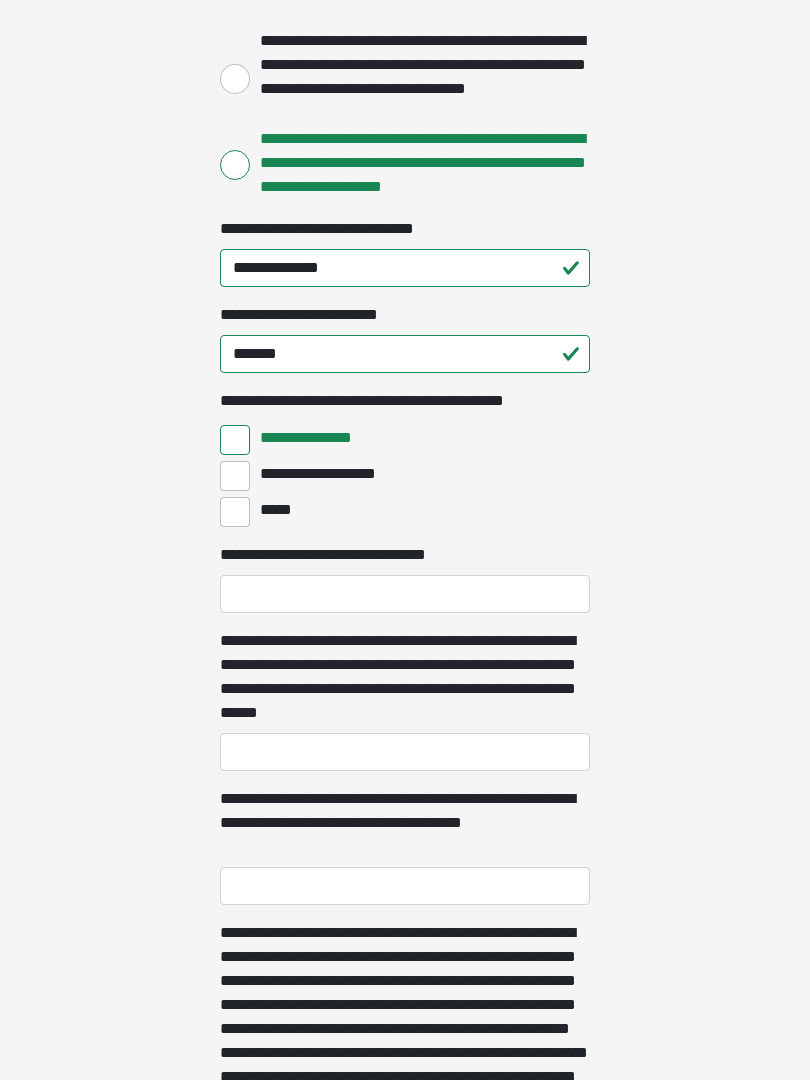 click on "**********" at bounding box center (235, 476) 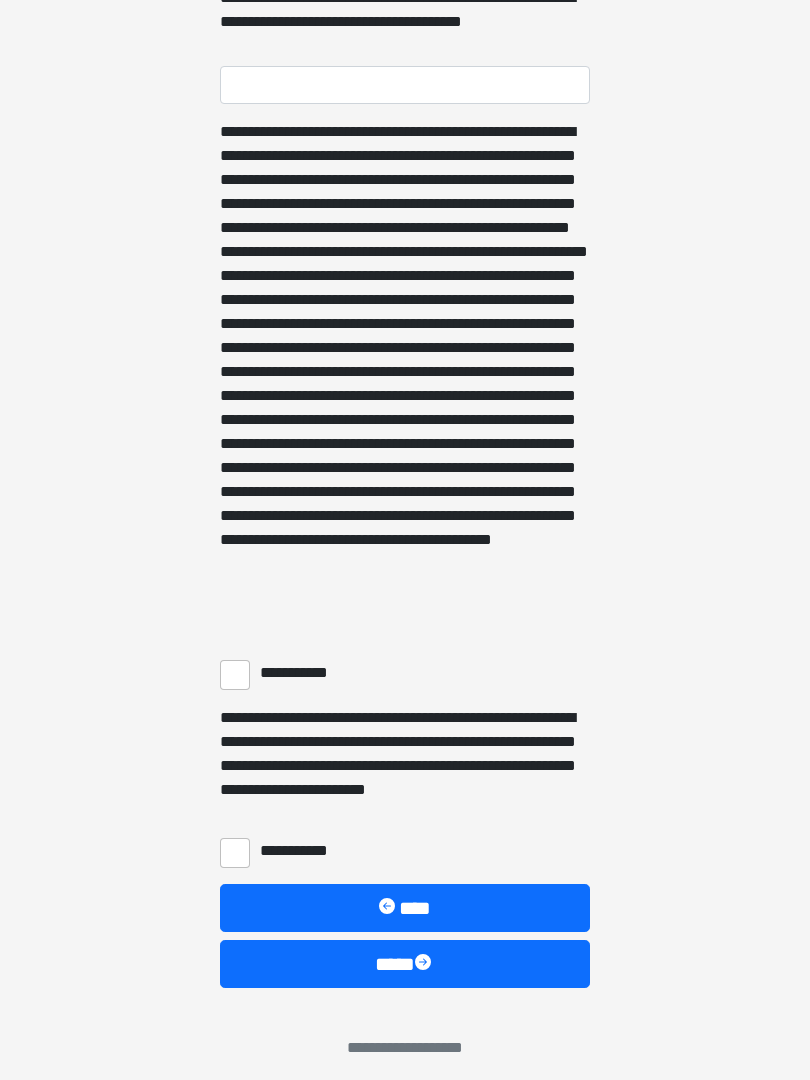 scroll, scrollTop: 1217, scrollLeft: 0, axis: vertical 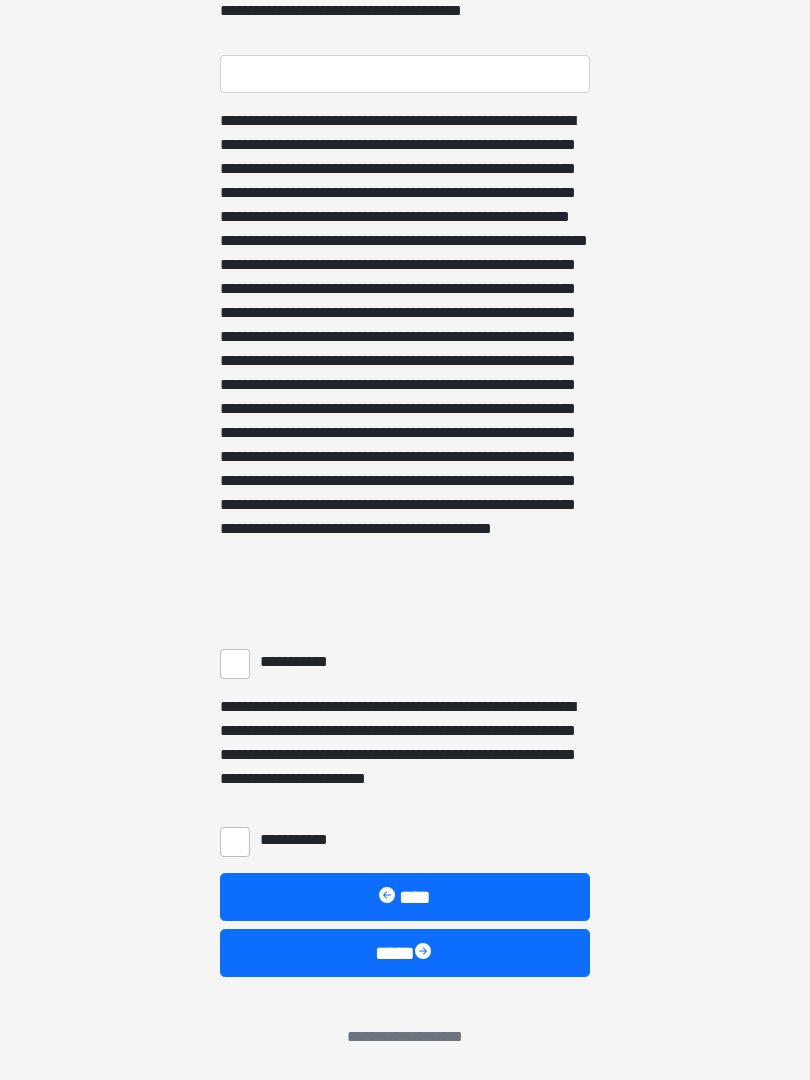 click on "**********" at bounding box center [235, 664] 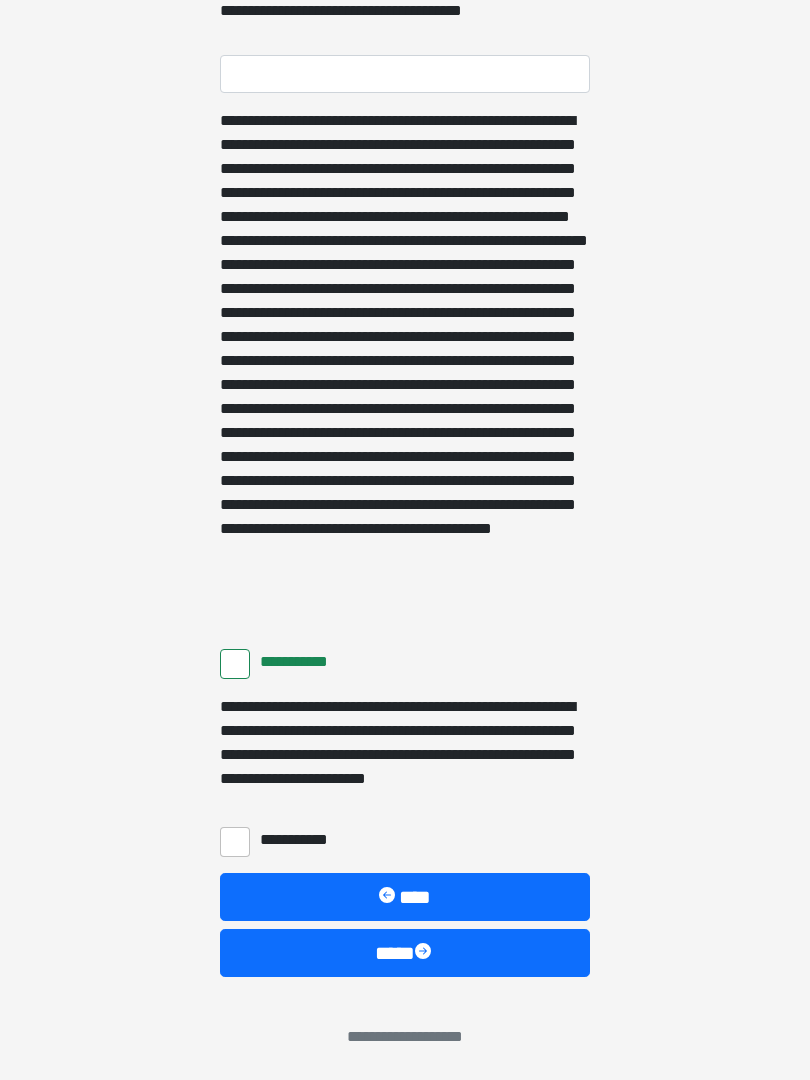 click on "**********" at bounding box center [235, 842] 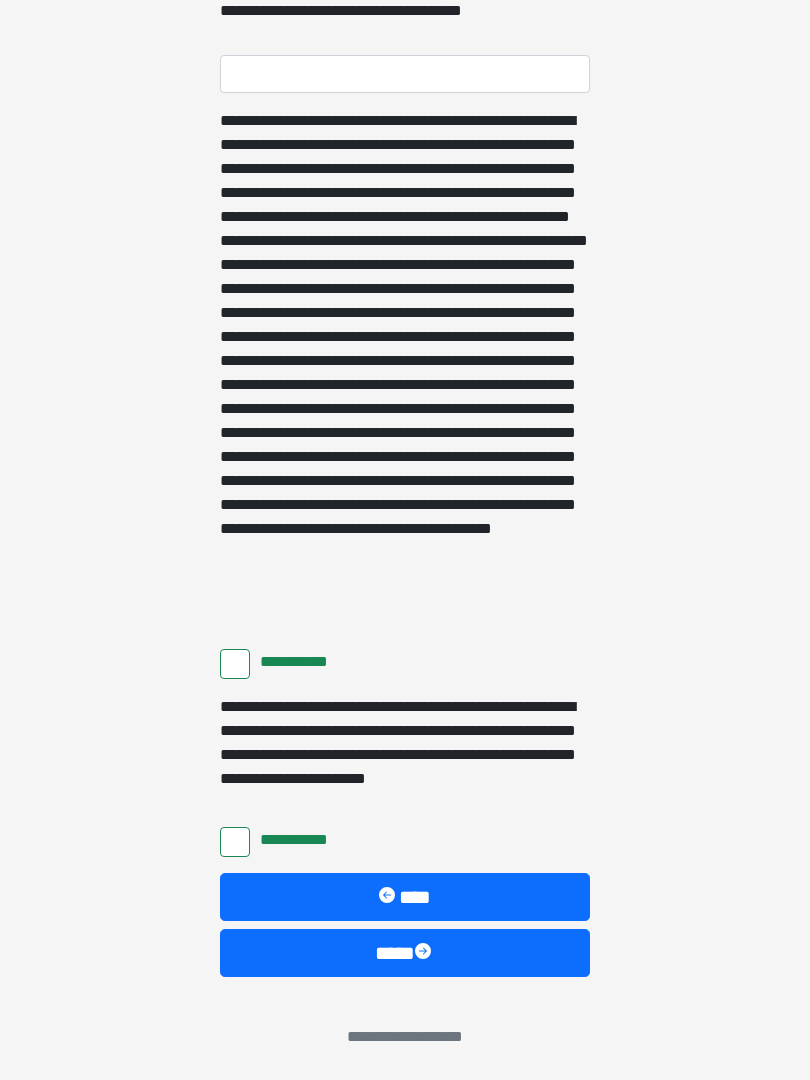 click on "****" at bounding box center [405, 953] 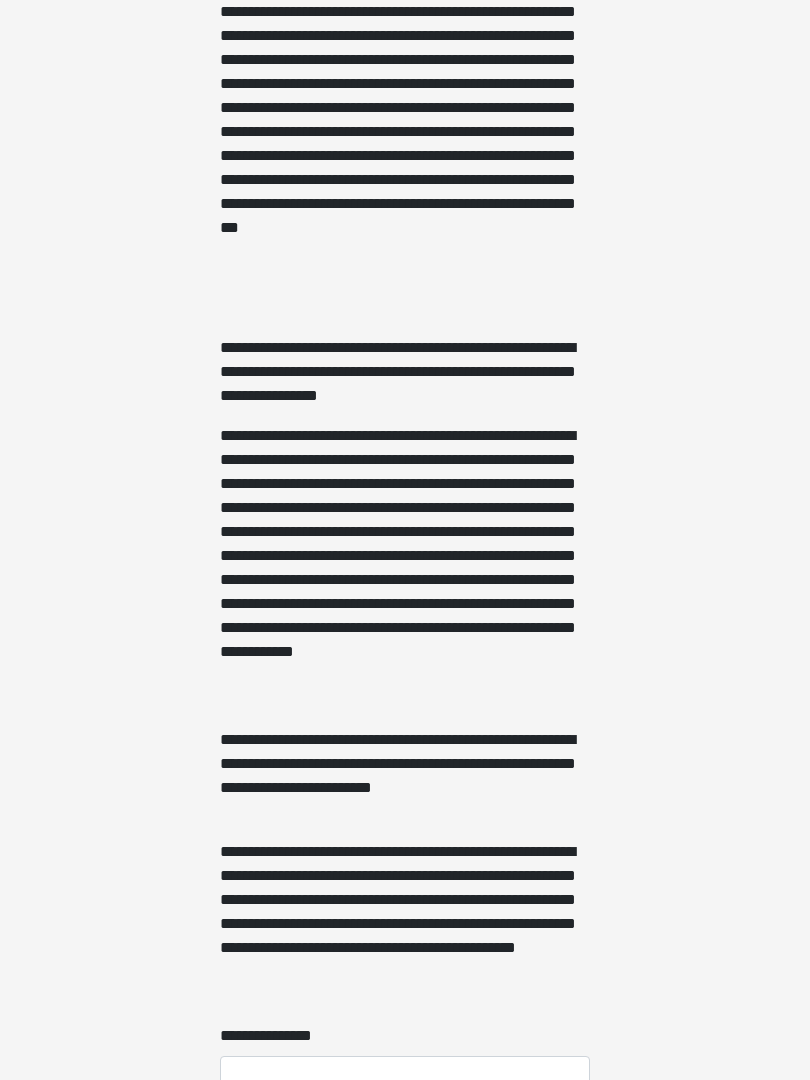 scroll, scrollTop: 0, scrollLeft: 0, axis: both 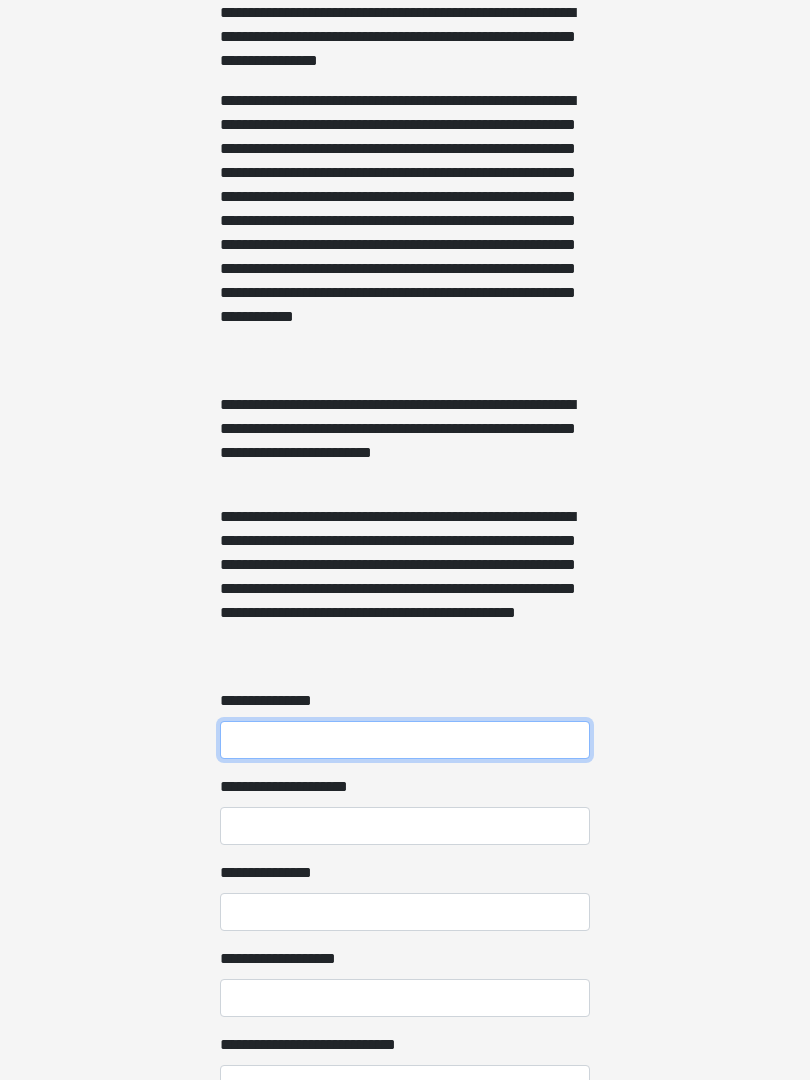 click on "**********" at bounding box center (405, 741) 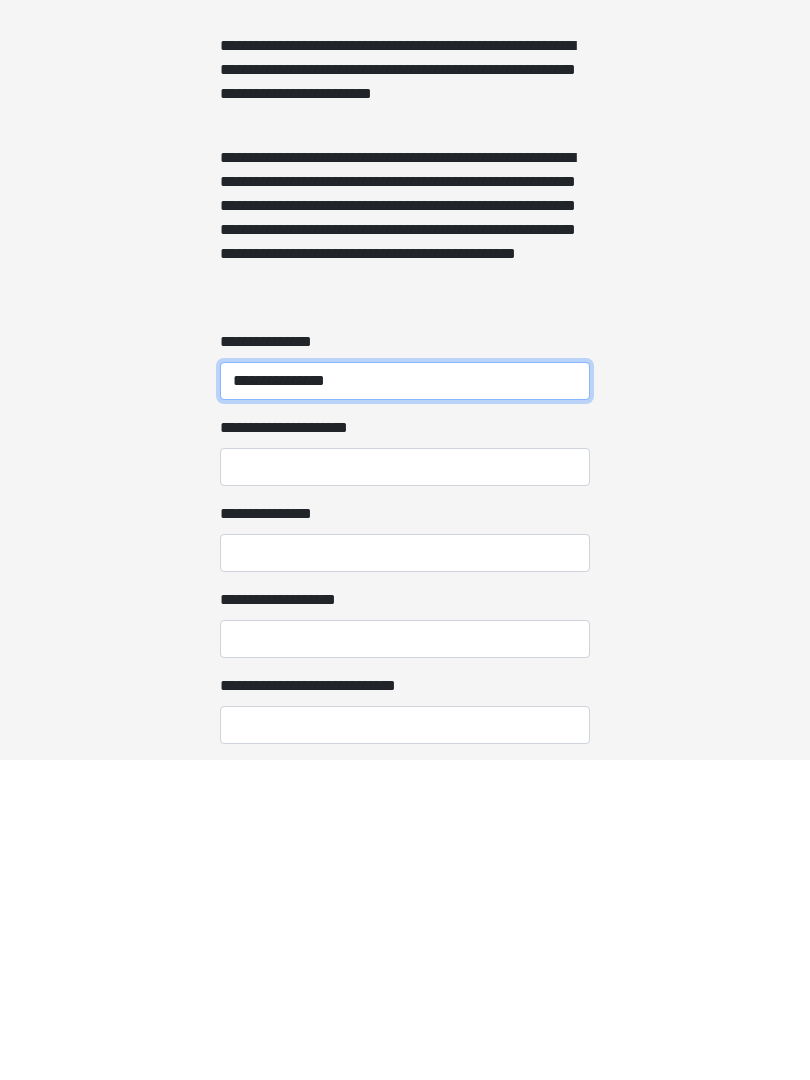 type on "**********" 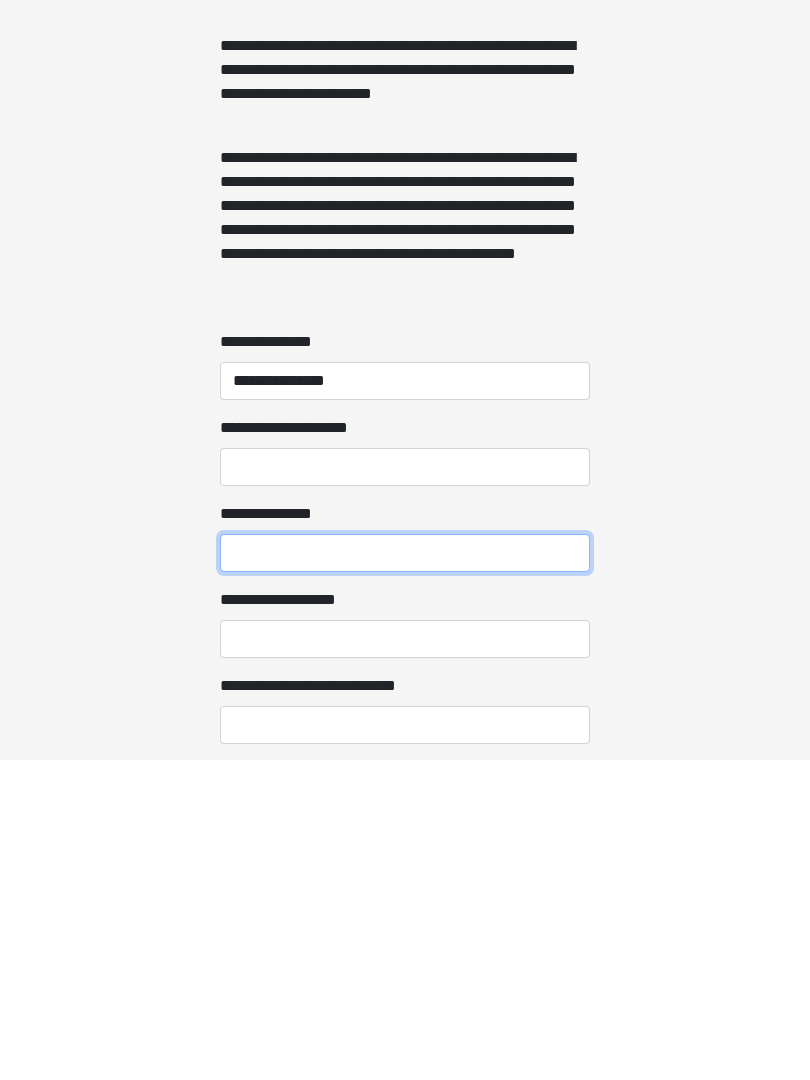 click on "**********" at bounding box center (405, 873) 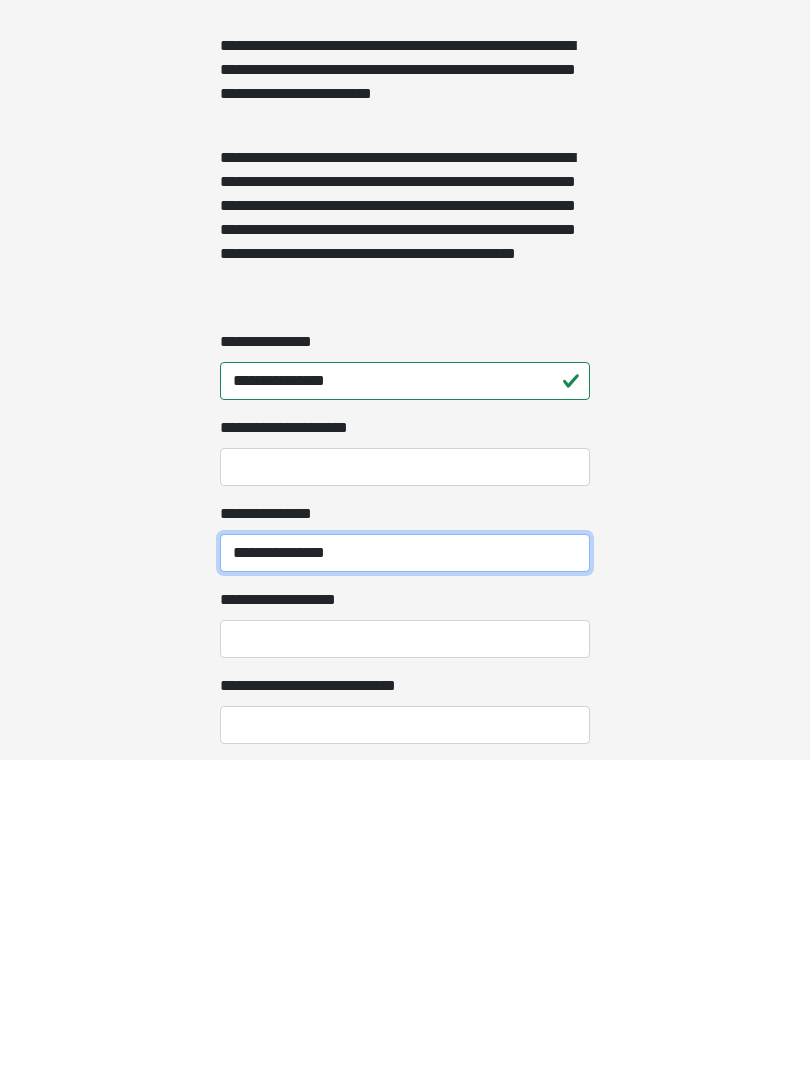 type on "**********" 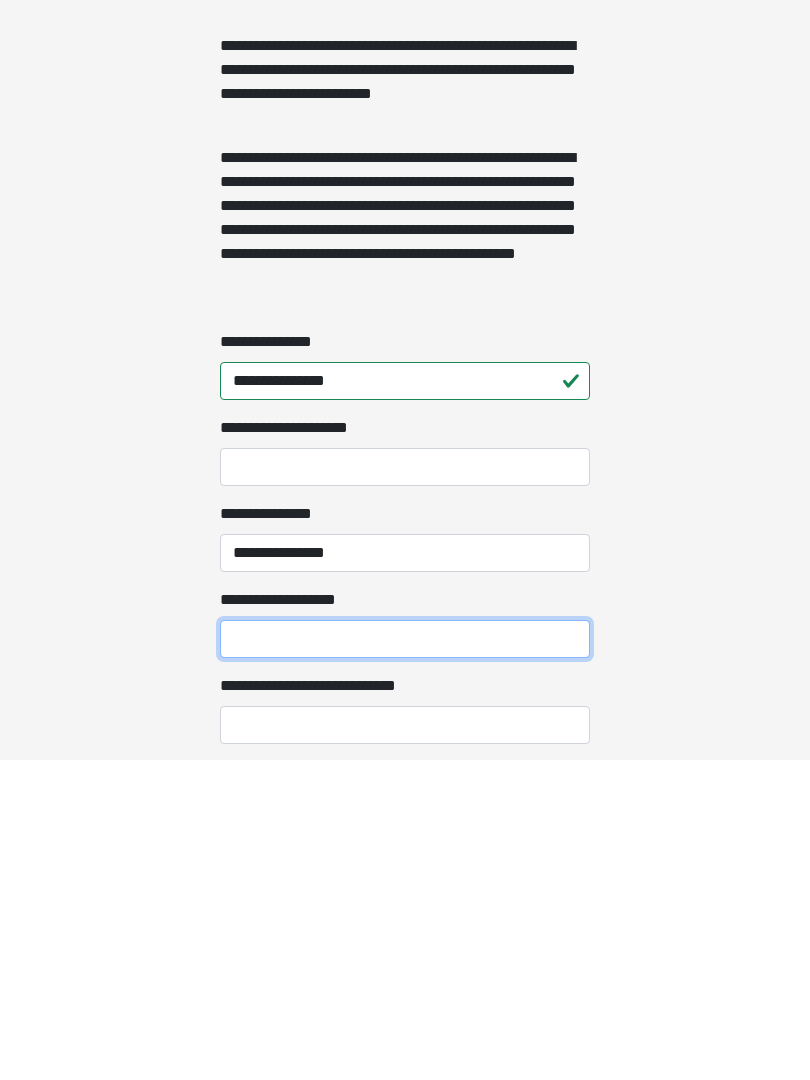 click on "**********" at bounding box center (405, 959) 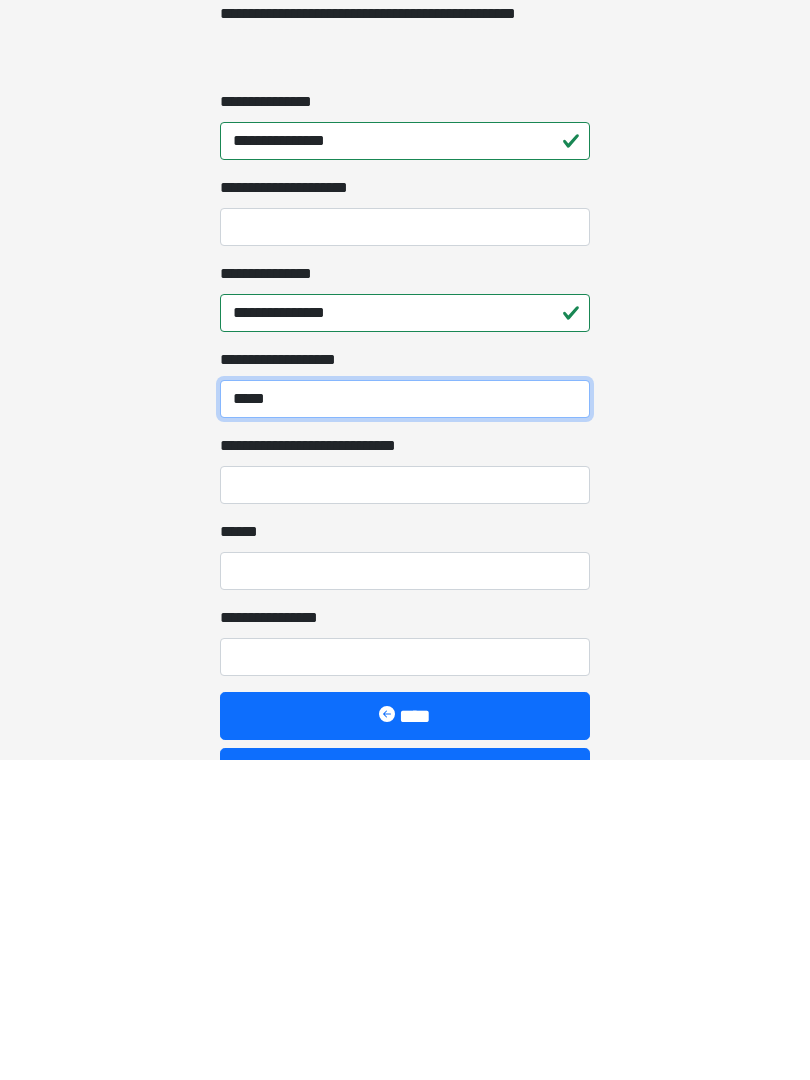 scroll, scrollTop: 1332, scrollLeft: 0, axis: vertical 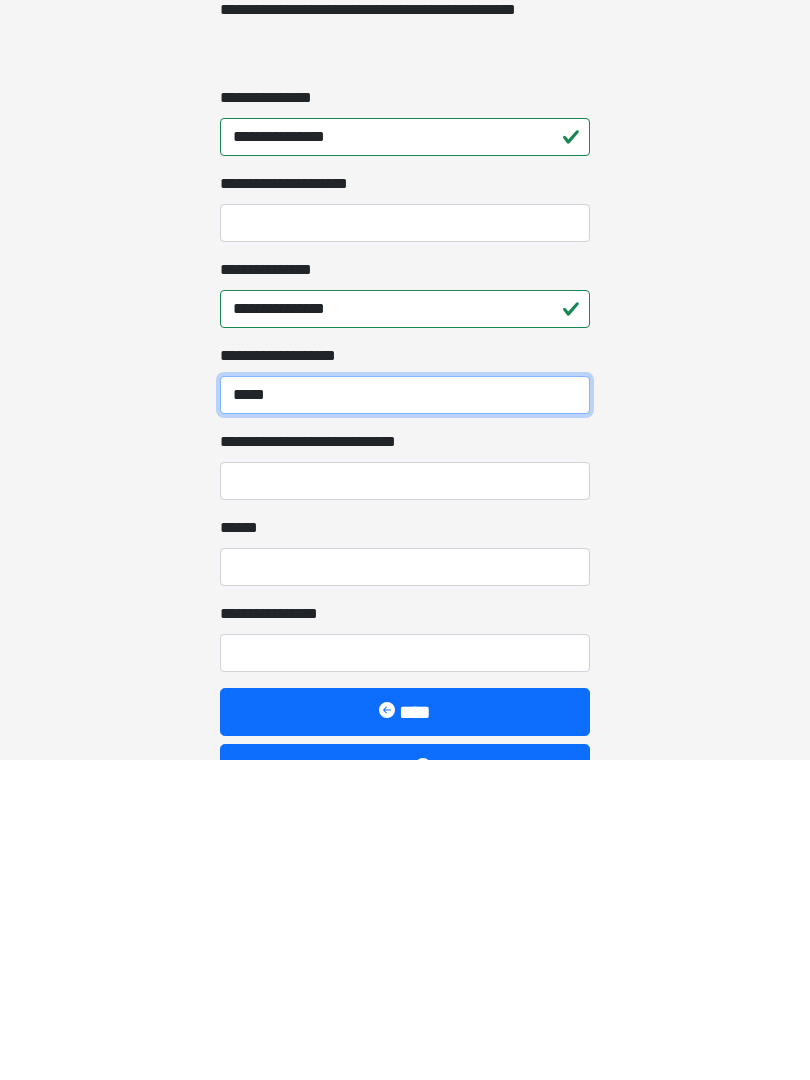 type on "*****" 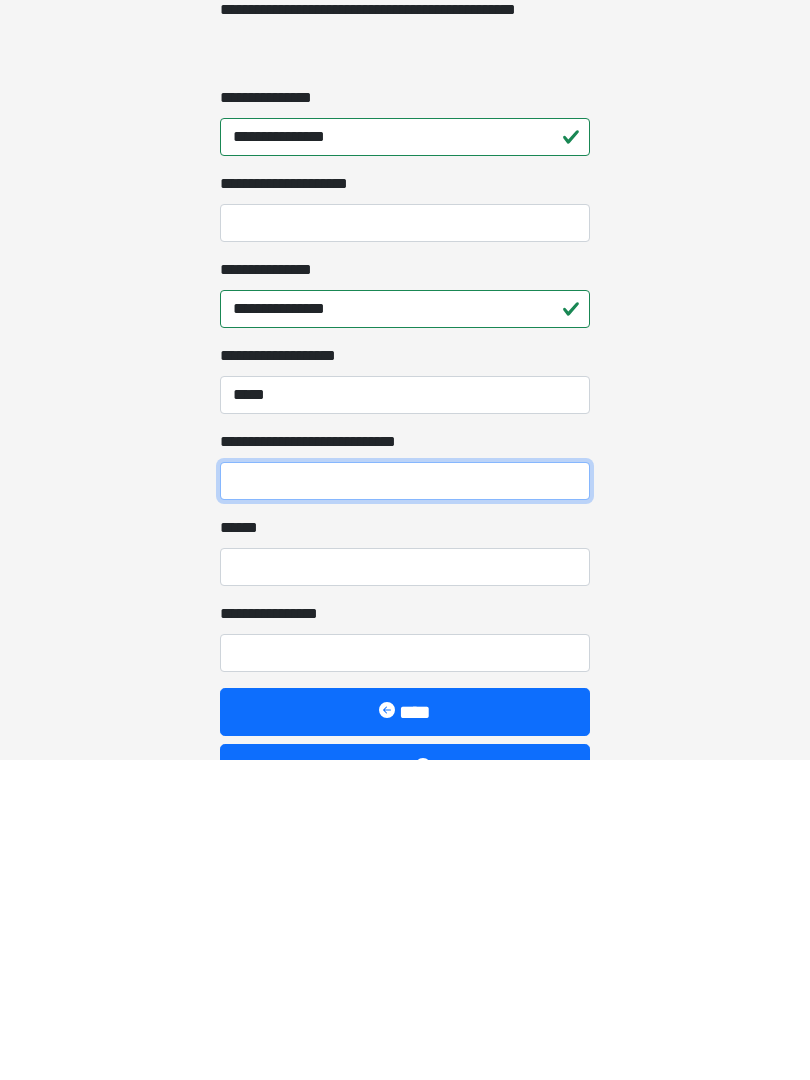 click on "**********" at bounding box center (405, 801) 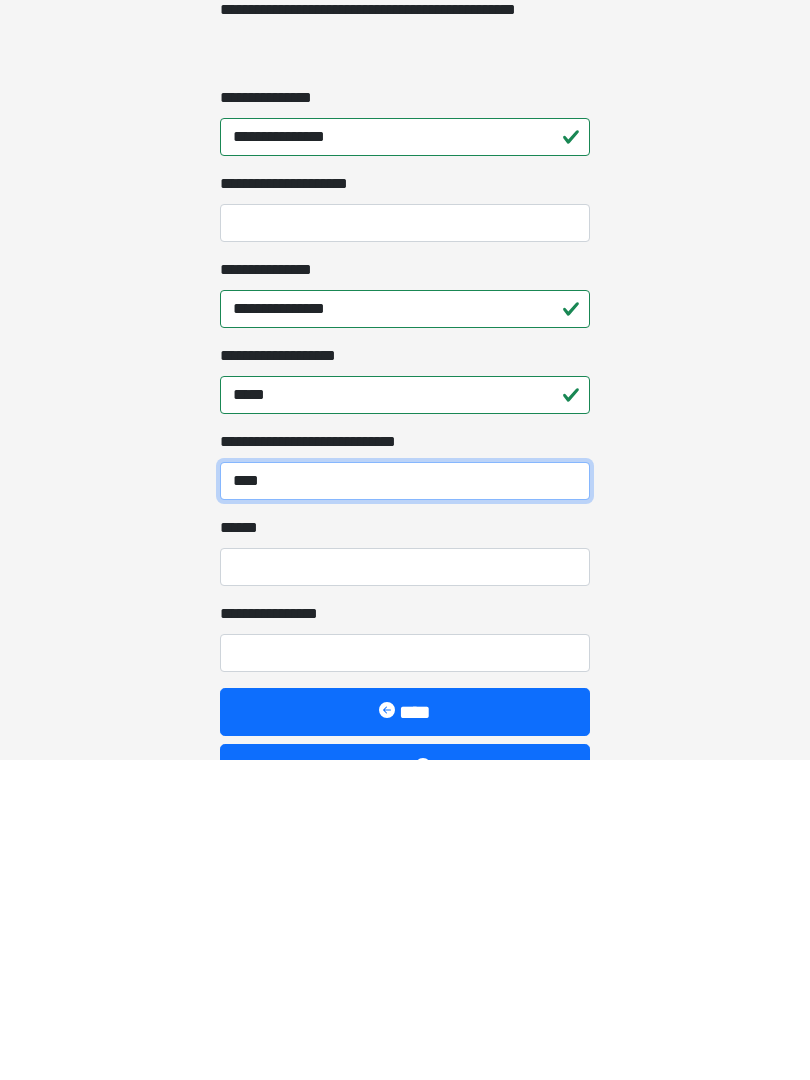 type on "****" 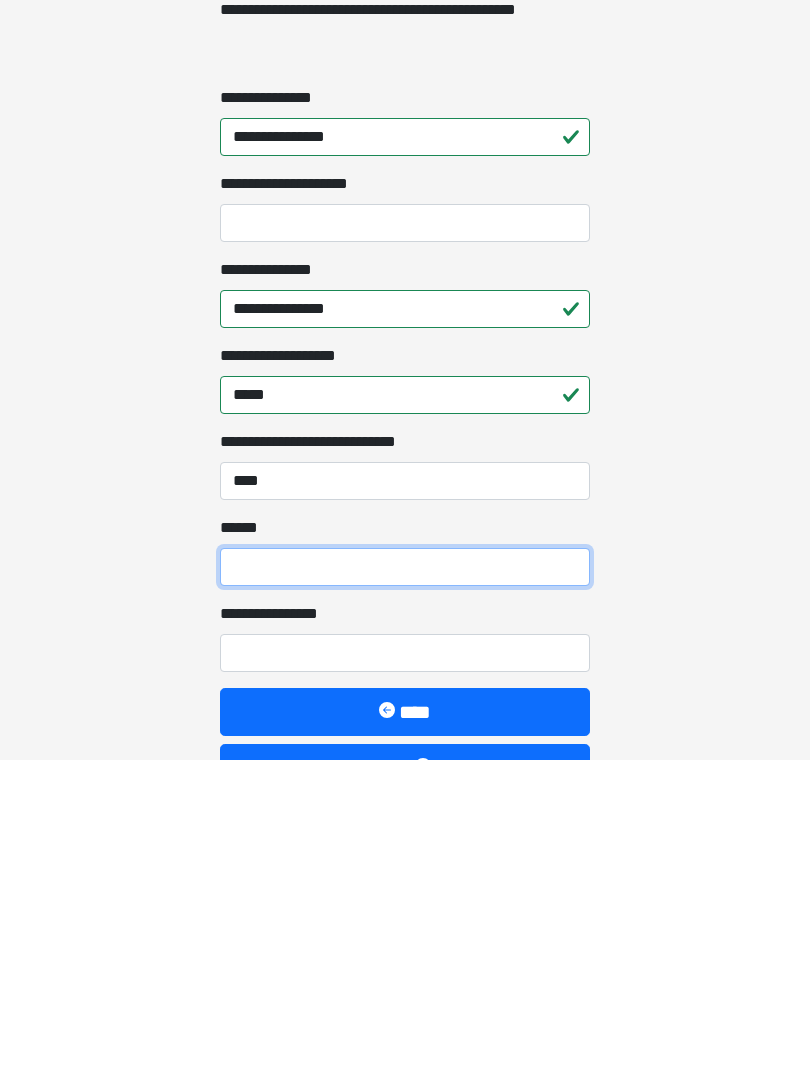 click on "**** *" at bounding box center [405, 887] 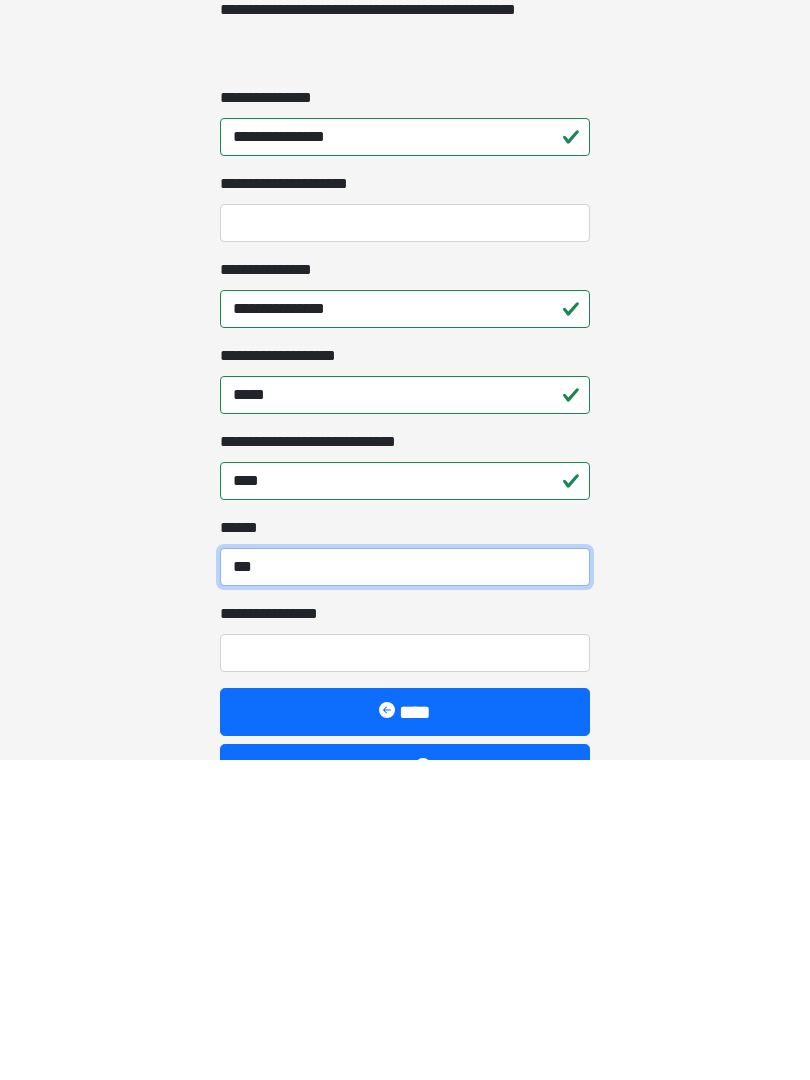type on "***" 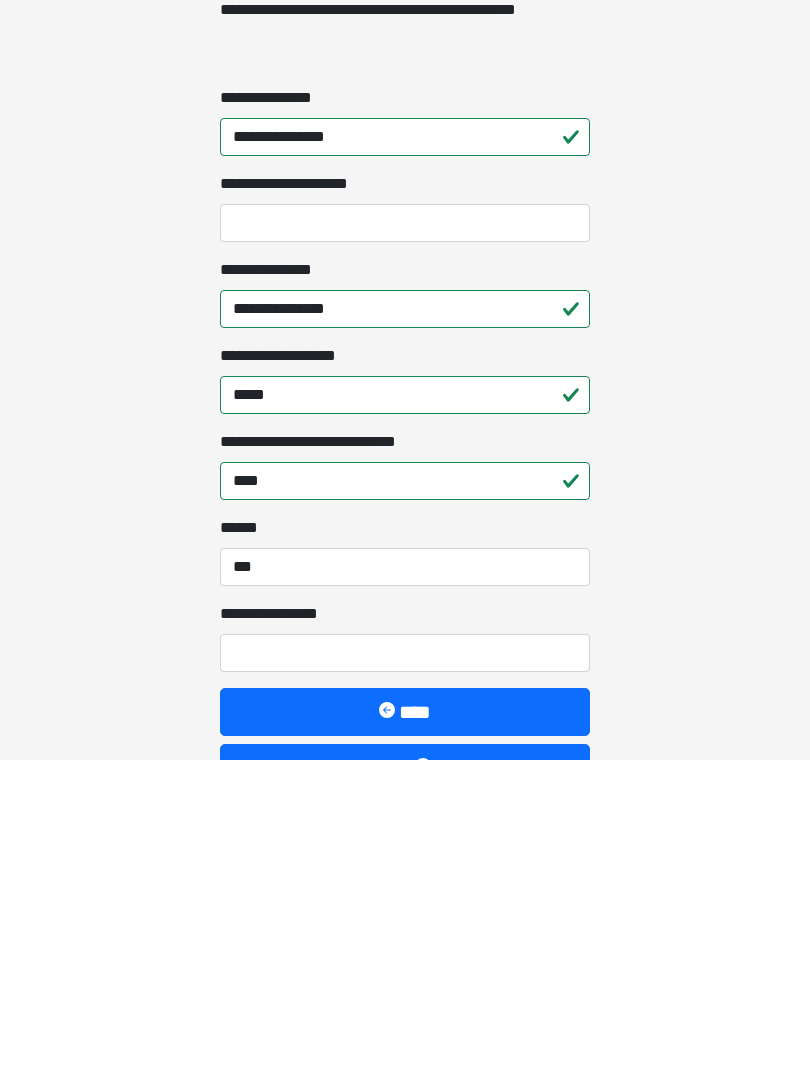 click on "**********" at bounding box center [405, 973] 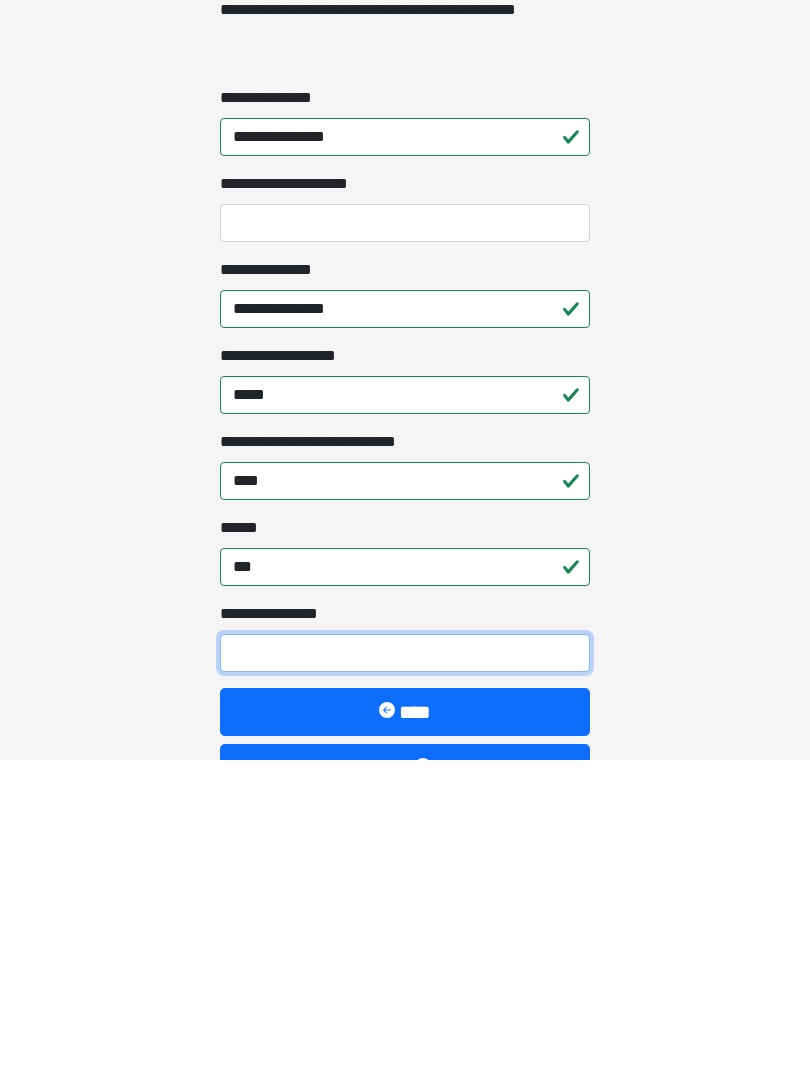 type on "*" 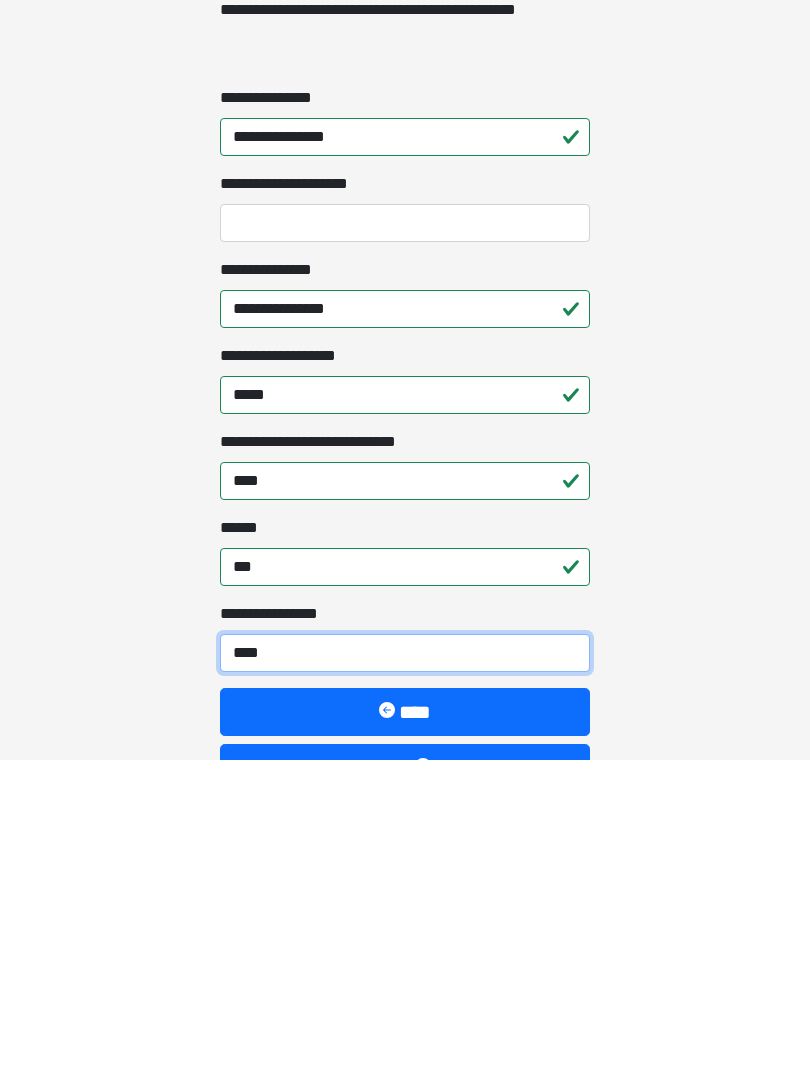 type on "*****" 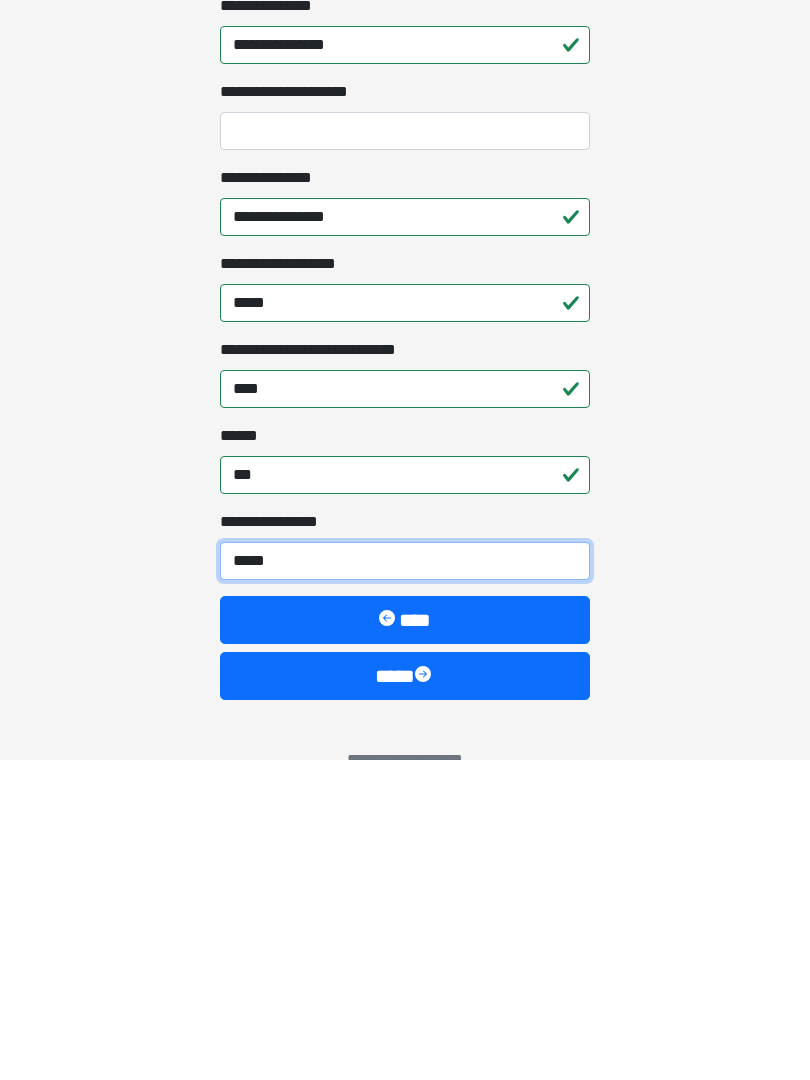 scroll, scrollTop: 1467, scrollLeft: 0, axis: vertical 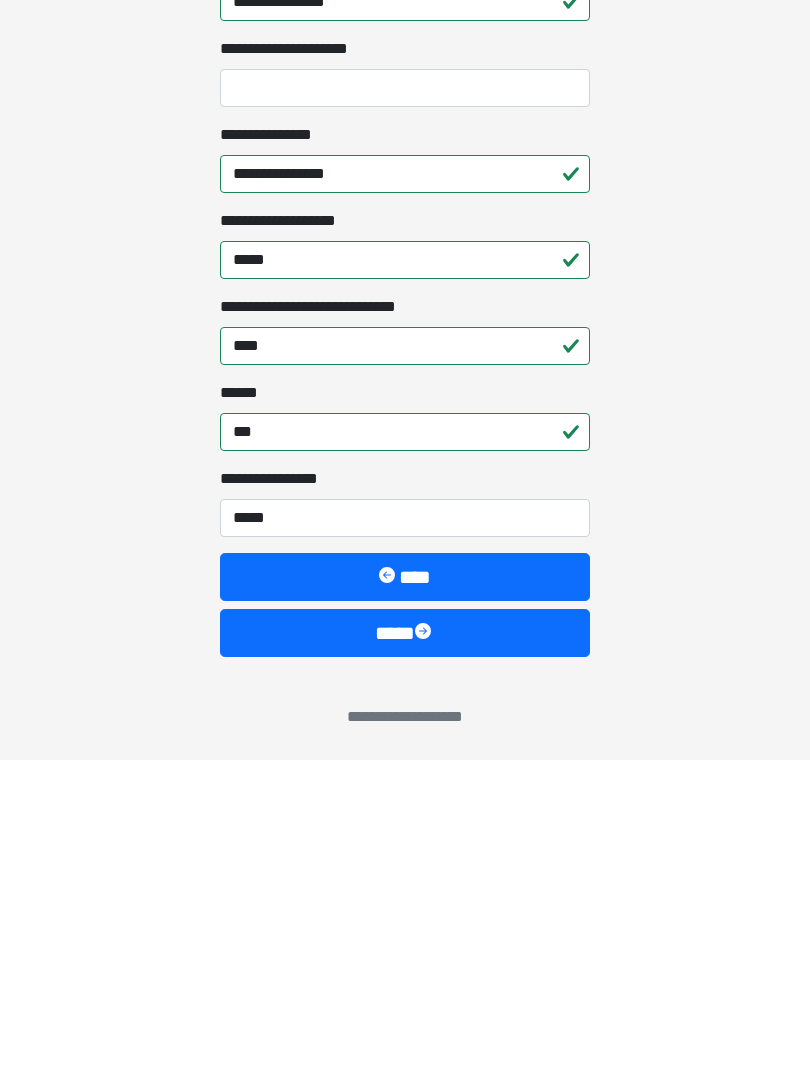click on "****" at bounding box center [405, 953] 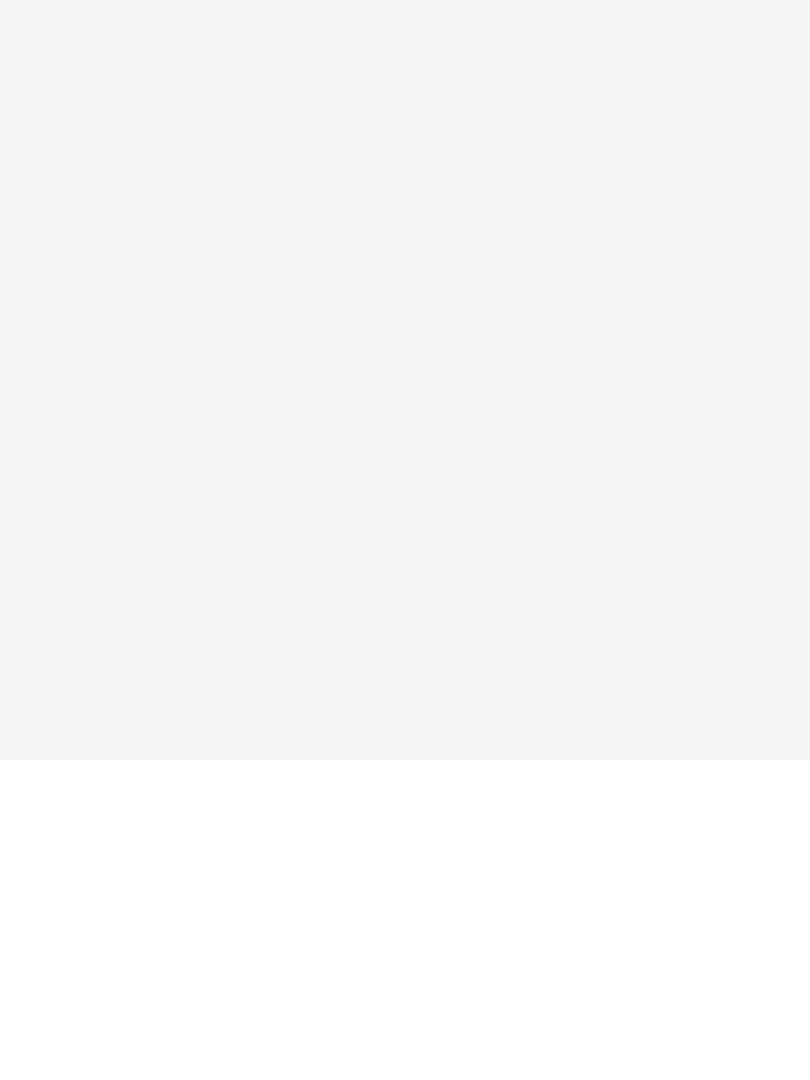 scroll, scrollTop: 0, scrollLeft: 0, axis: both 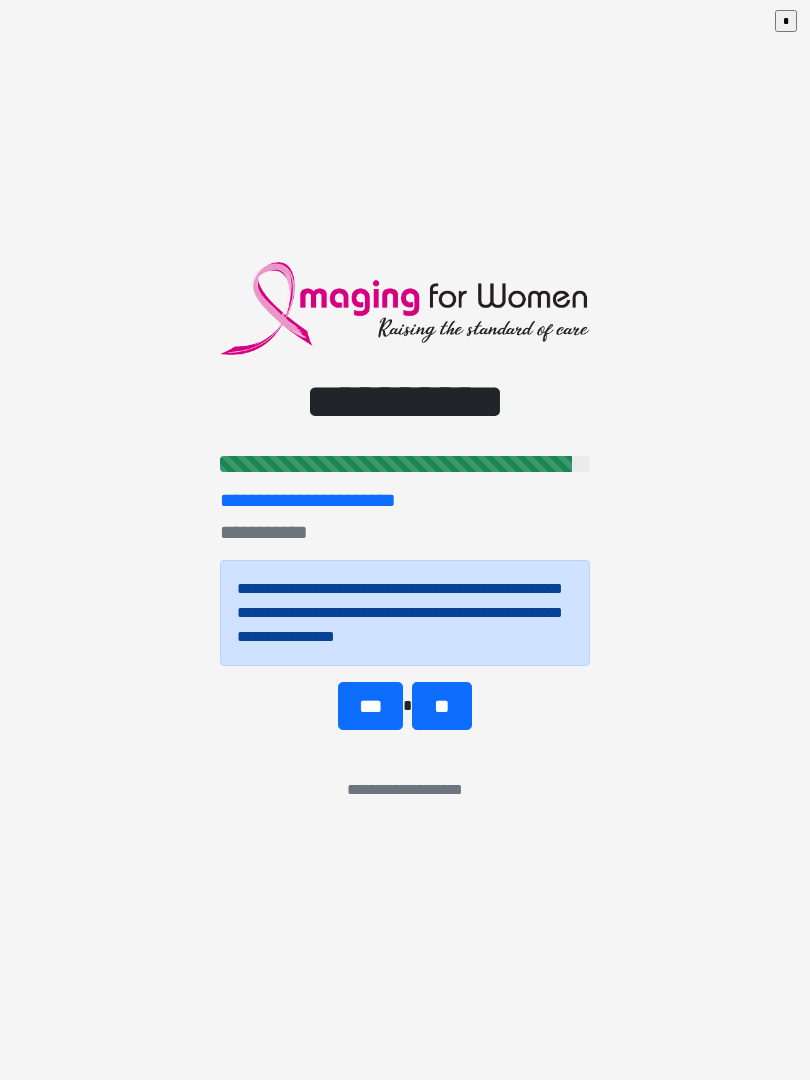 click on "***" at bounding box center [370, 706] 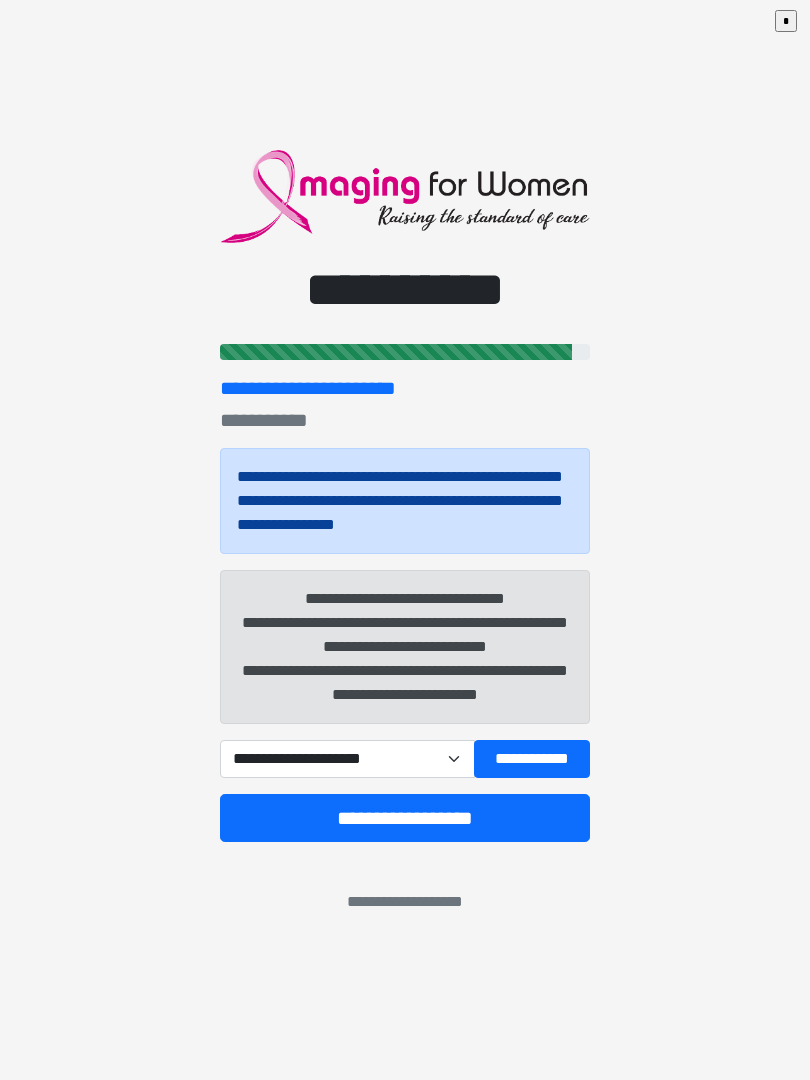 click on "**********" at bounding box center [347, 759] 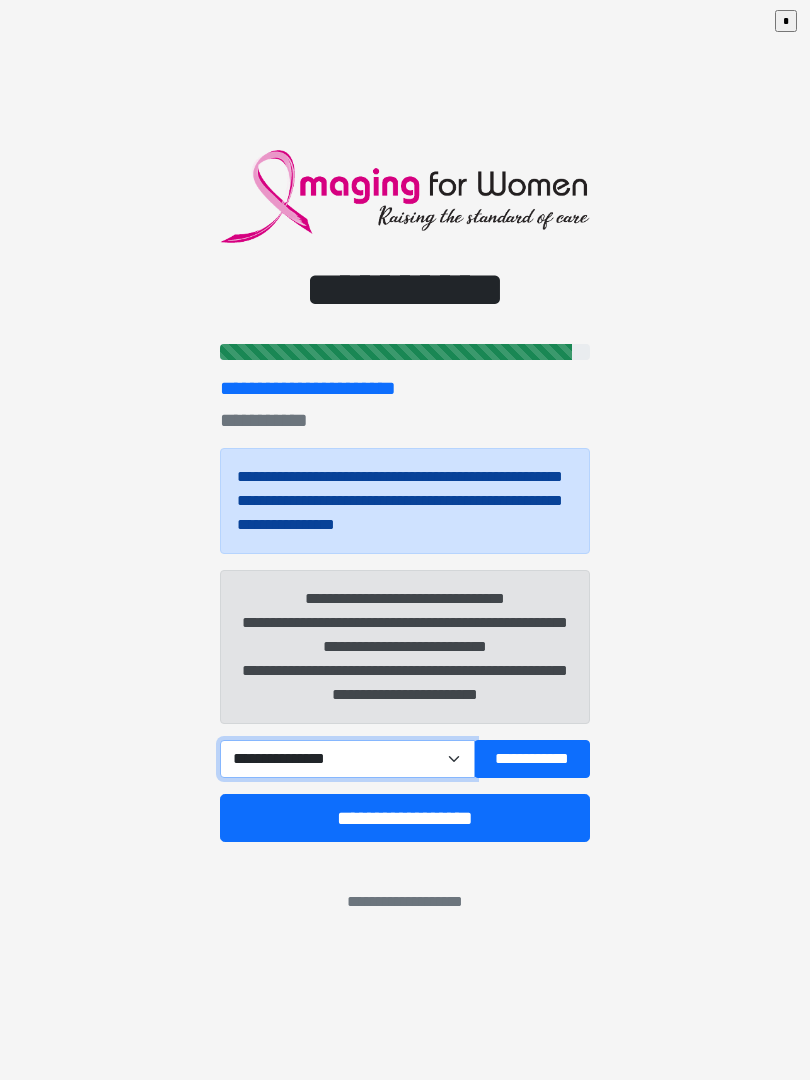 click on "**********" at bounding box center (347, 759) 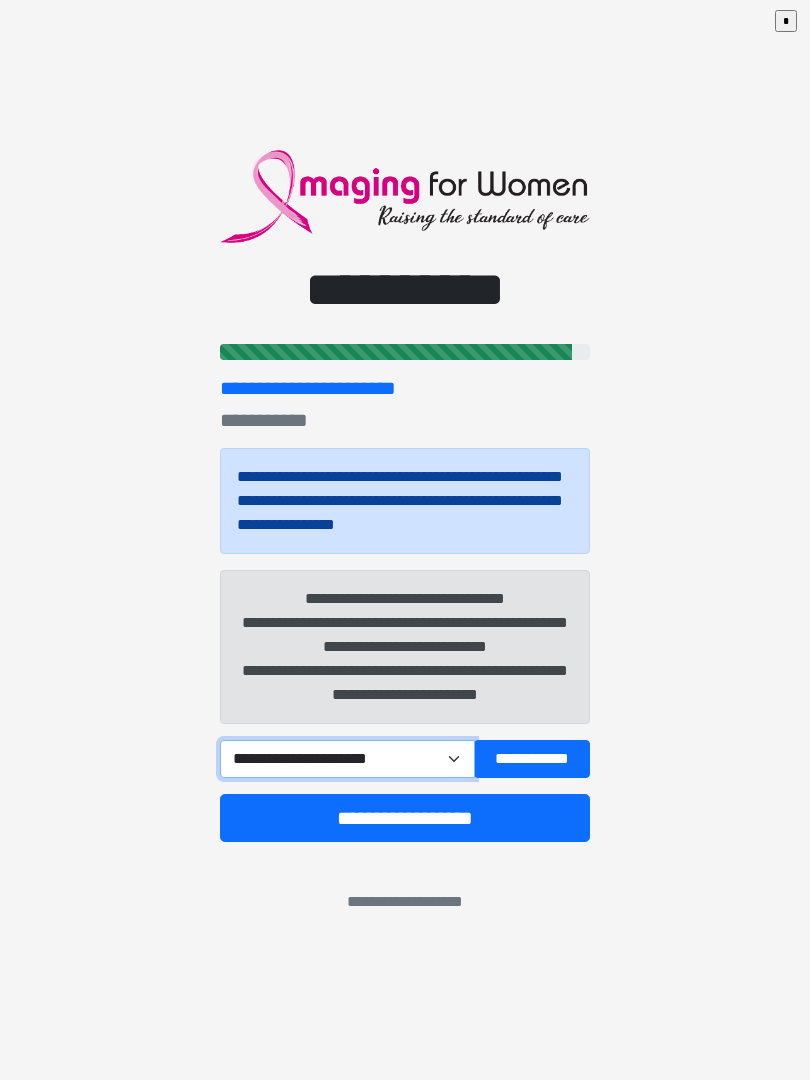 click on "**********" at bounding box center (347, 759) 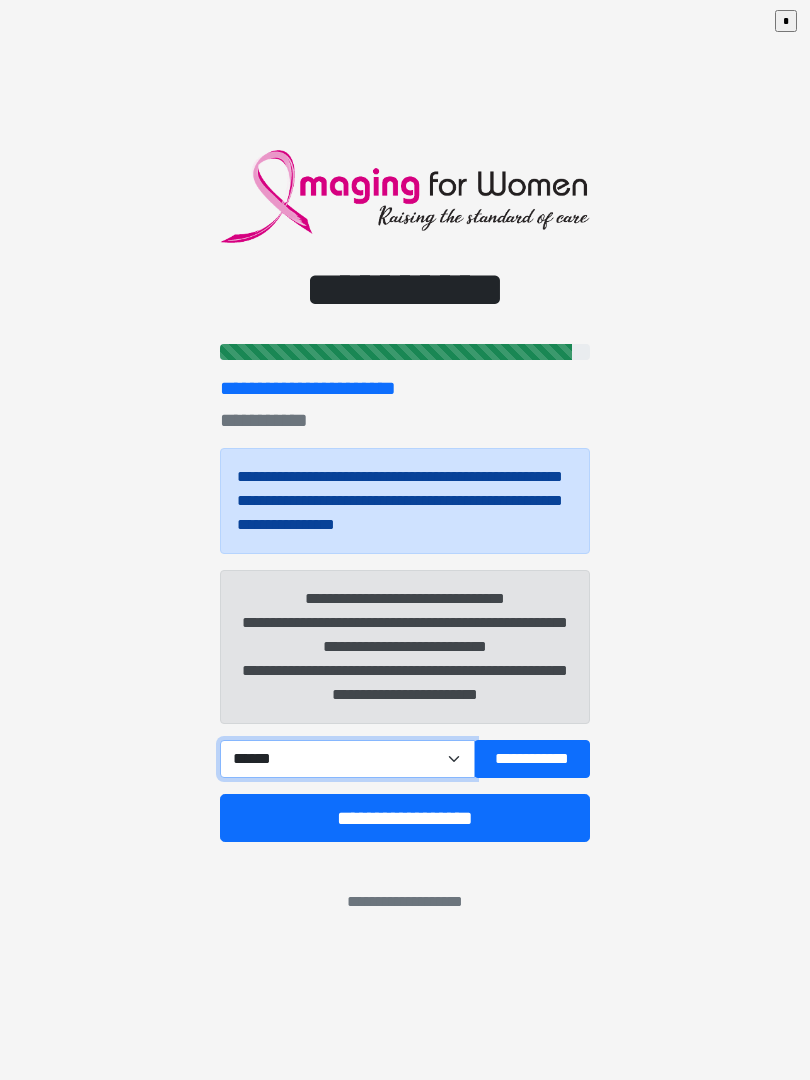 click on "**********" at bounding box center (347, 759) 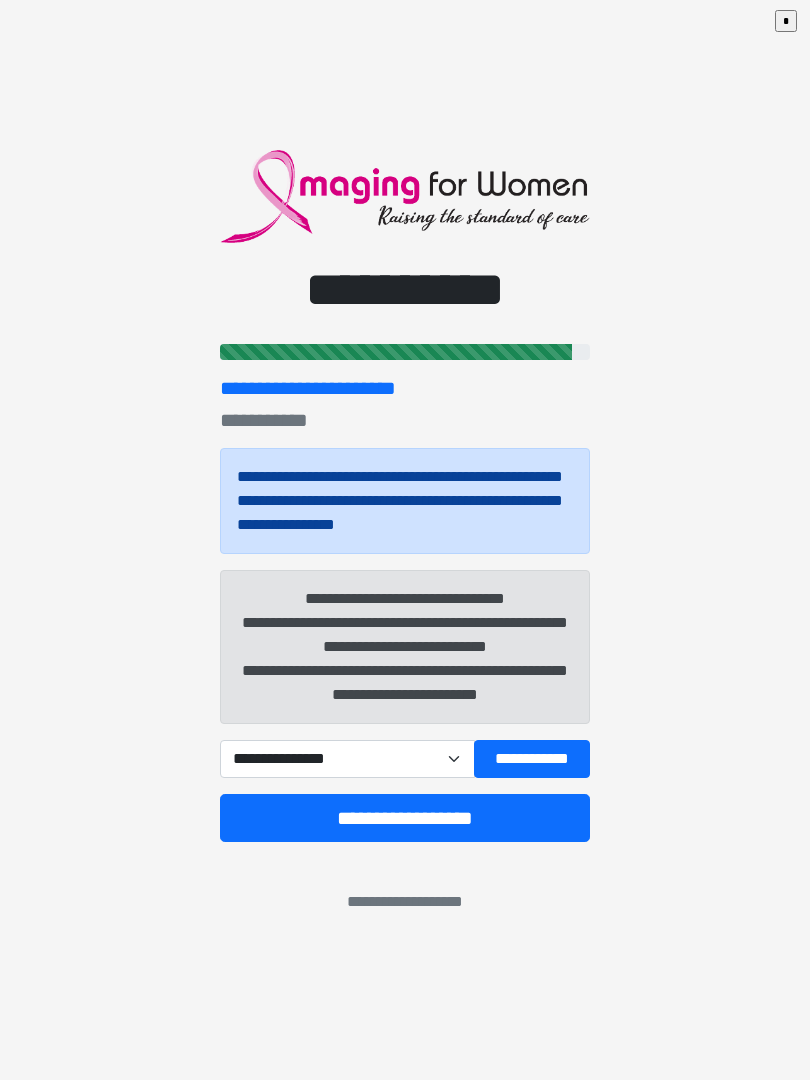 click on "**********" at bounding box center (532, 759) 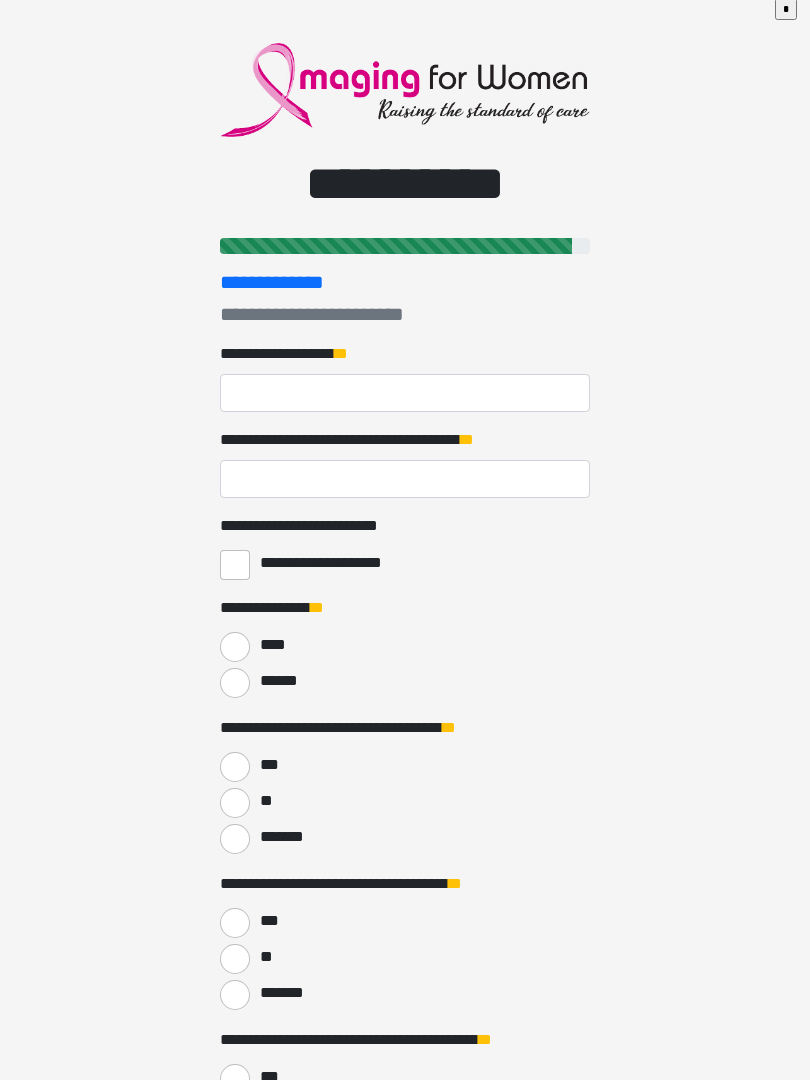 scroll, scrollTop: 14, scrollLeft: 0, axis: vertical 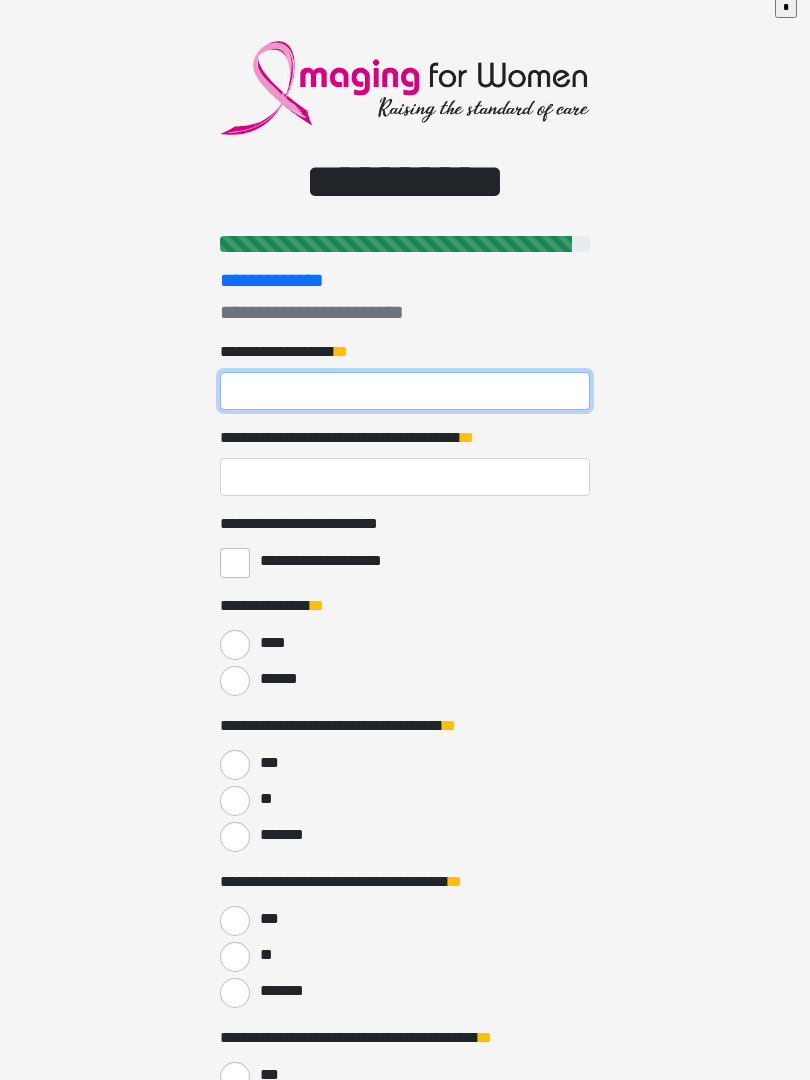 click on "**********" at bounding box center [405, 391] 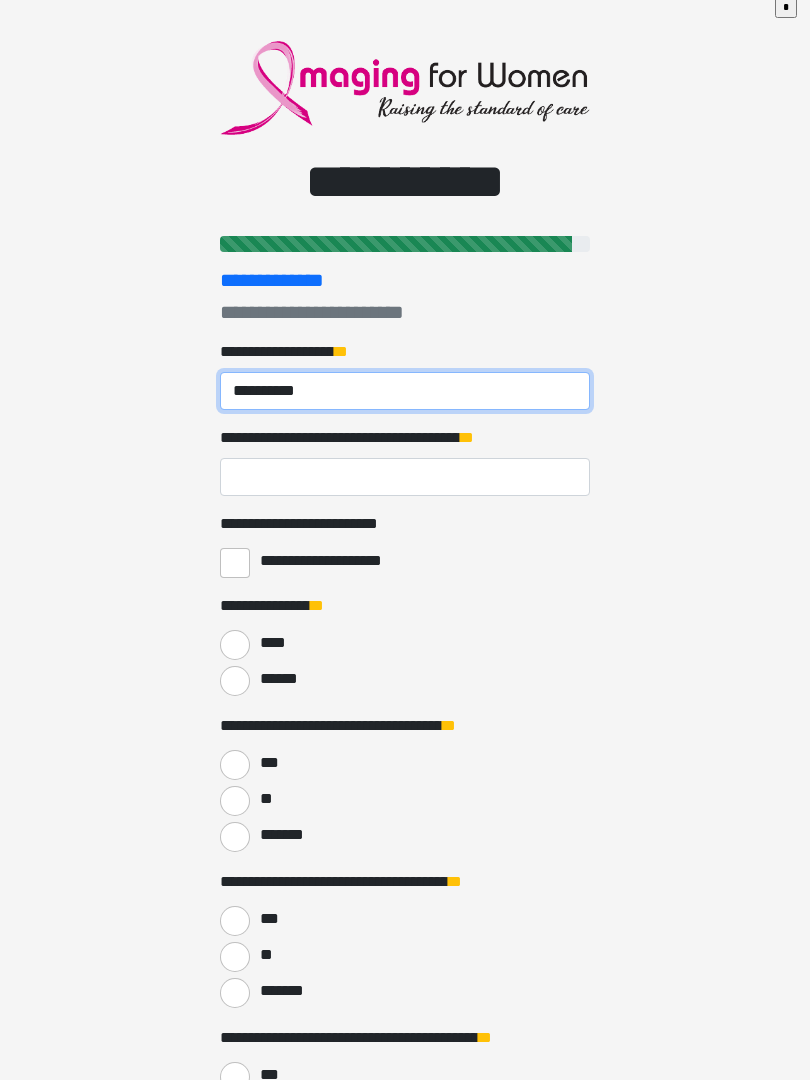 type on "**********" 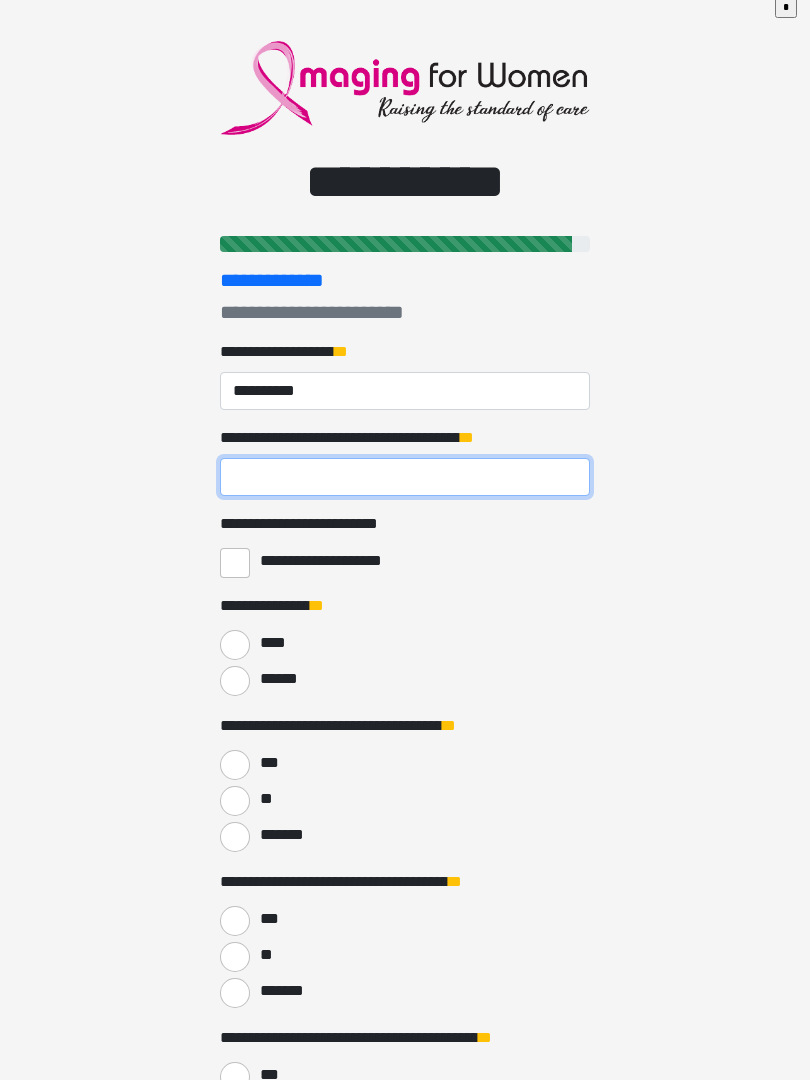 click on "**********" at bounding box center [405, 477] 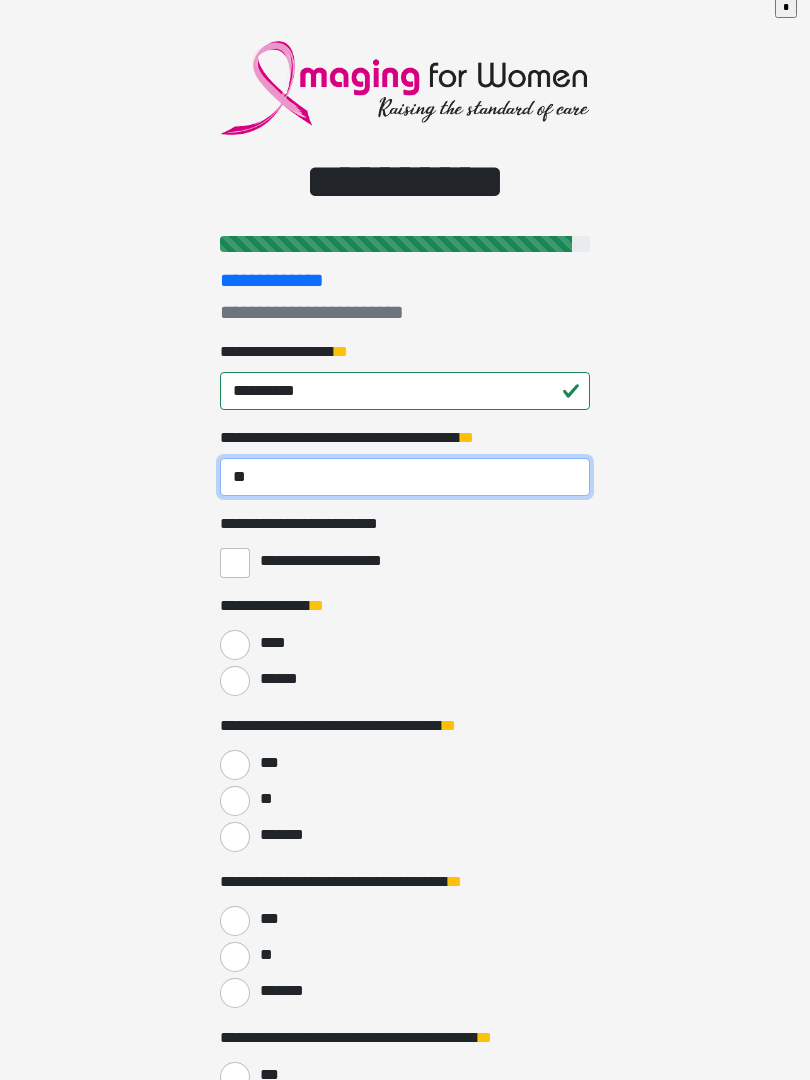 type on "**" 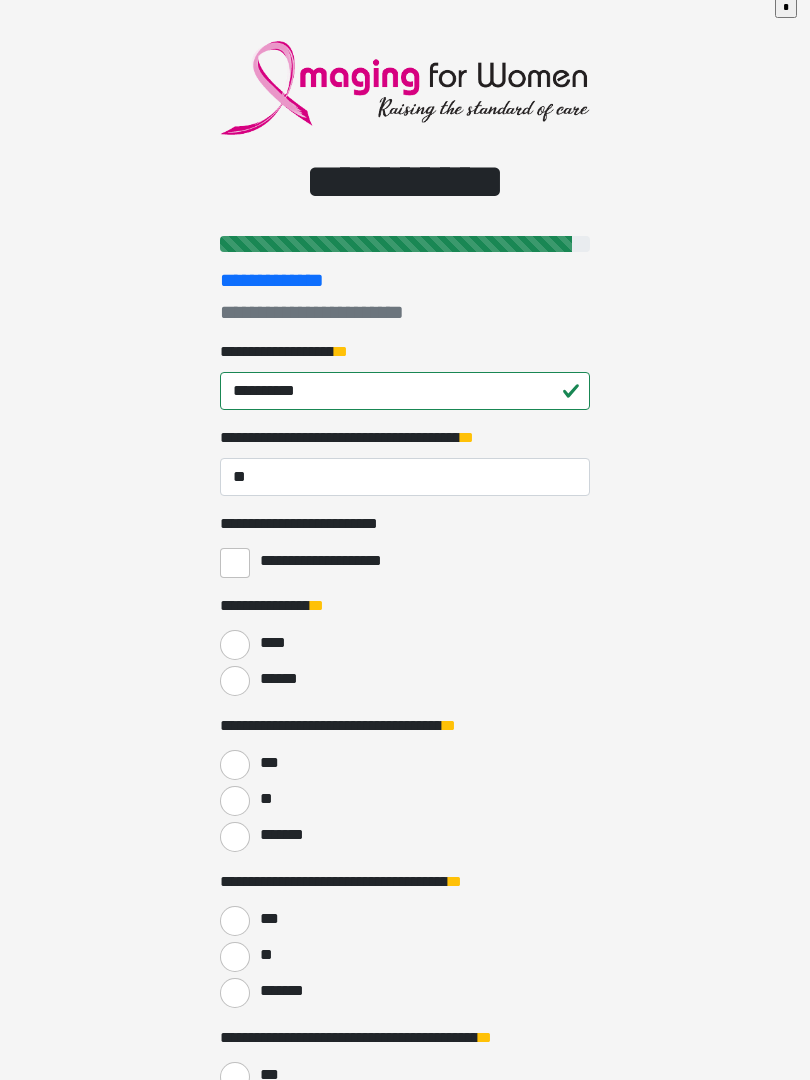 click on "**********" at bounding box center (235, 563) 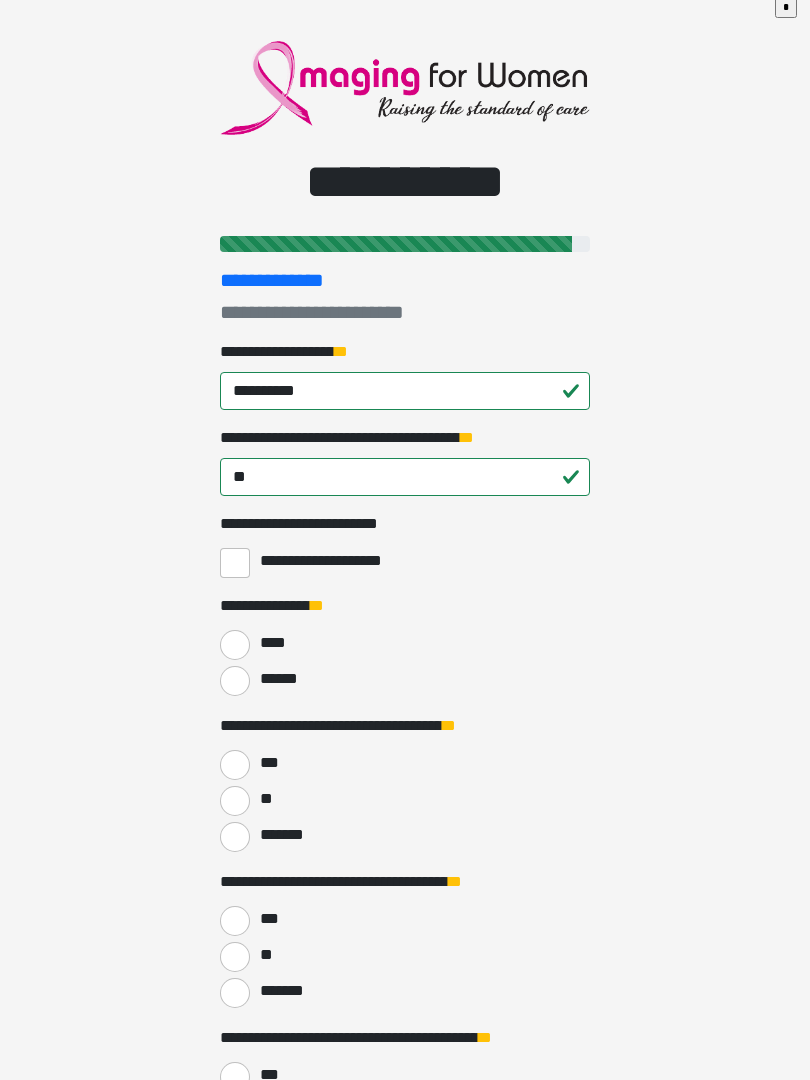 click on "******" at bounding box center (235, 681) 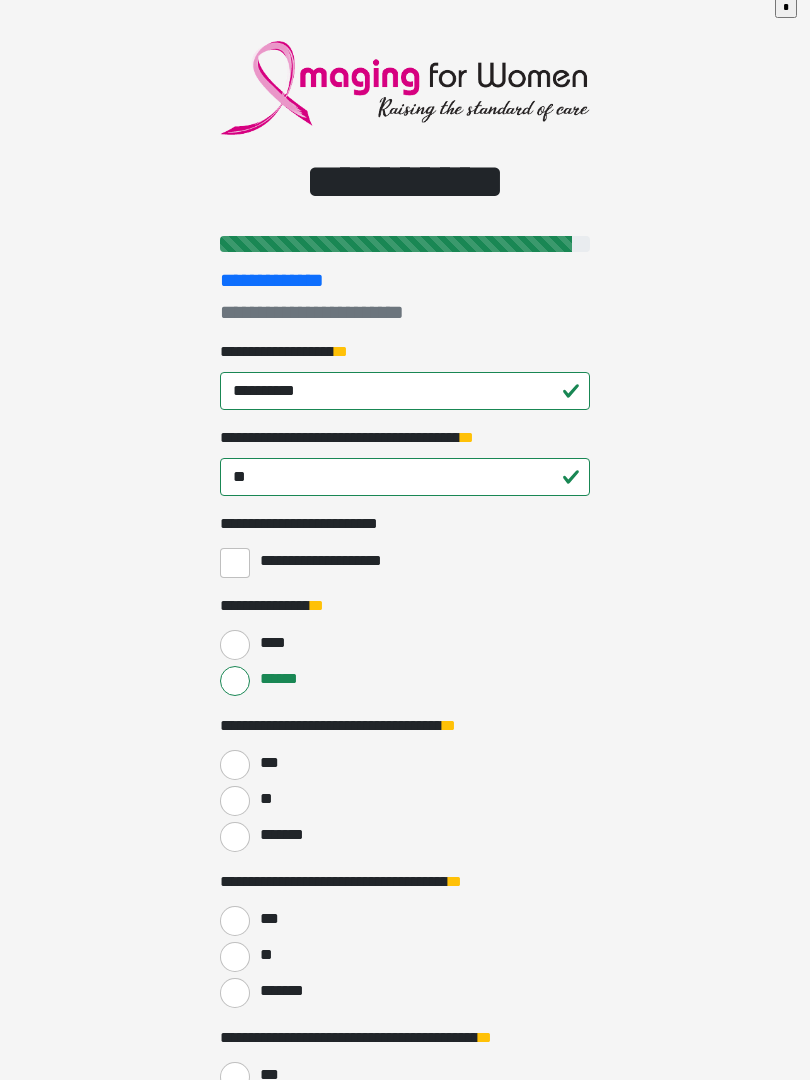 click on "***" at bounding box center (235, 765) 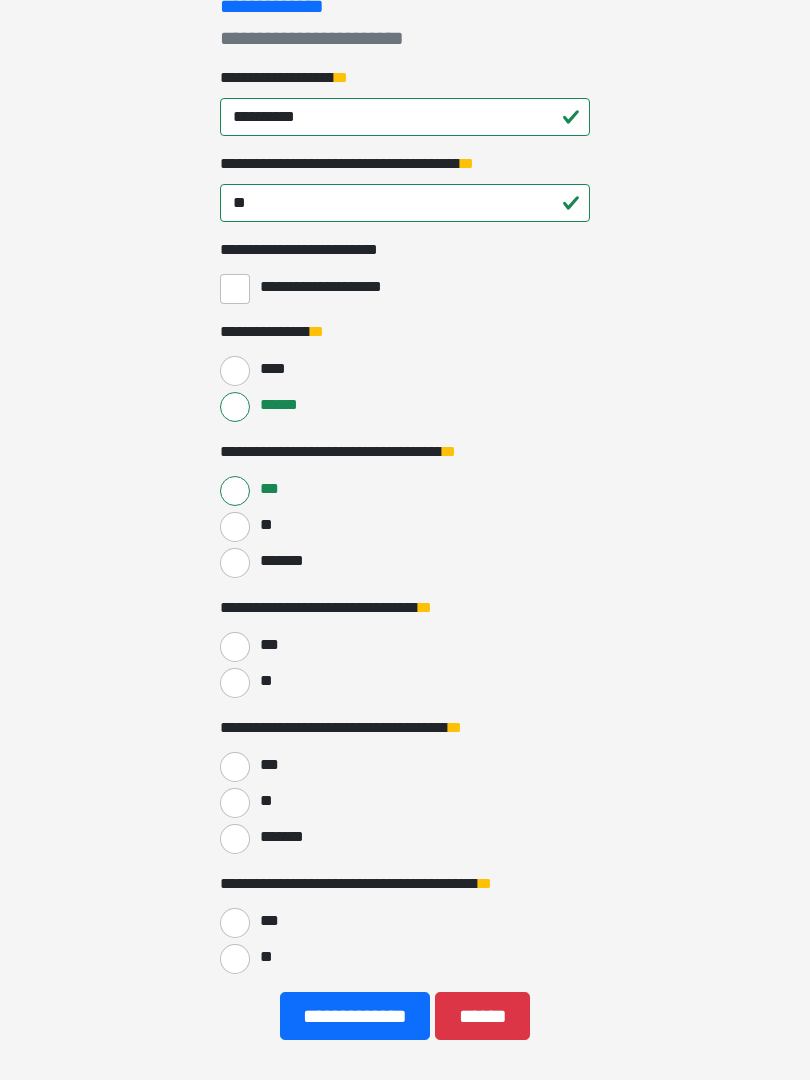 scroll, scrollTop: 285, scrollLeft: 0, axis: vertical 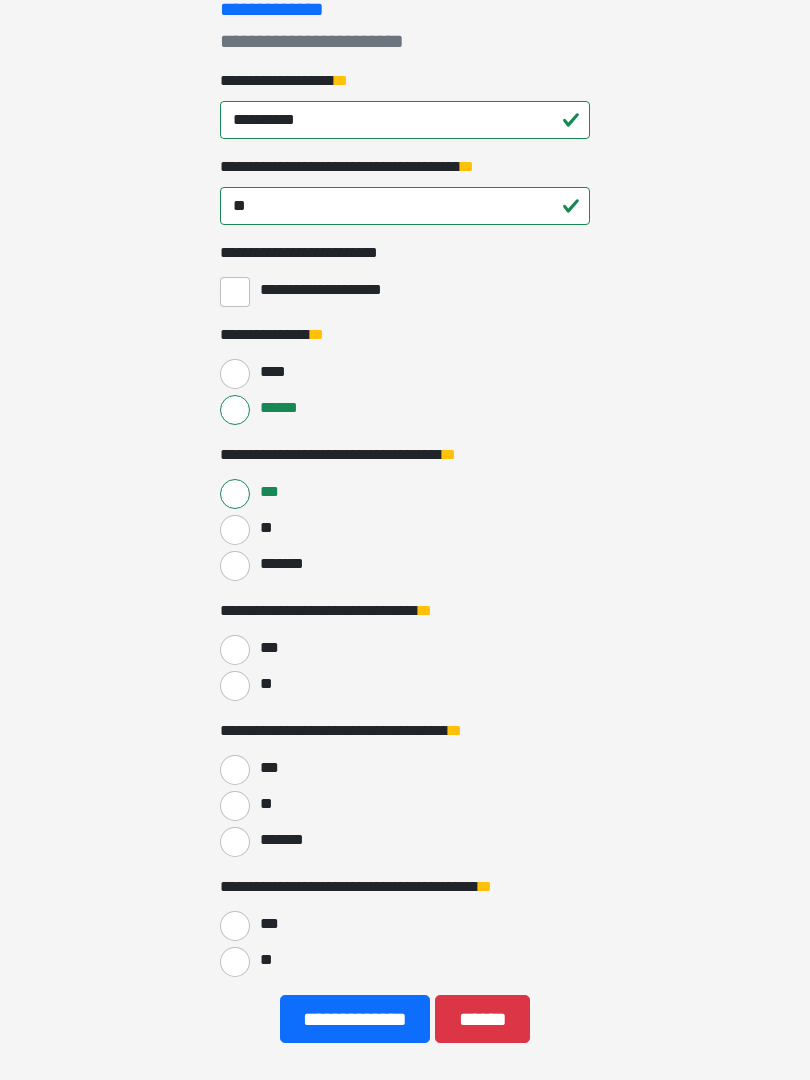 click on "**" at bounding box center (235, 686) 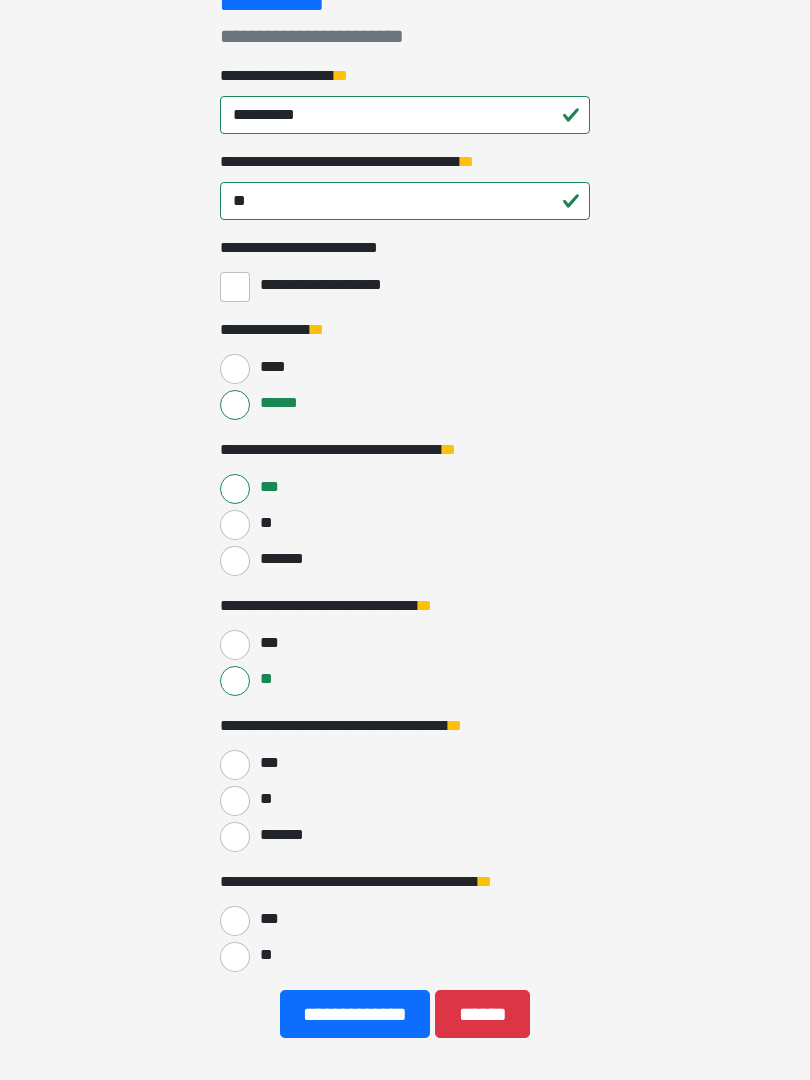 scroll, scrollTop: 367, scrollLeft: 0, axis: vertical 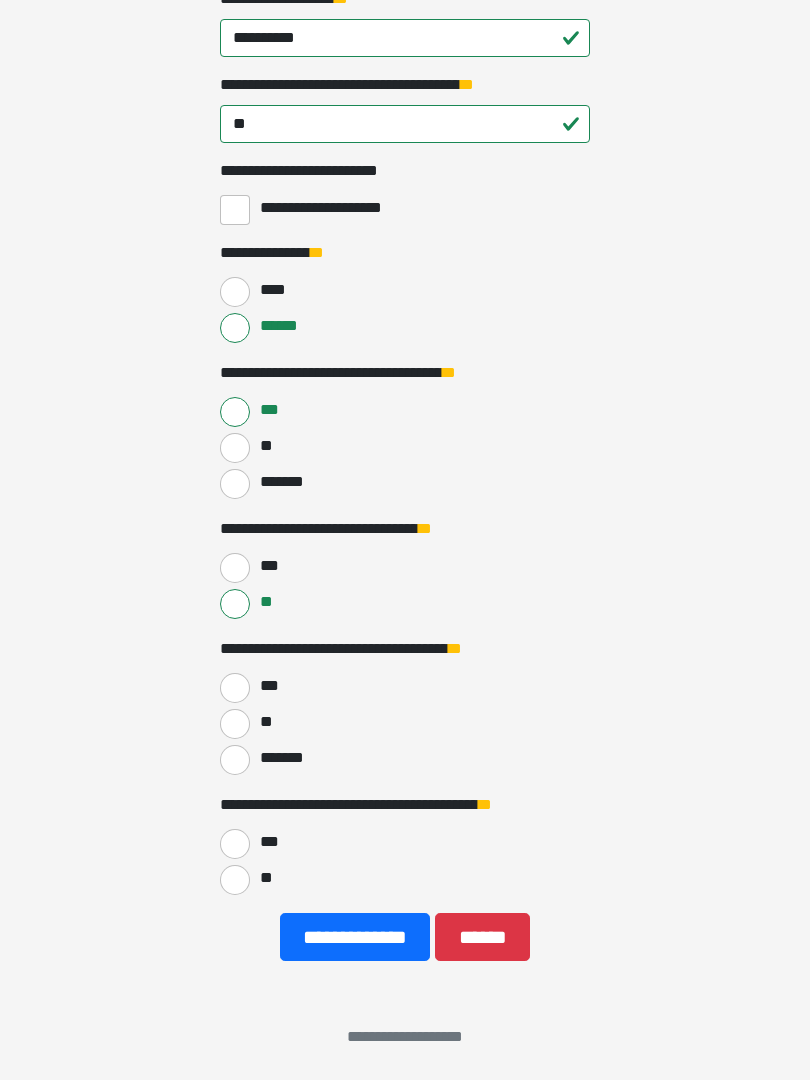 click on "*******" at bounding box center [235, 760] 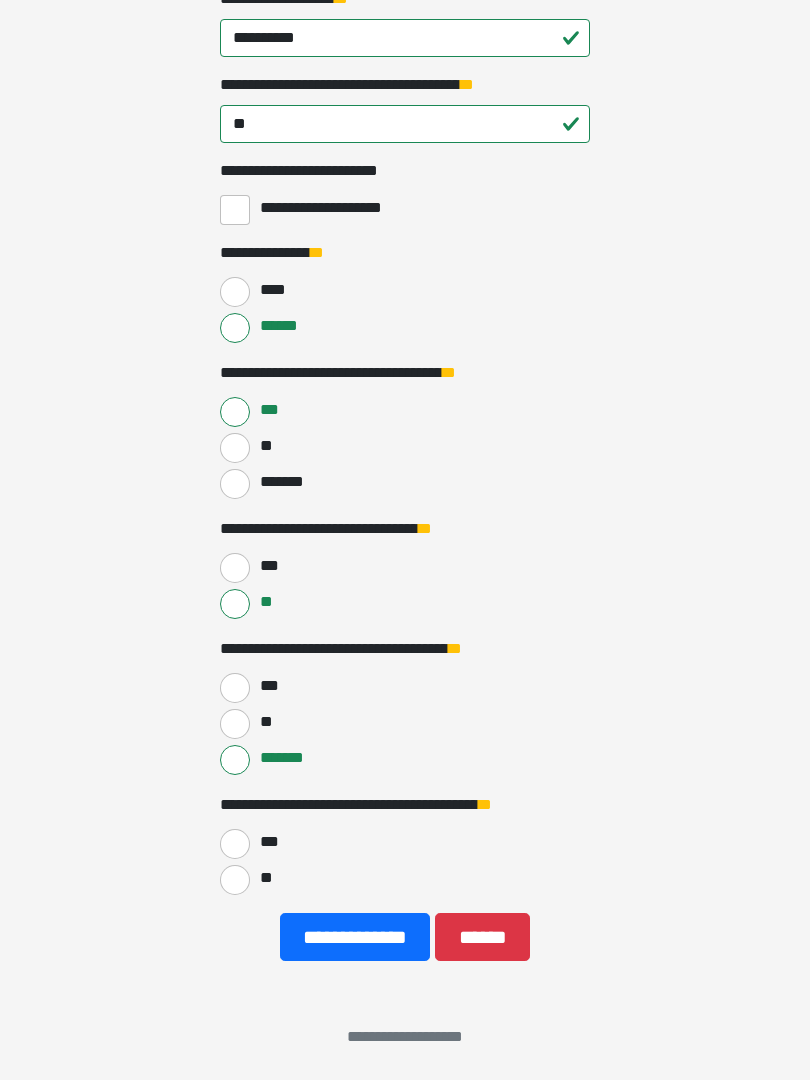 click on "**" at bounding box center (235, 880) 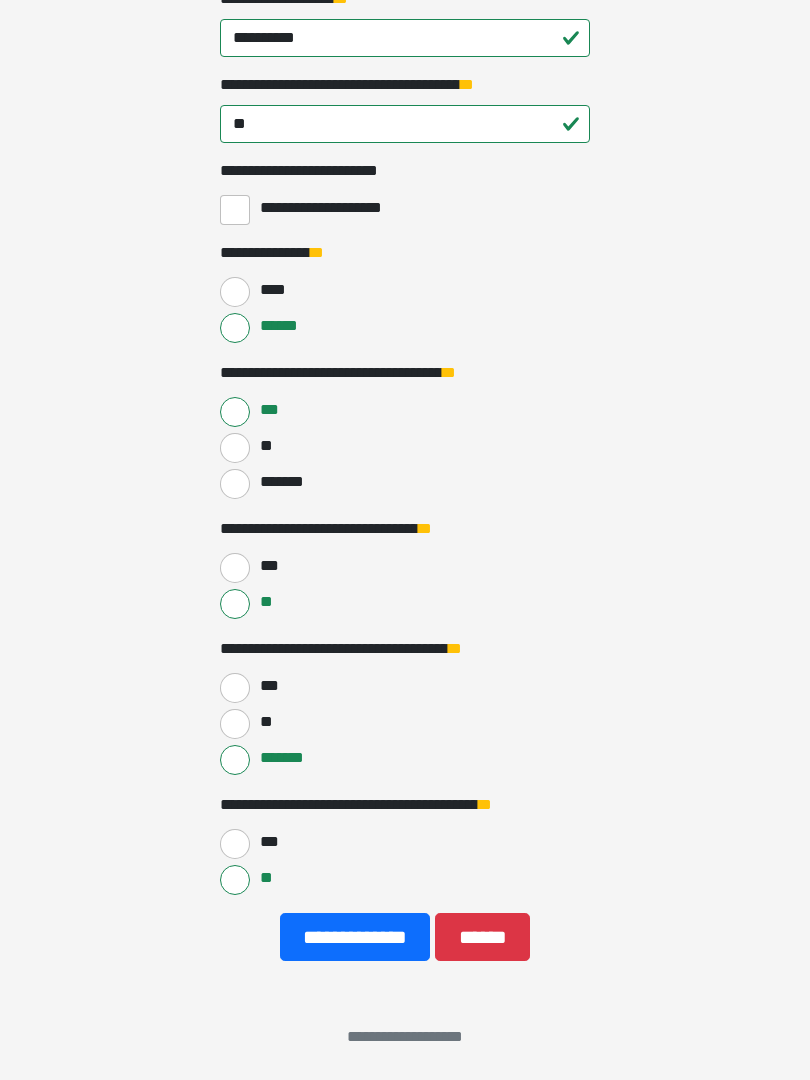 click on "**********" at bounding box center (355, 937) 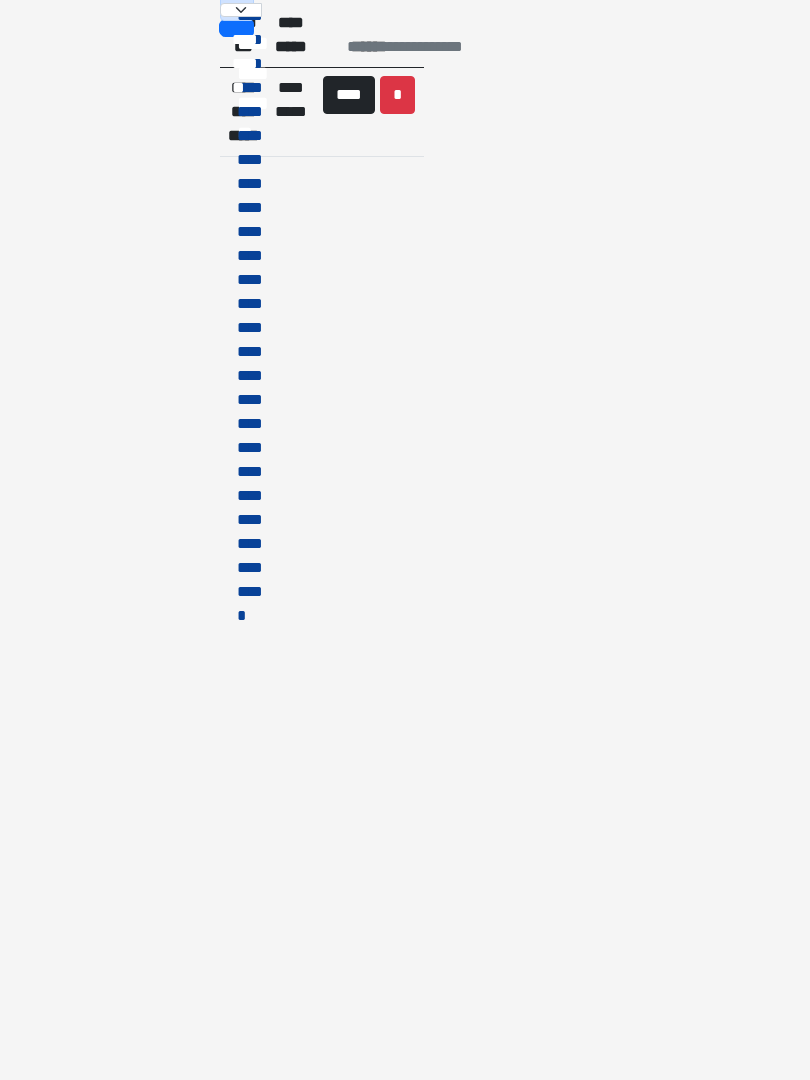 scroll, scrollTop: 0, scrollLeft: 0, axis: both 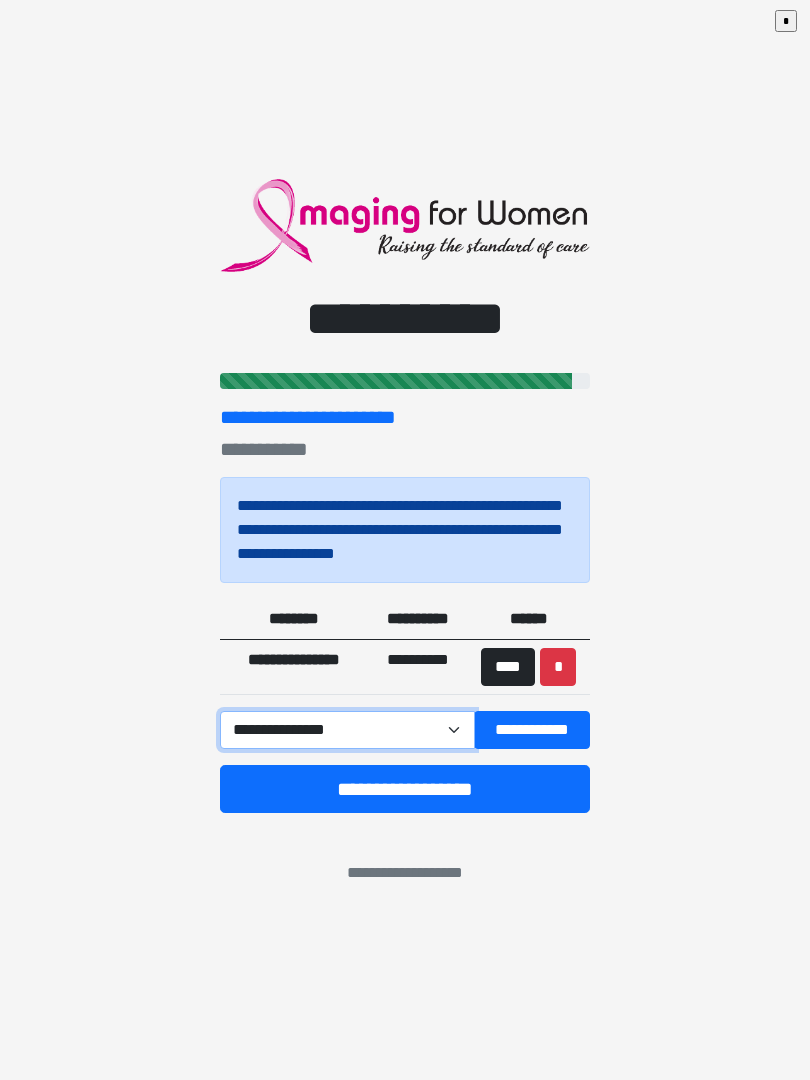 click on "**********" at bounding box center [347, 730] 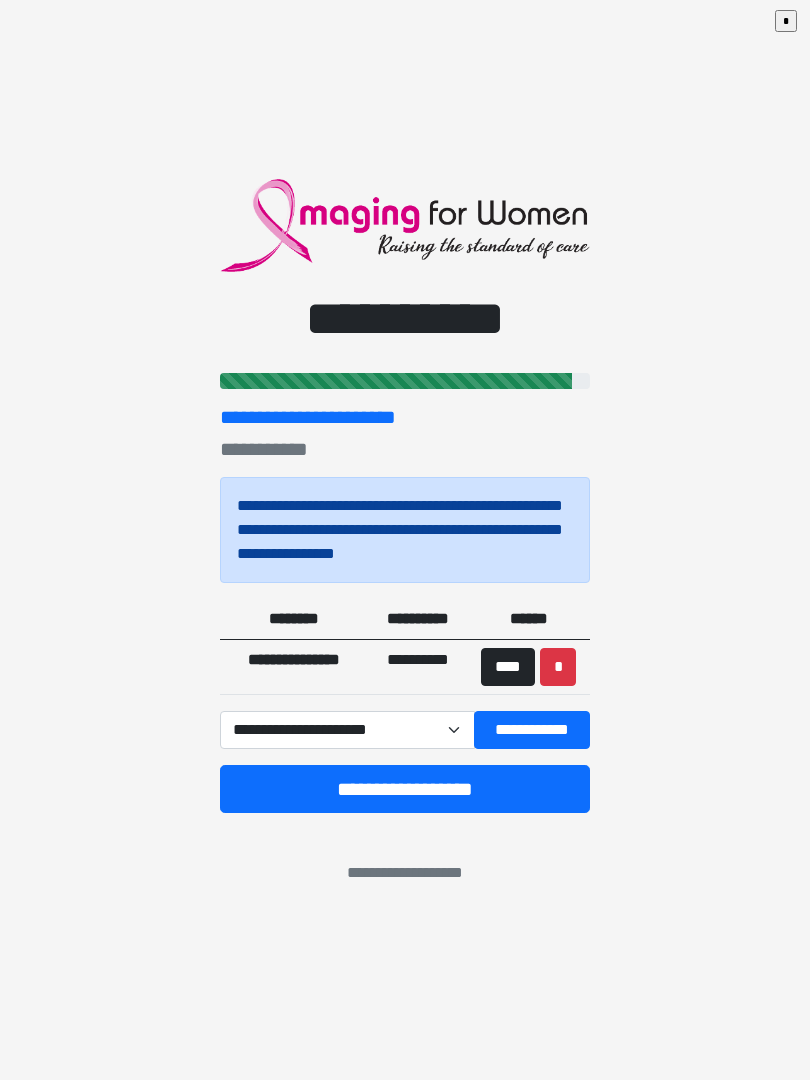 click on "**********" at bounding box center (405, 540) 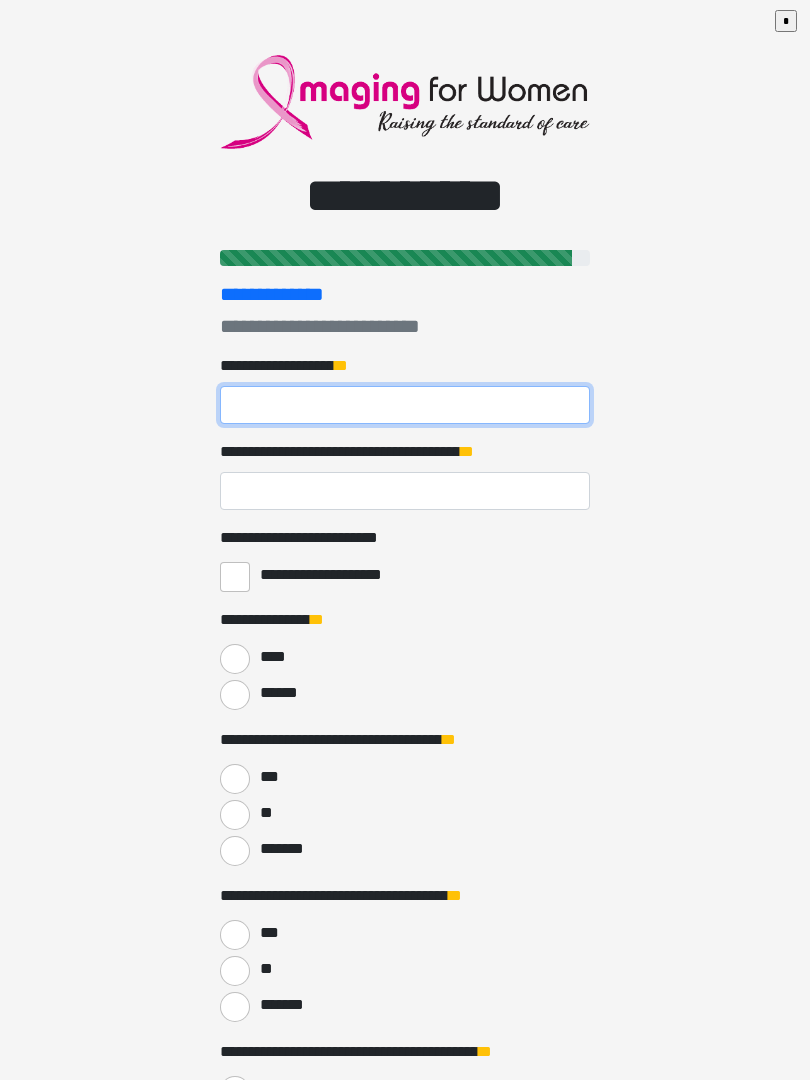click on "**********" at bounding box center (405, 405) 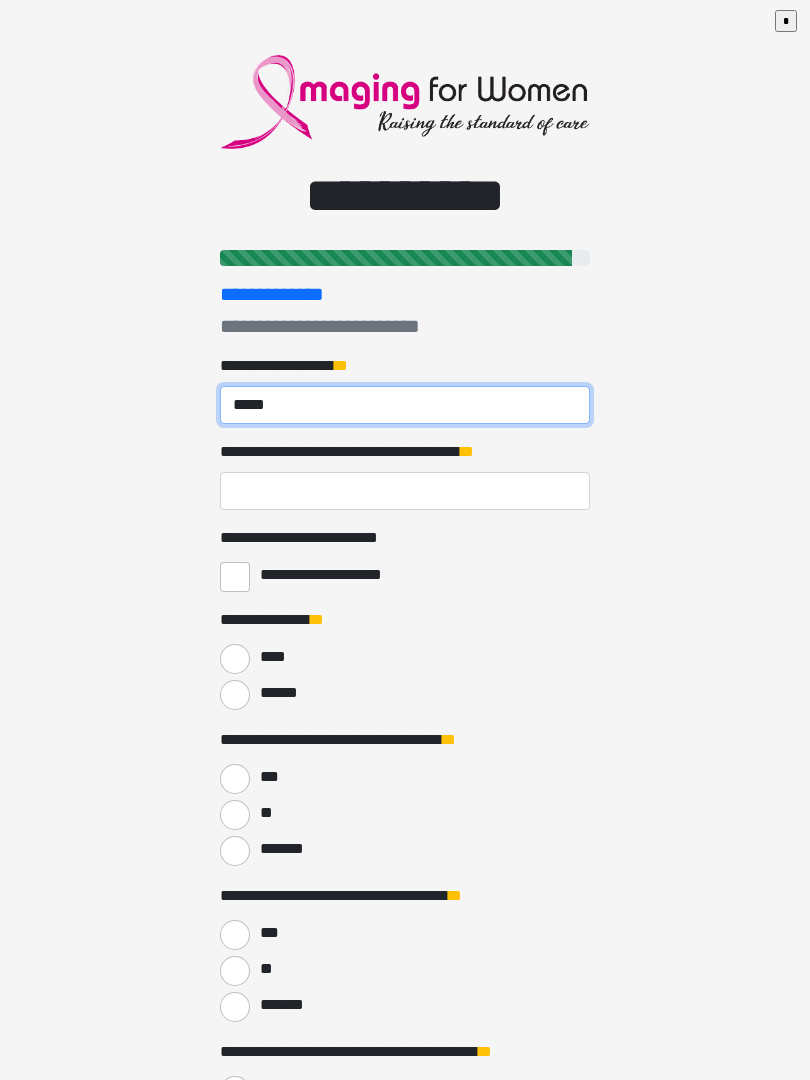 type on "*****" 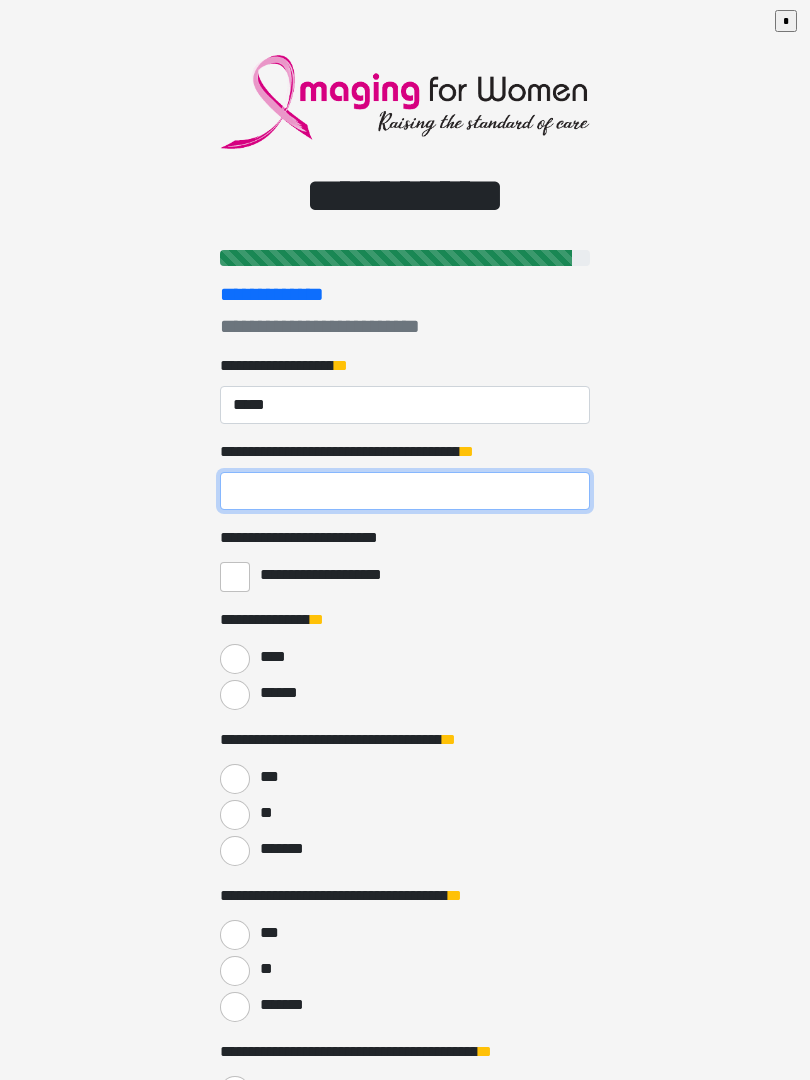 click on "**********" at bounding box center (405, 491) 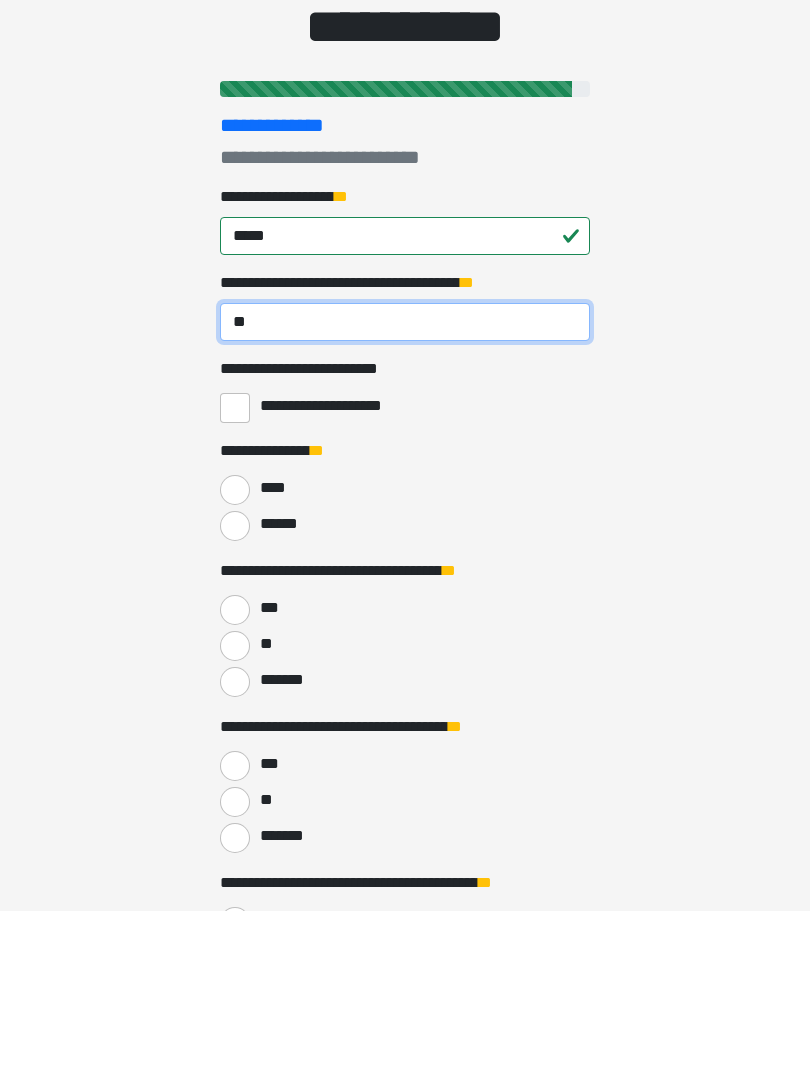 type on "**" 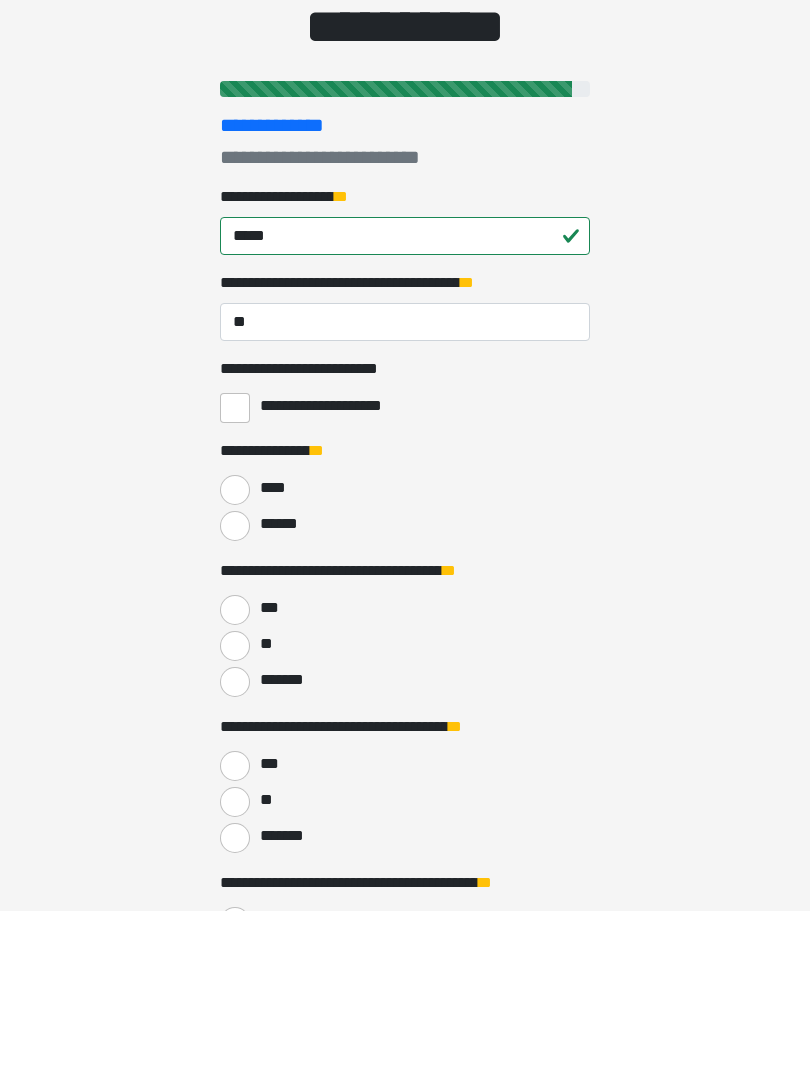 click on "******" at bounding box center (235, 695) 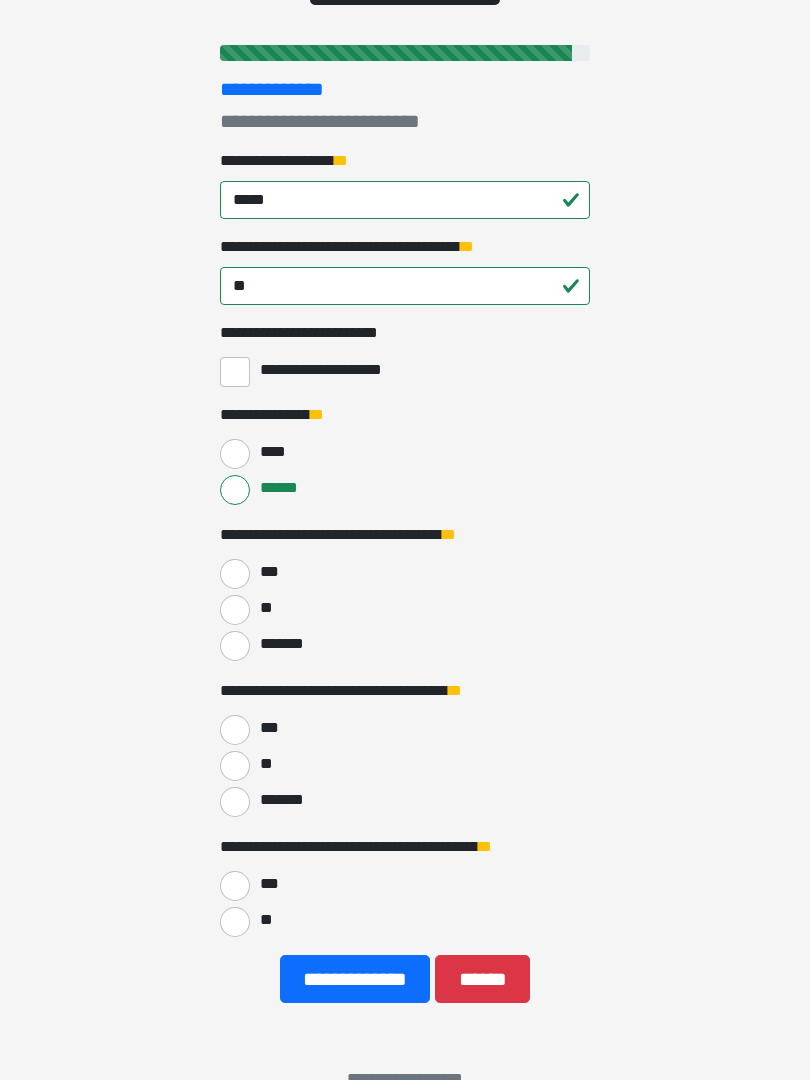 scroll, scrollTop: 247, scrollLeft: 0, axis: vertical 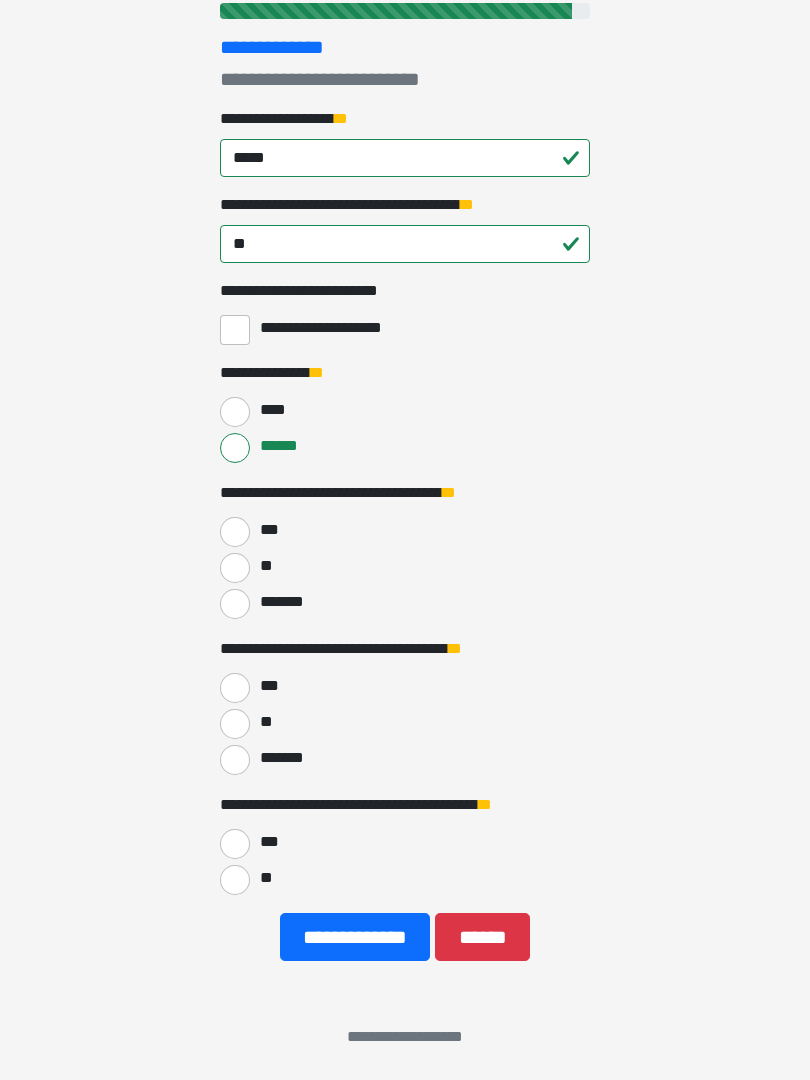 click on "***" at bounding box center (235, 532) 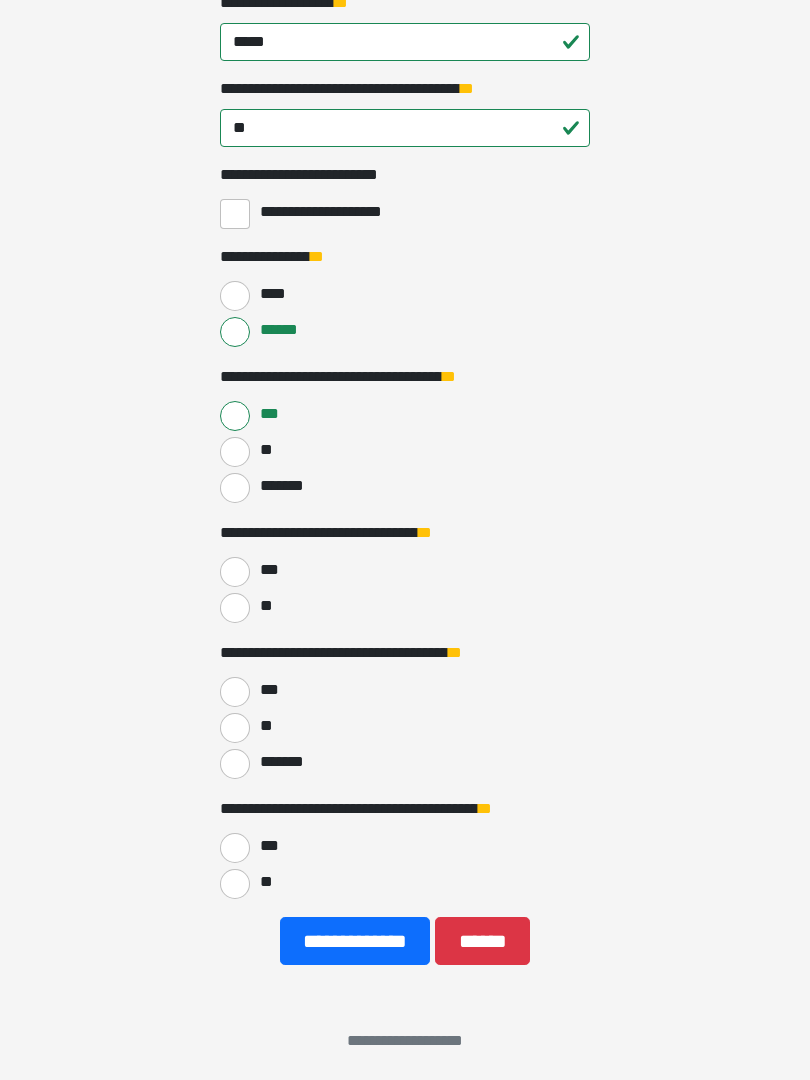 scroll, scrollTop: 367, scrollLeft: 0, axis: vertical 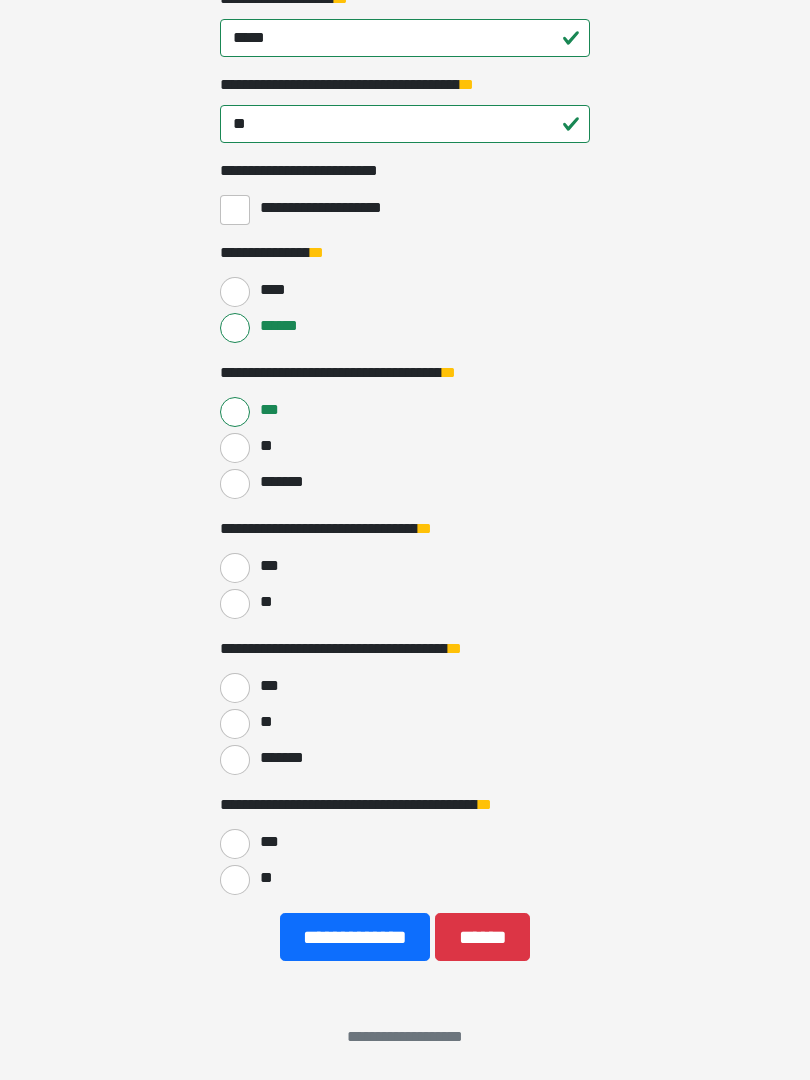 click on "**" at bounding box center [235, 604] 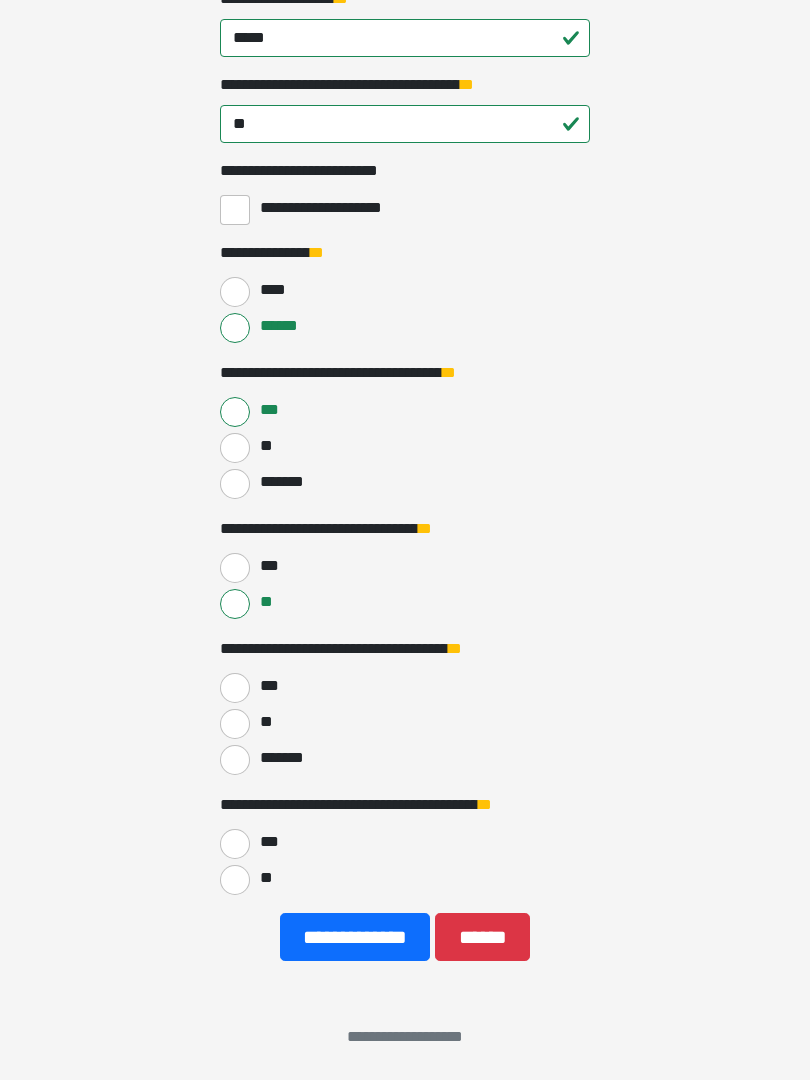 click on "*******" at bounding box center (235, 760) 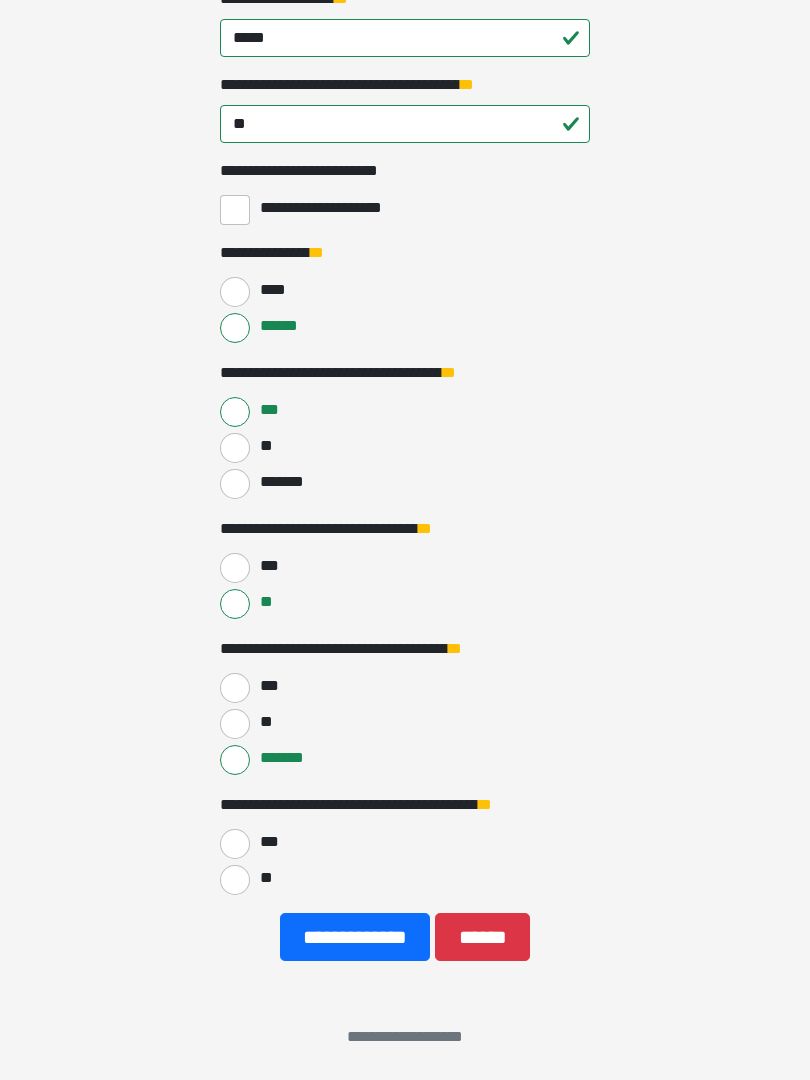 click on "**" at bounding box center [235, 880] 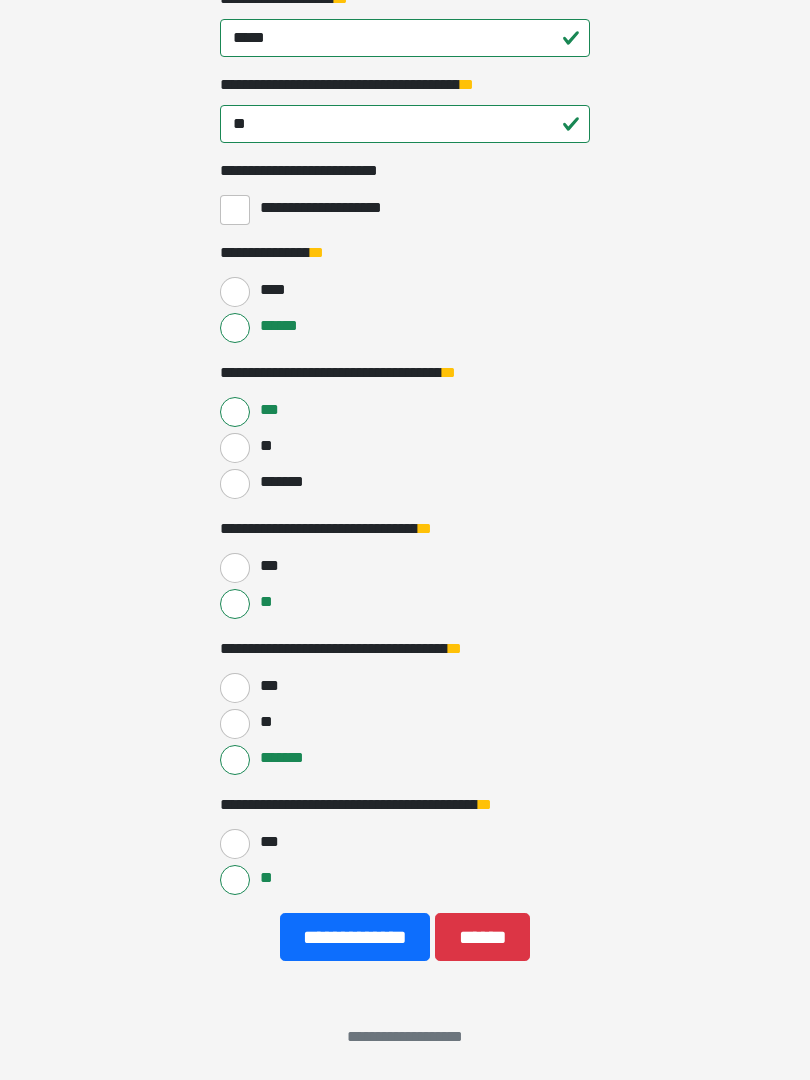 click on "**********" at bounding box center (355, 937) 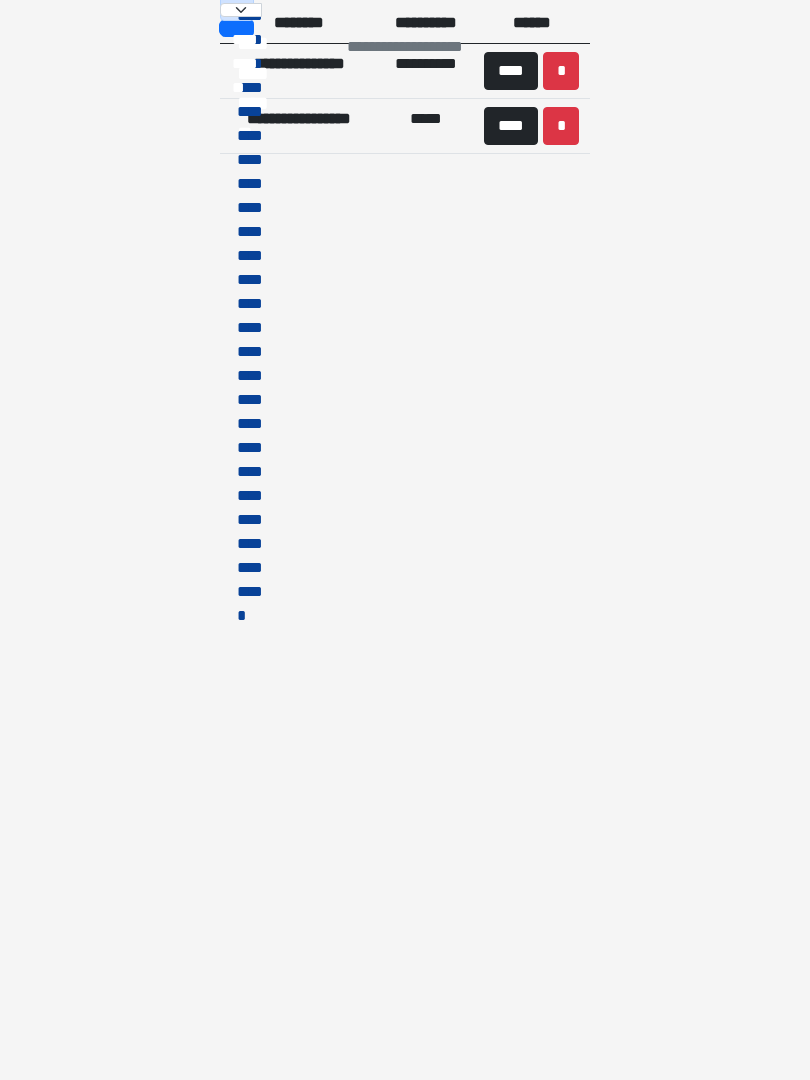 scroll, scrollTop: 0, scrollLeft: 0, axis: both 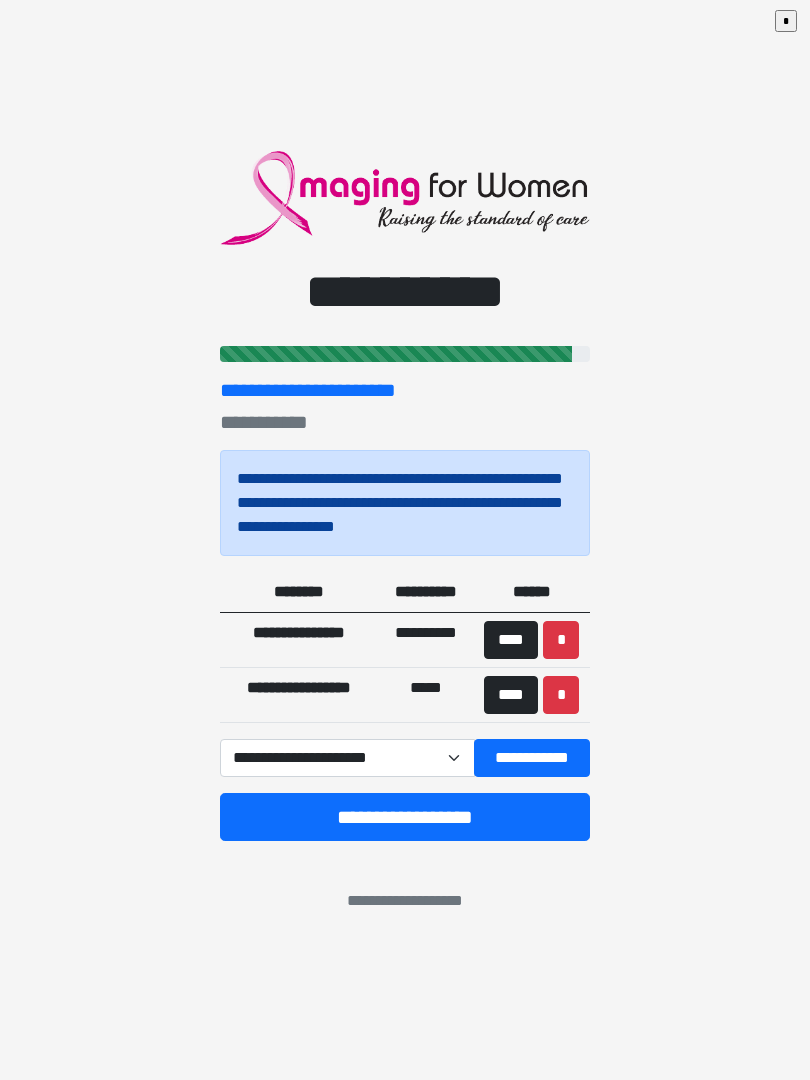 click on "**********" at bounding box center (405, 817) 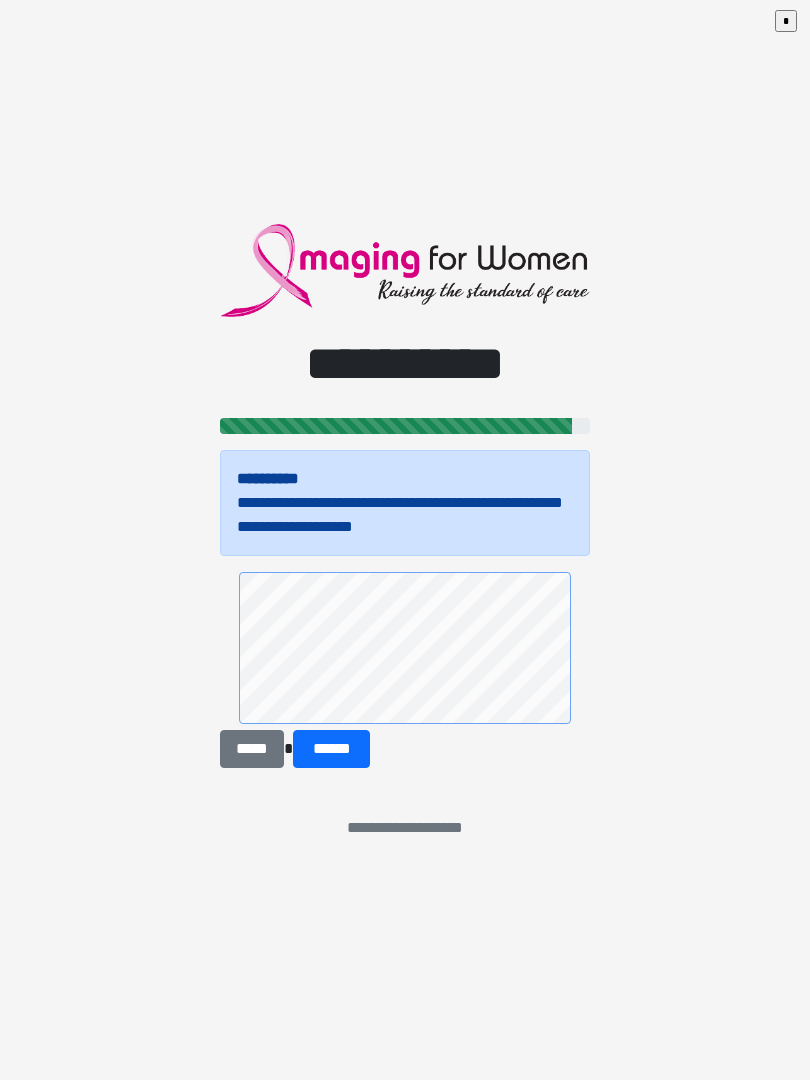 click on "******" at bounding box center (331, 749) 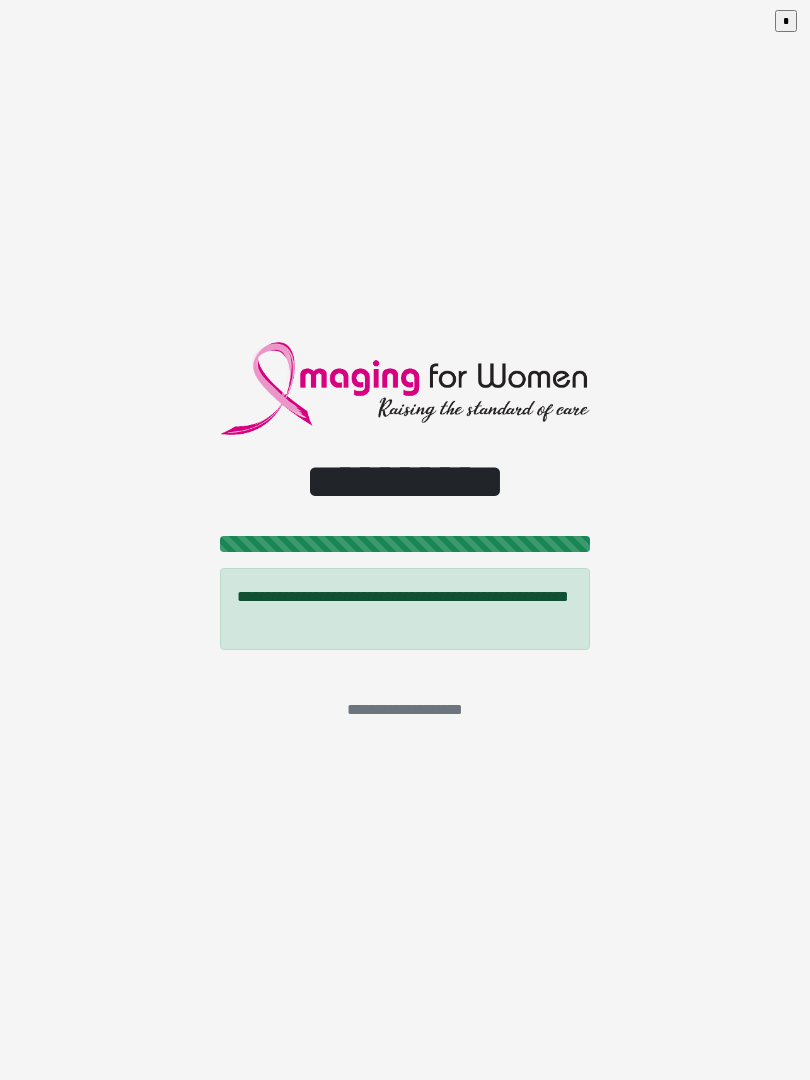 click on "*" at bounding box center (786, 21) 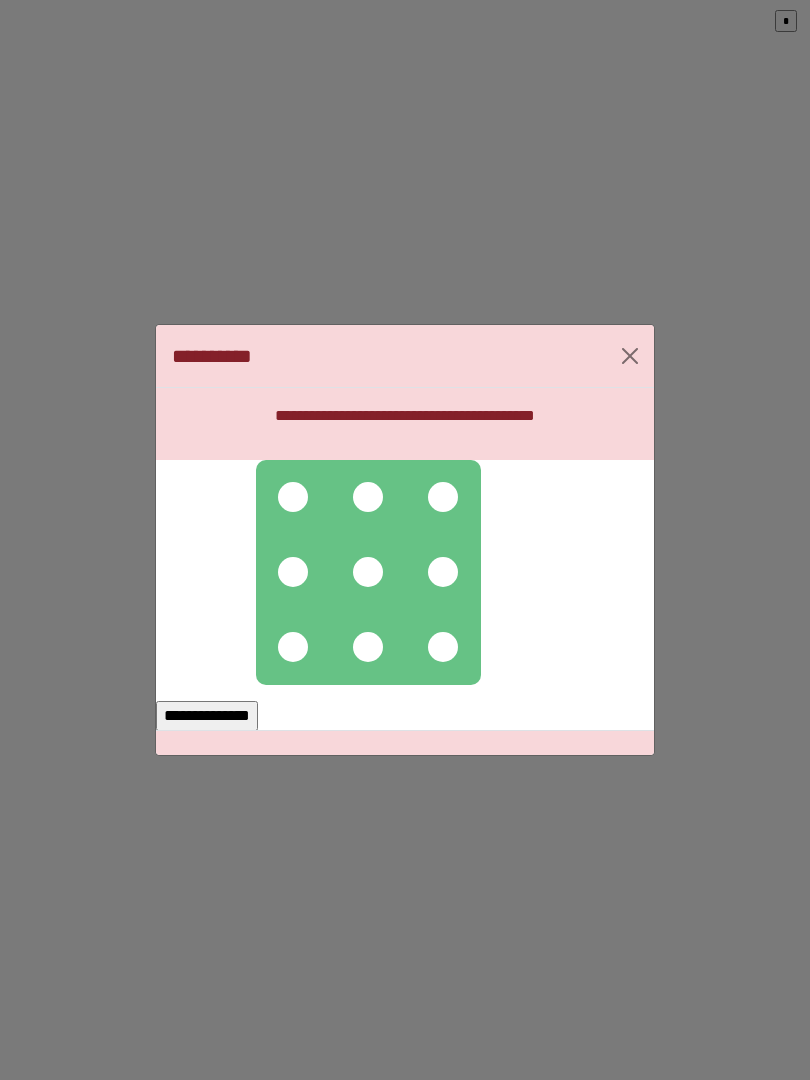 click at bounding box center [293, 497] 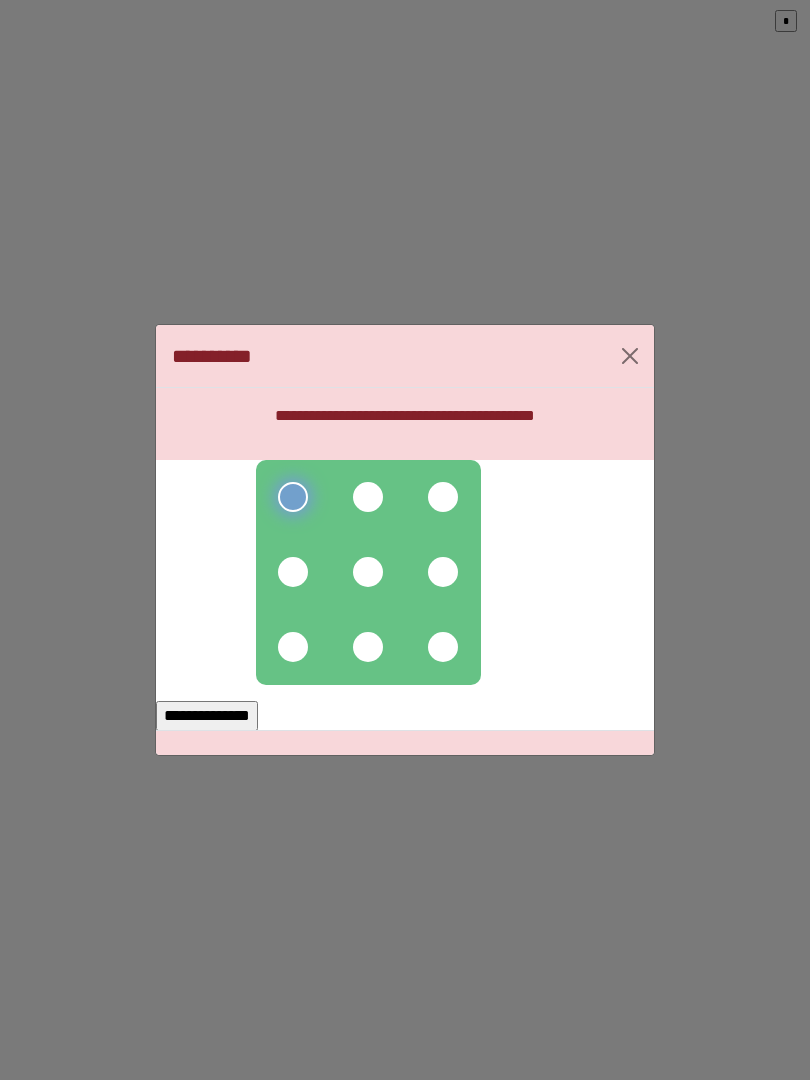 click at bounding box center (368, 497) 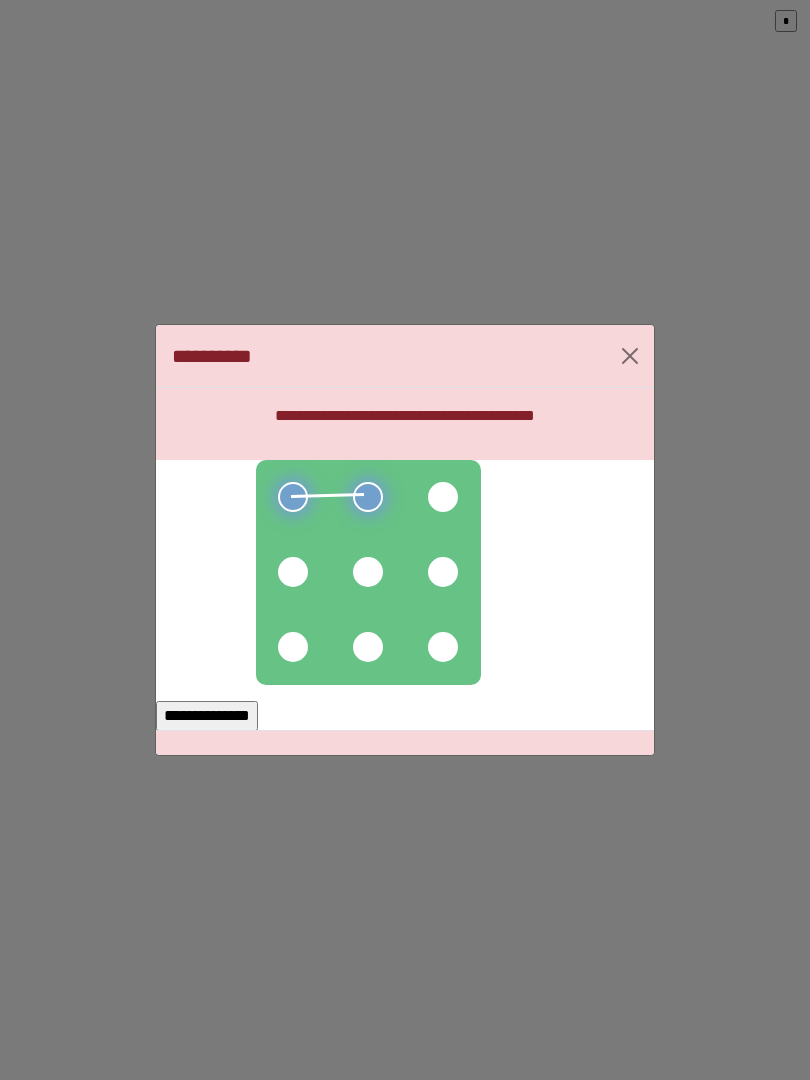 click at bounding box center (443, 497) 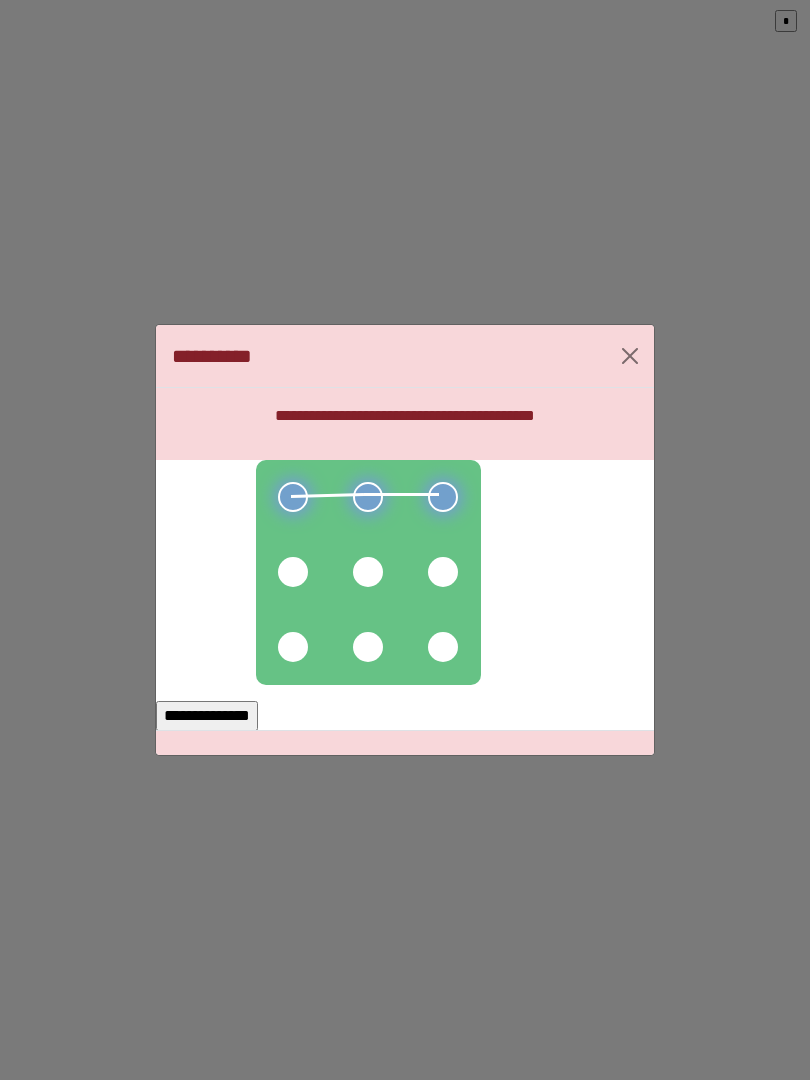 click at bounding box center [443, 572] 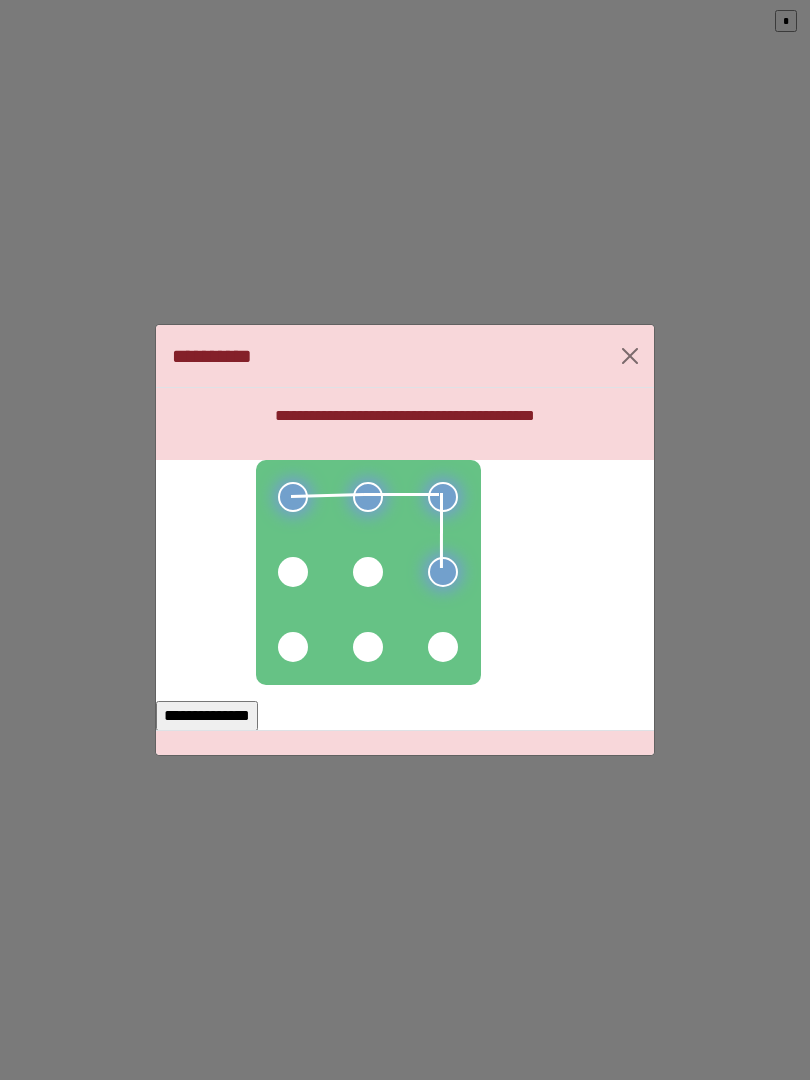 click at bounding box center (443, 647) 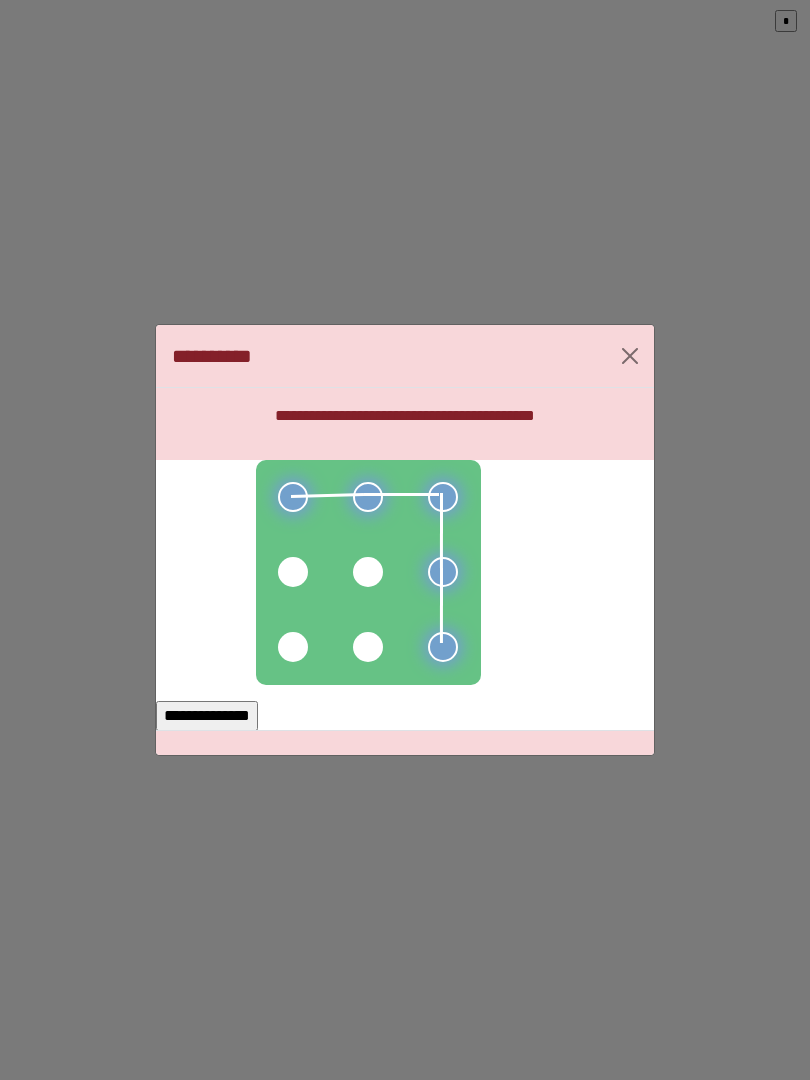 click at bounding box center (368, 572) 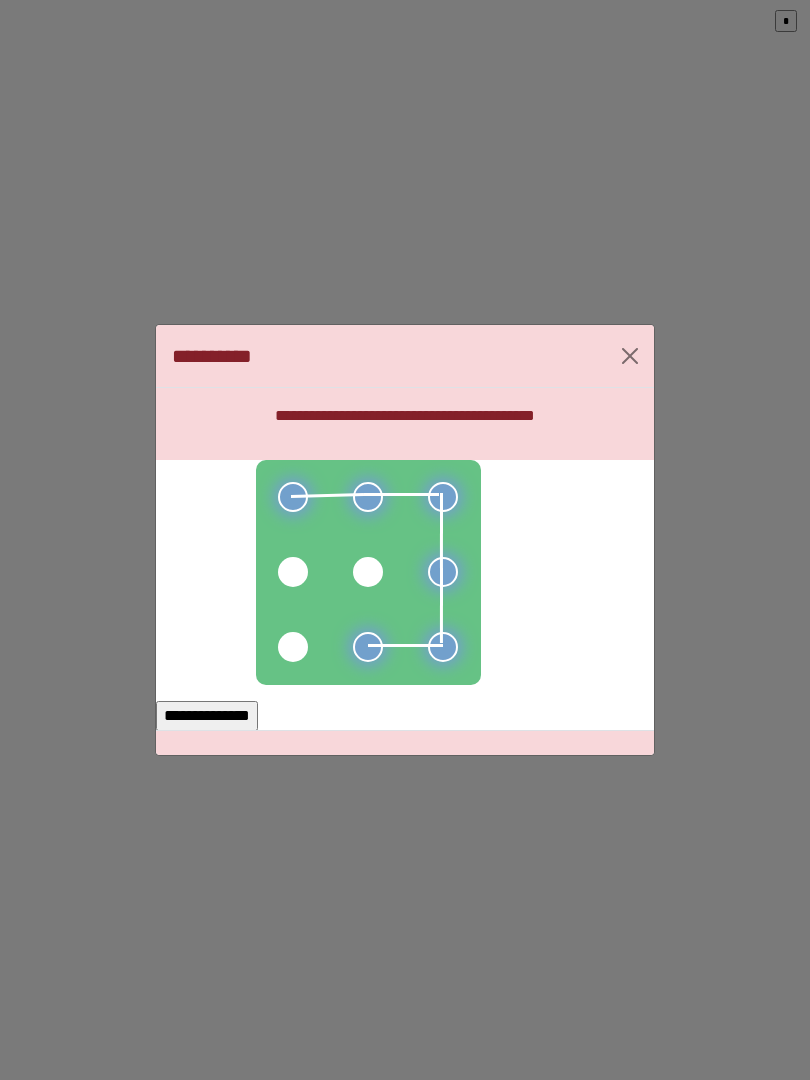 click at bounding box center (293, 647) 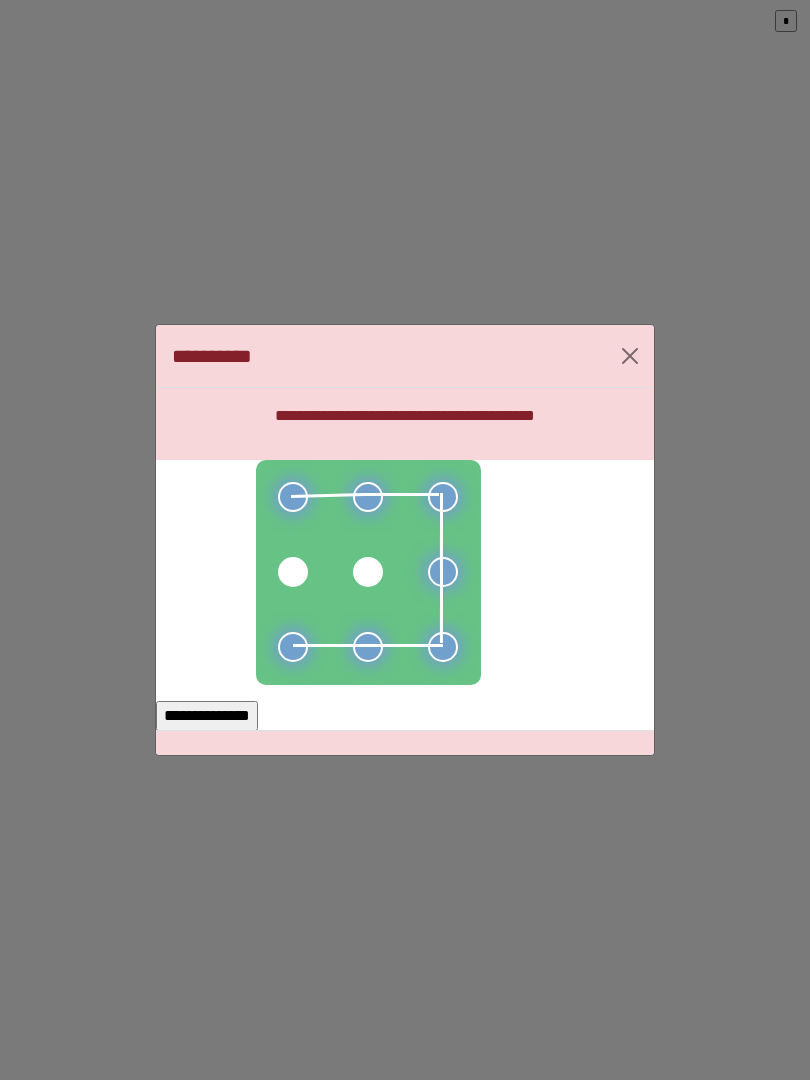 click on "**********" at bounding box center (207, 716) 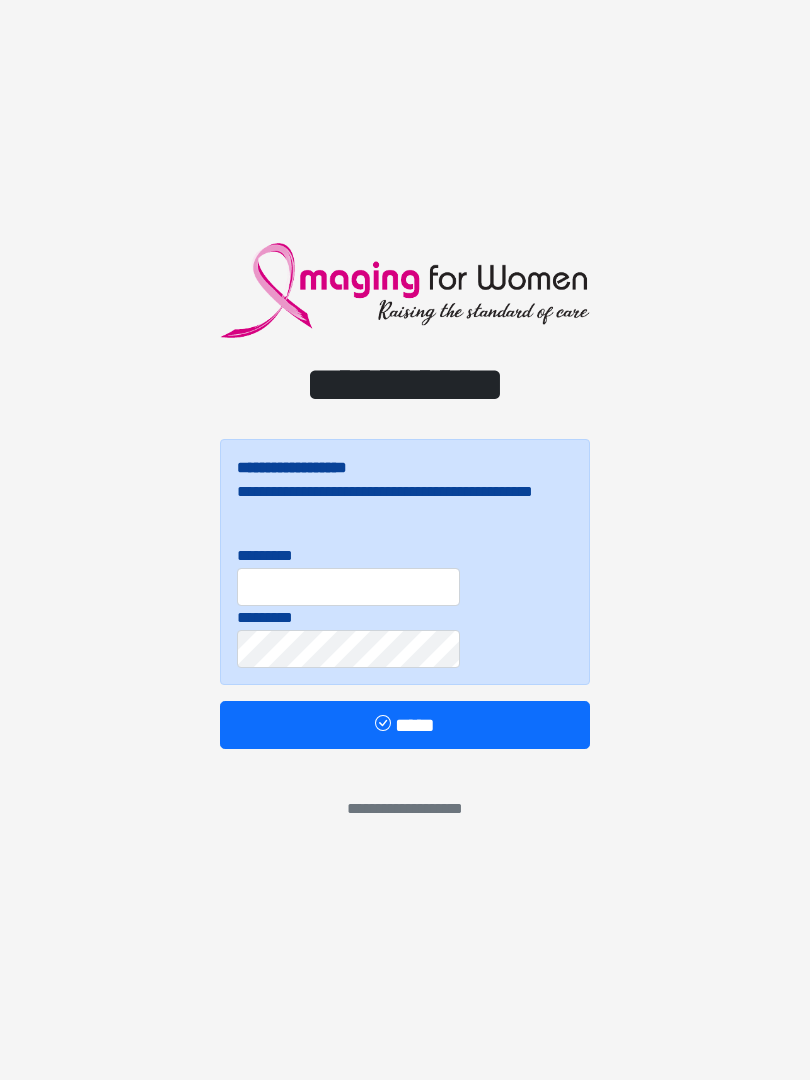 scroll, scrollTop: 0, scrollLeft: 0, axis: both 